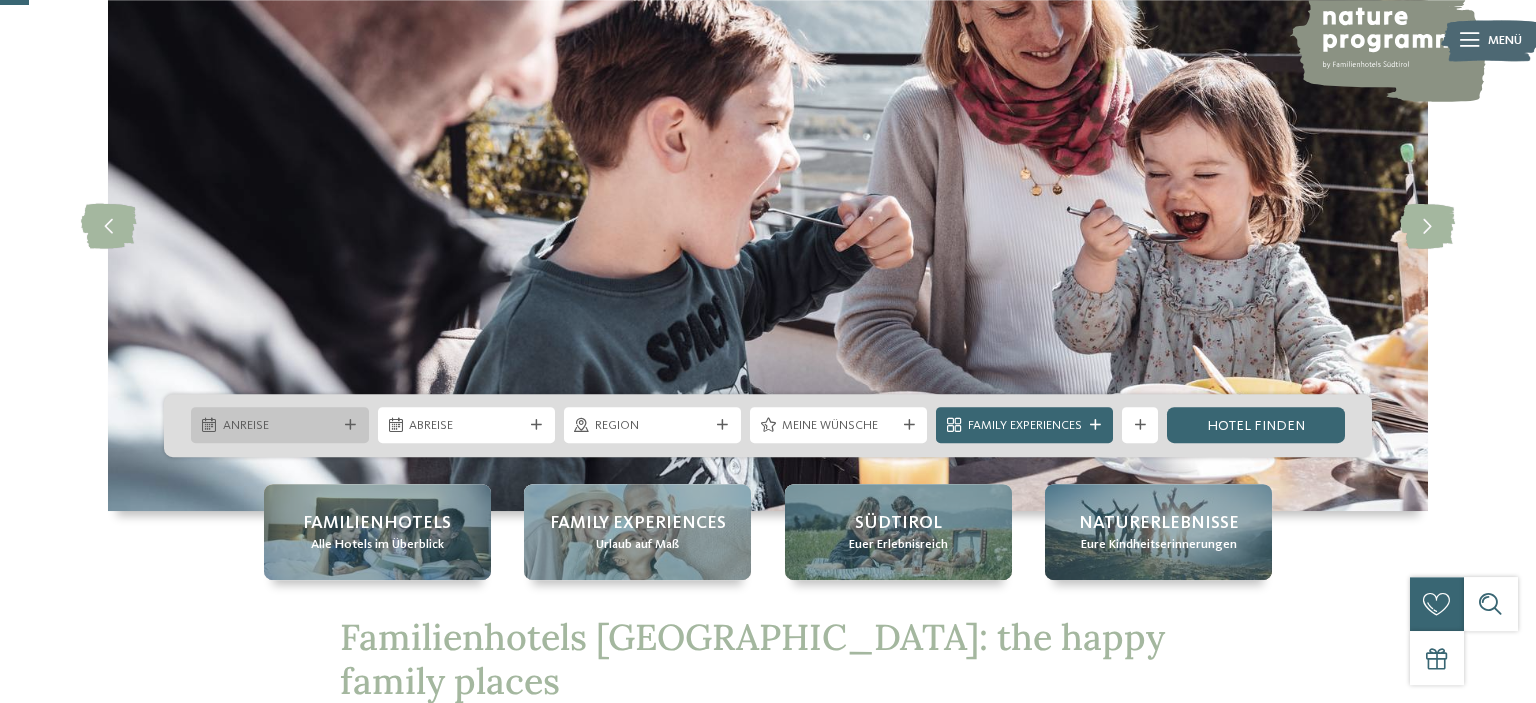 click on "Anreise" at bounding box center [280, 425] 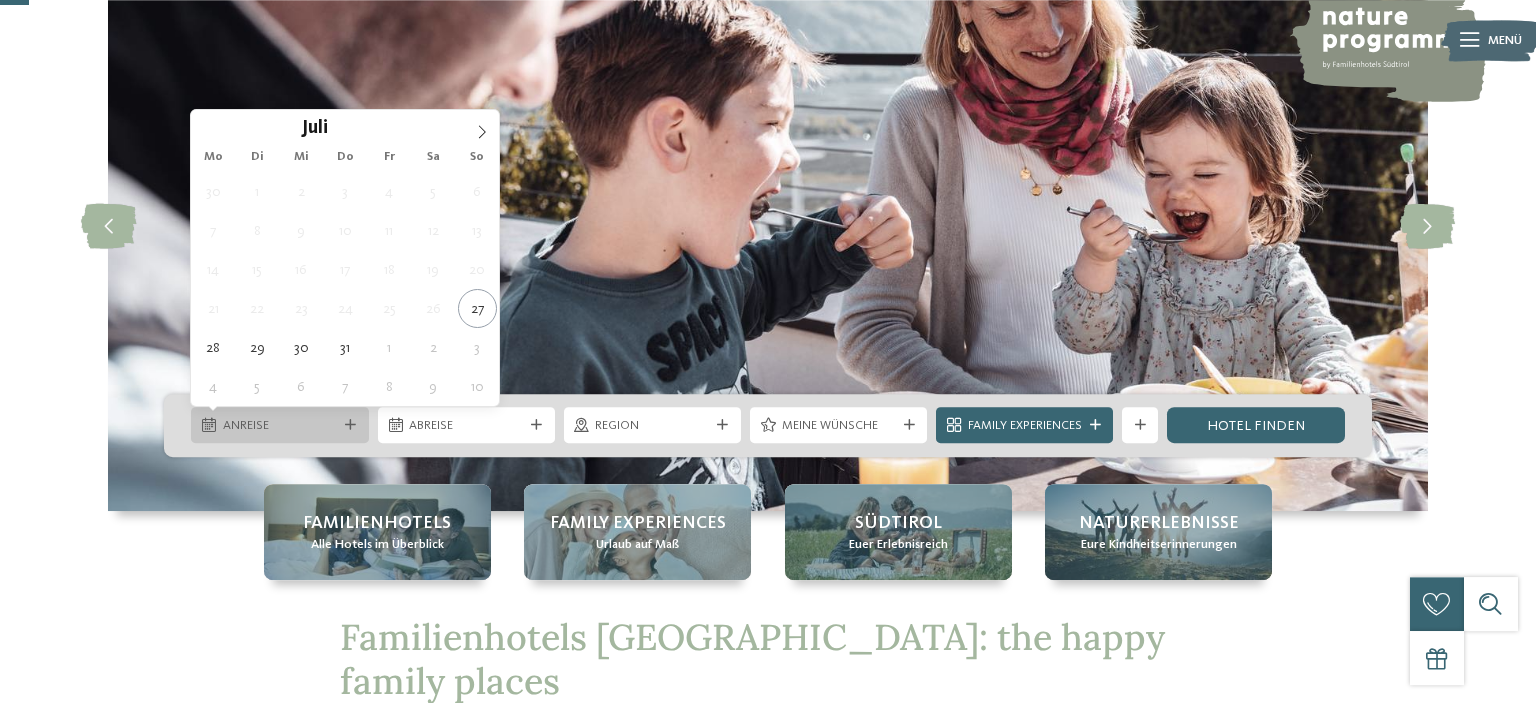 scroll, scrollTop: 147, scrollLeft: 0, axis: vertical 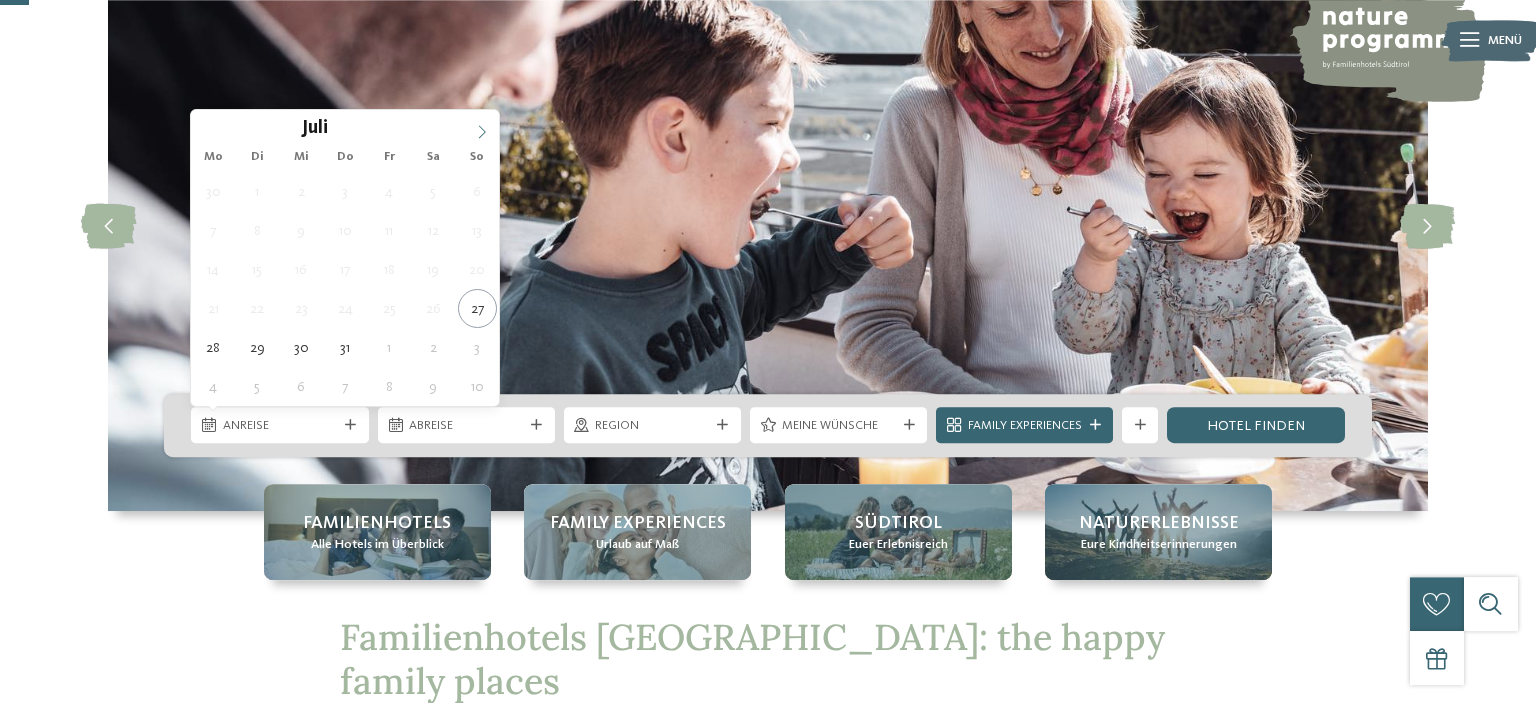 click at bounding box center (482, 127) 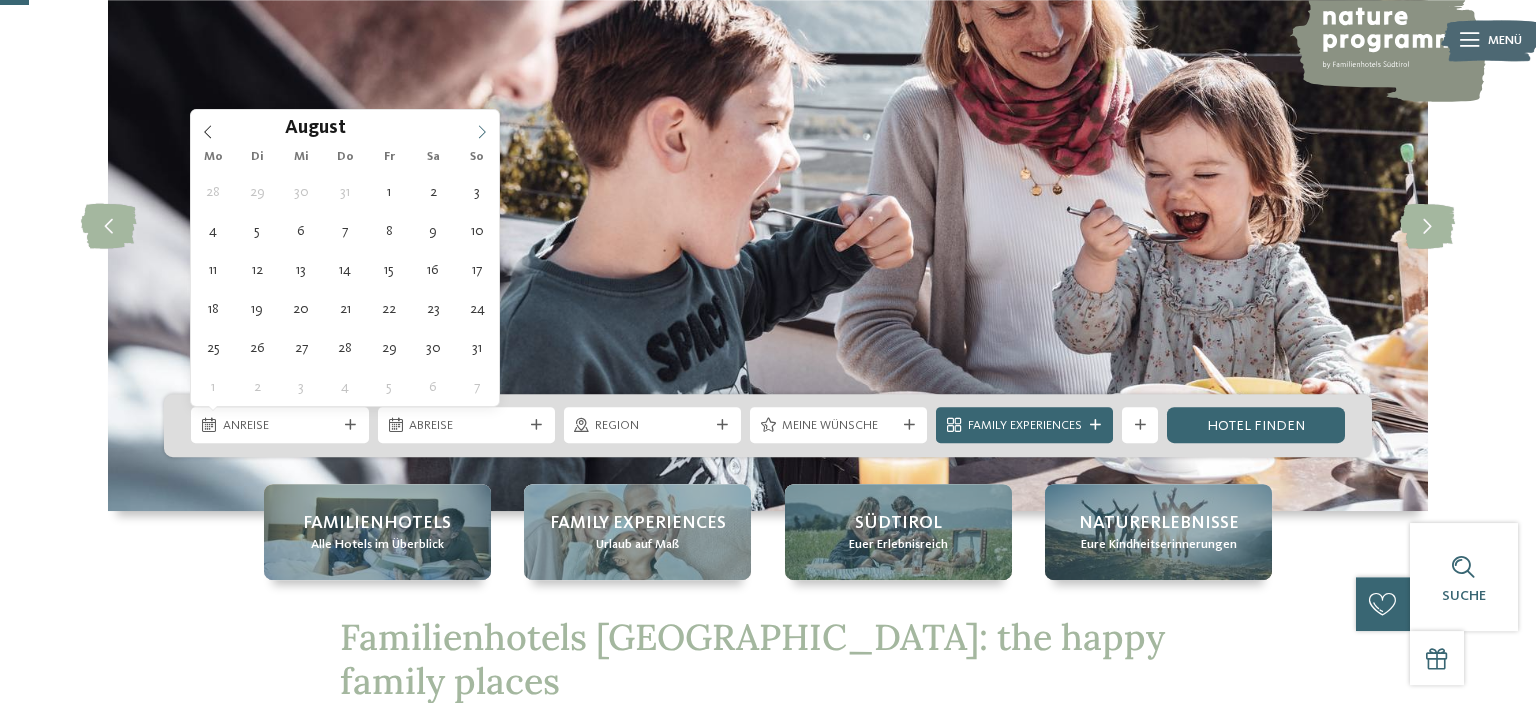 click at bounding box center (482, 127) 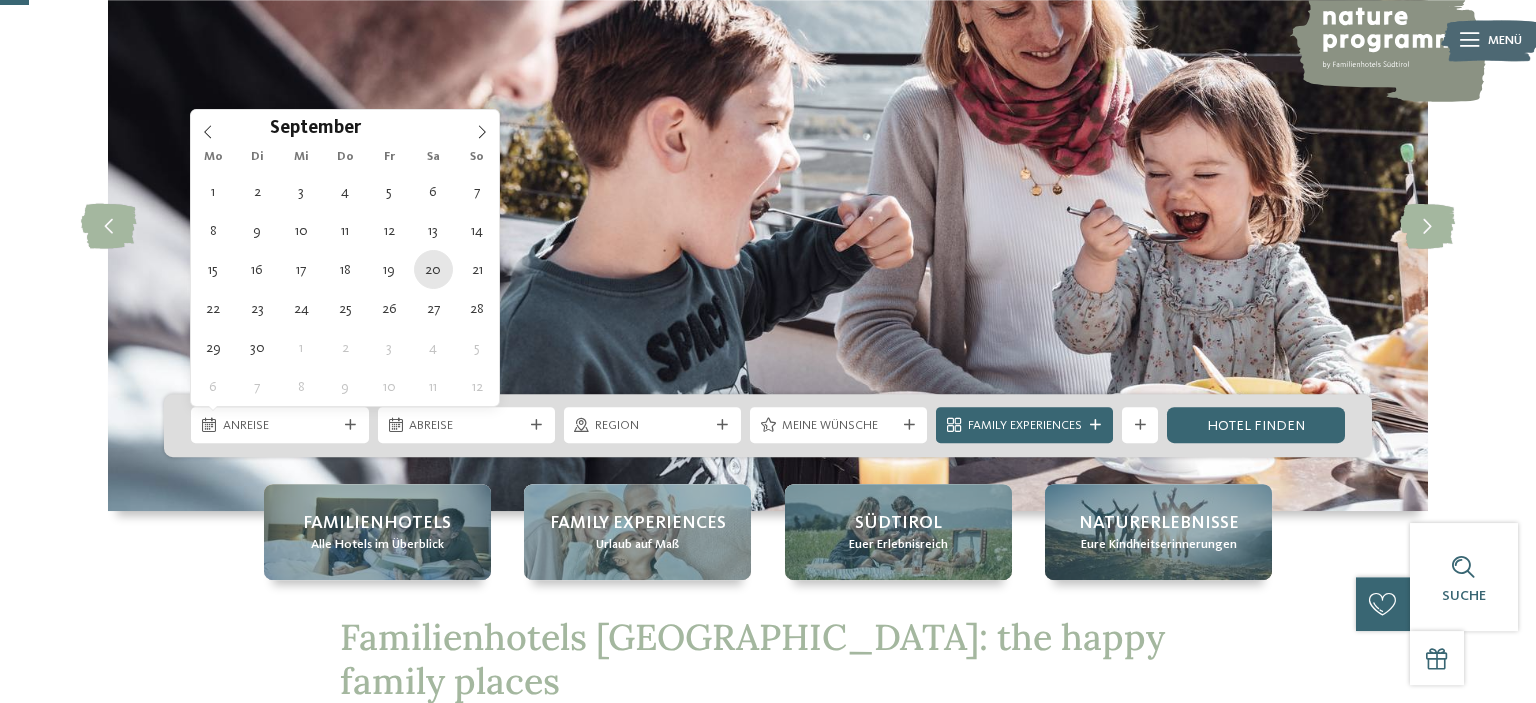 type on "20.09.2025" 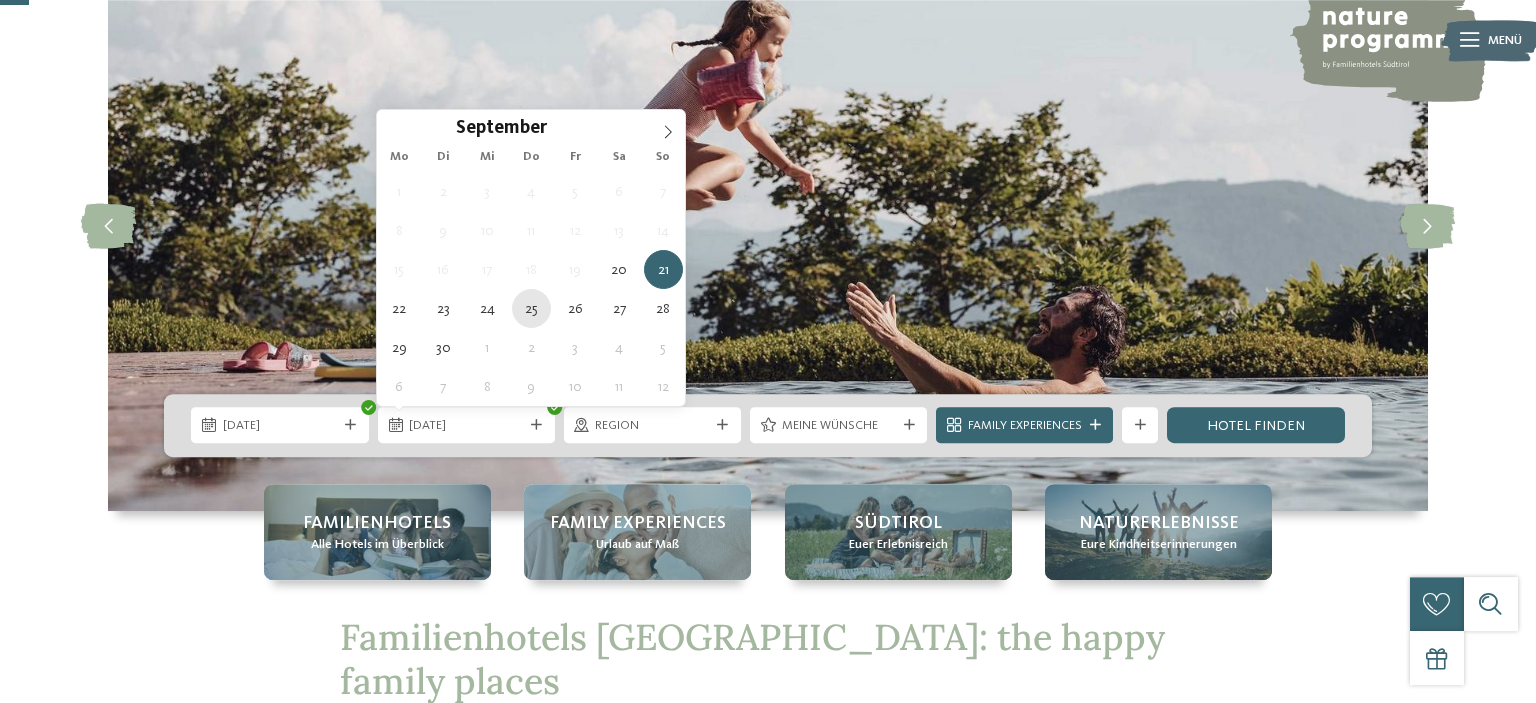 type on "25.09.2025" 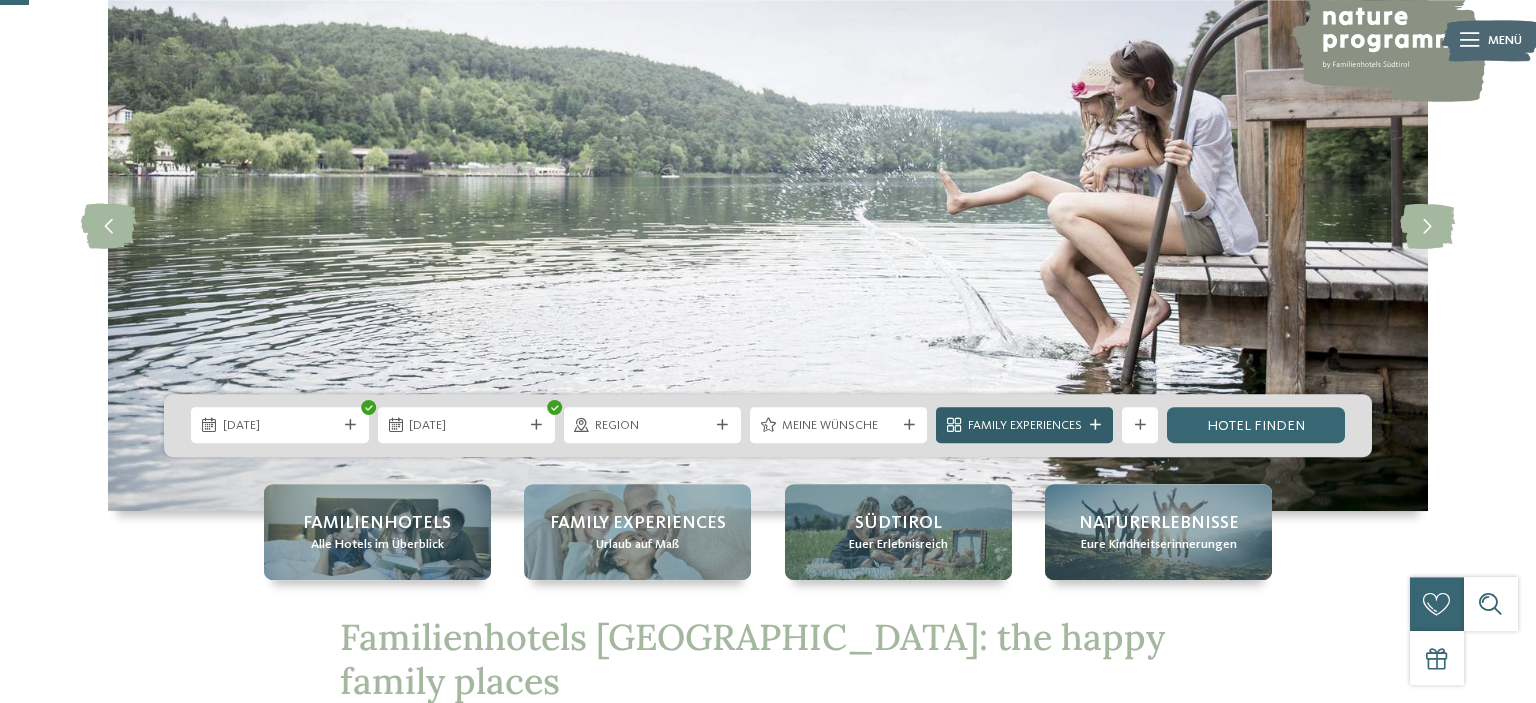 click on "Family Experiences" at bounding box center [1025, 426] 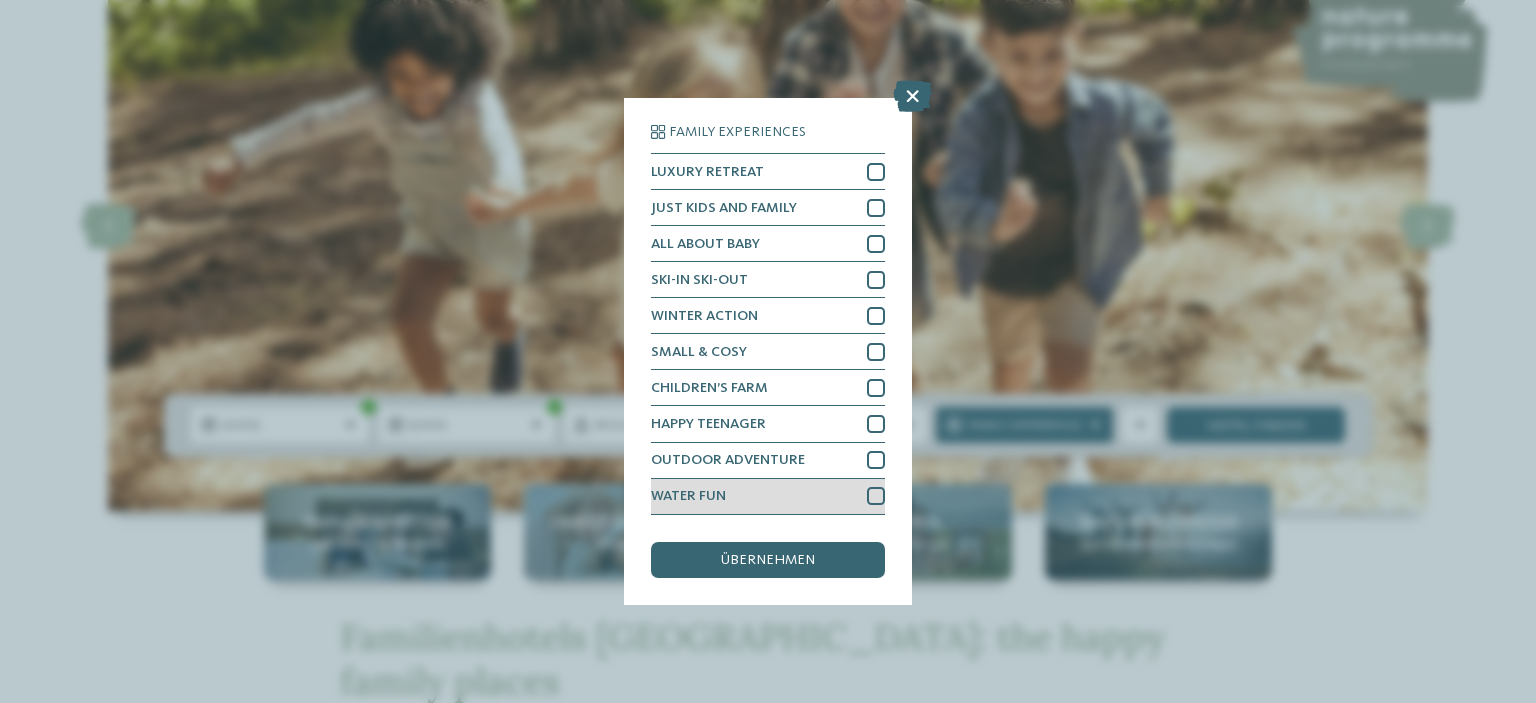 click on "WATER FUN" at bounding box center [768, 497] 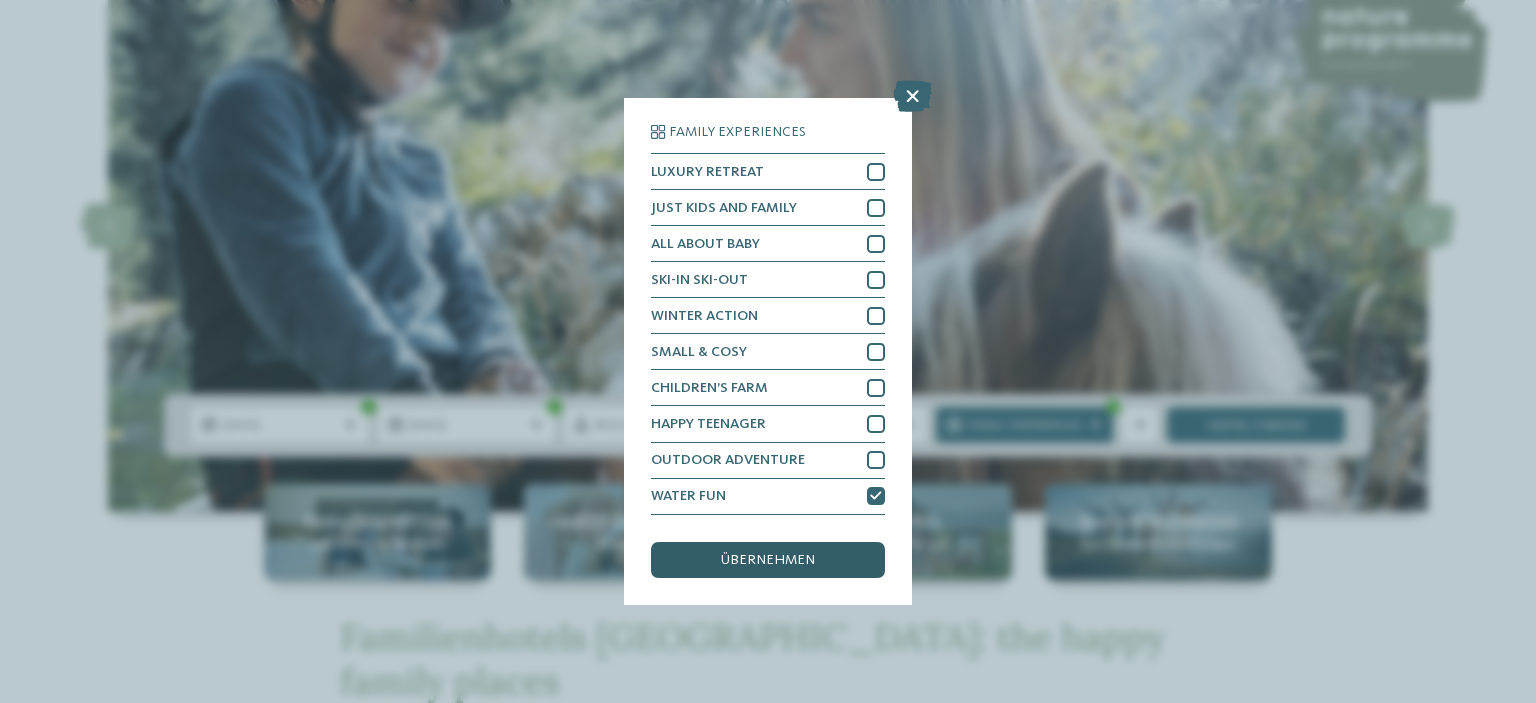 click on "übernehmen" at bounding box center [768, 560] 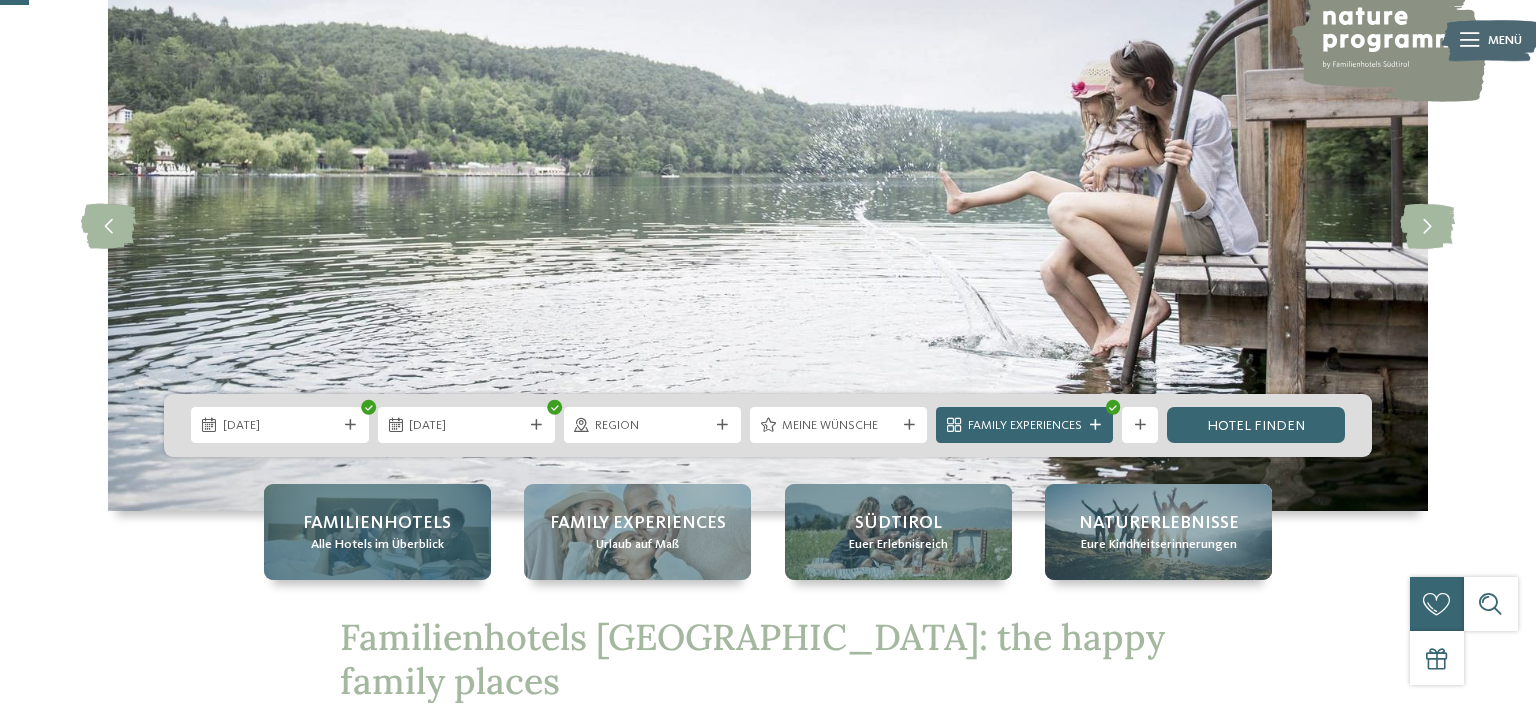 click on "Alle Hotels im Überblick" at bounding box center [377, 545] 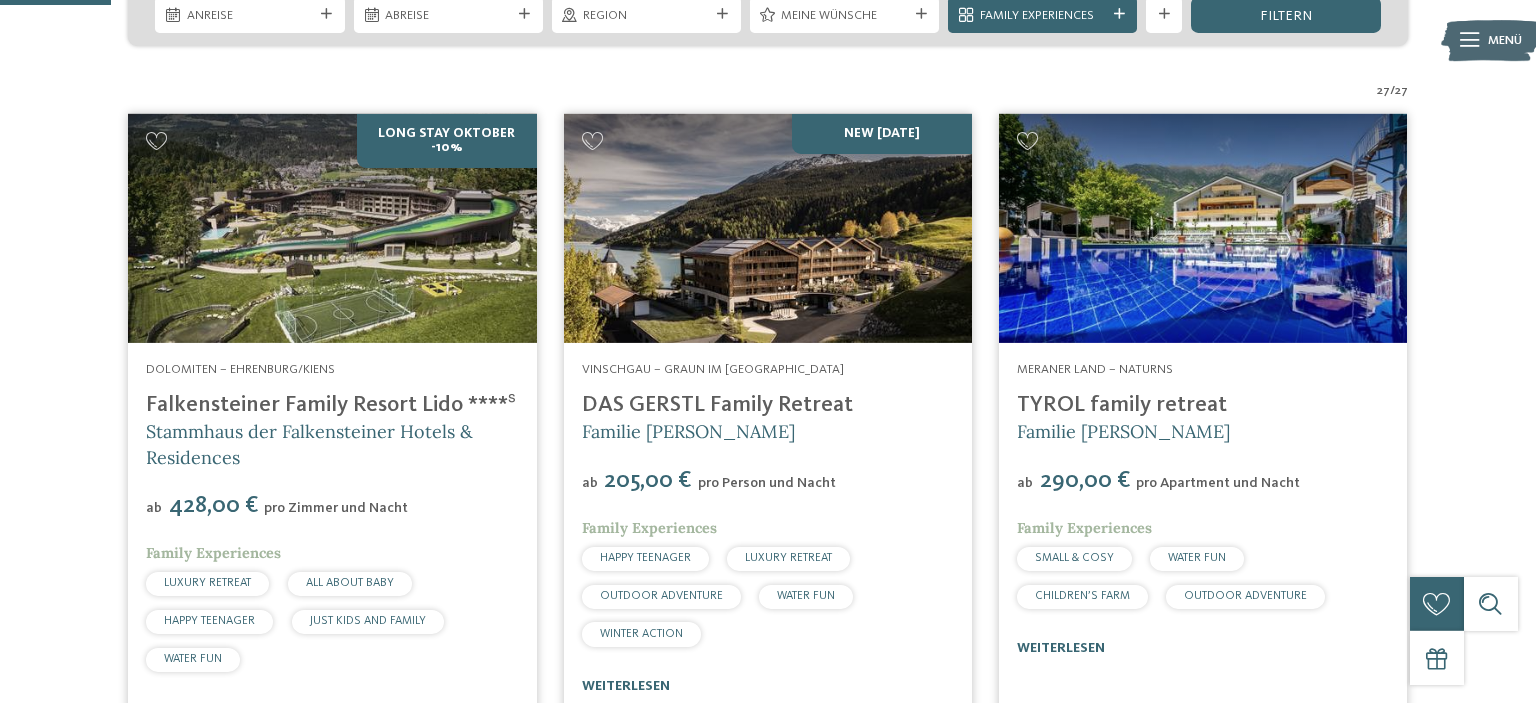 scroll, scrollTop: 480, scrollLeft: 0, axis: vertical 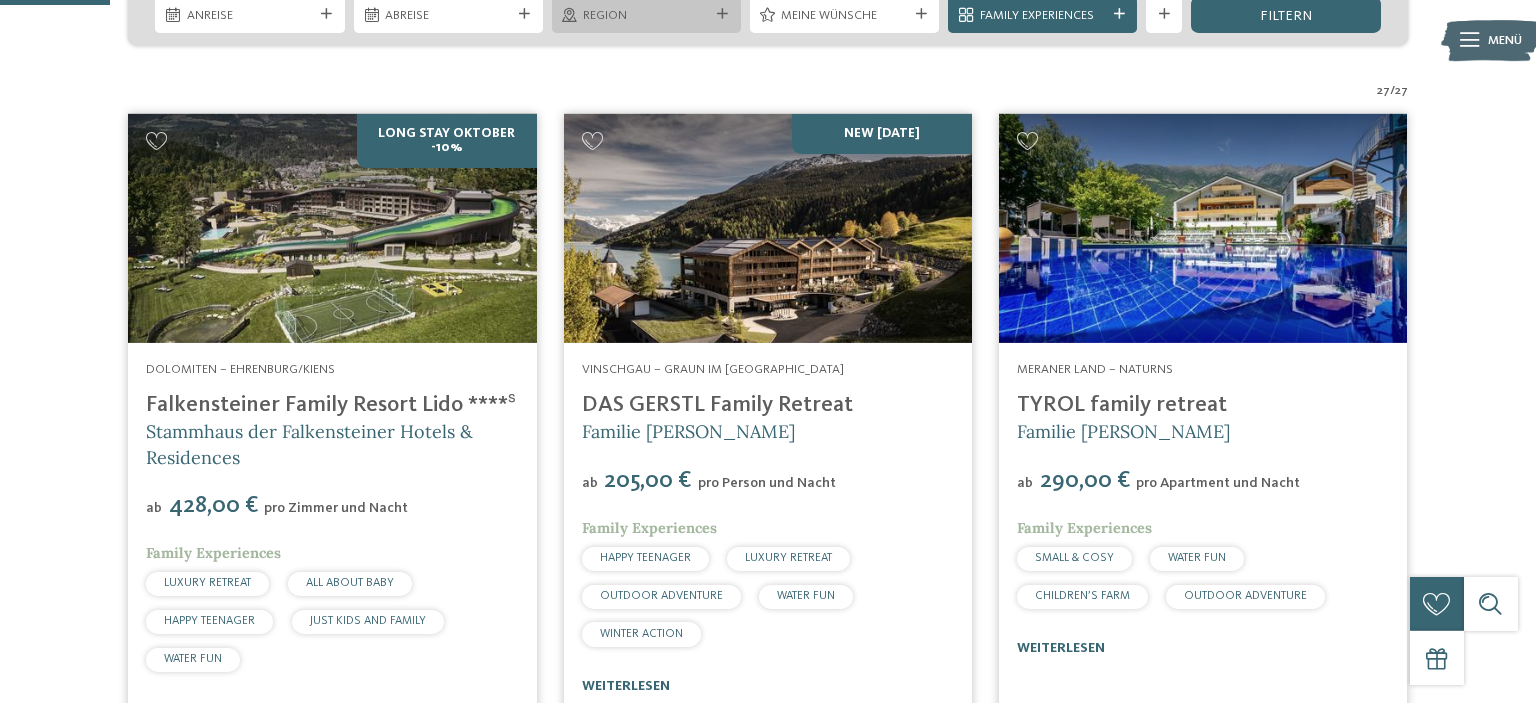 click on "Region" at bounding box center [646, 16] 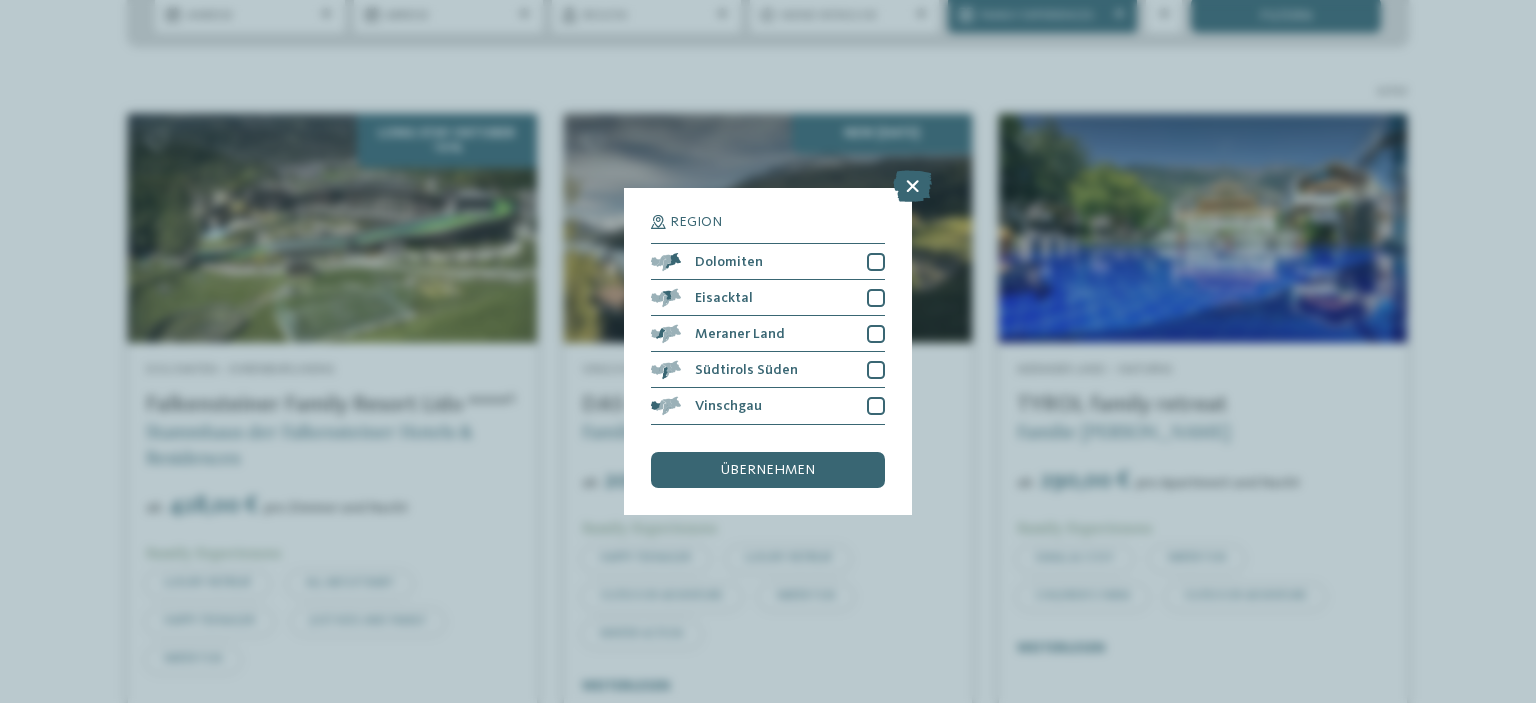 click on "Region
Dolomiten
[GEOGRAPHIC_DATA]" at bounding box center [768, 351] 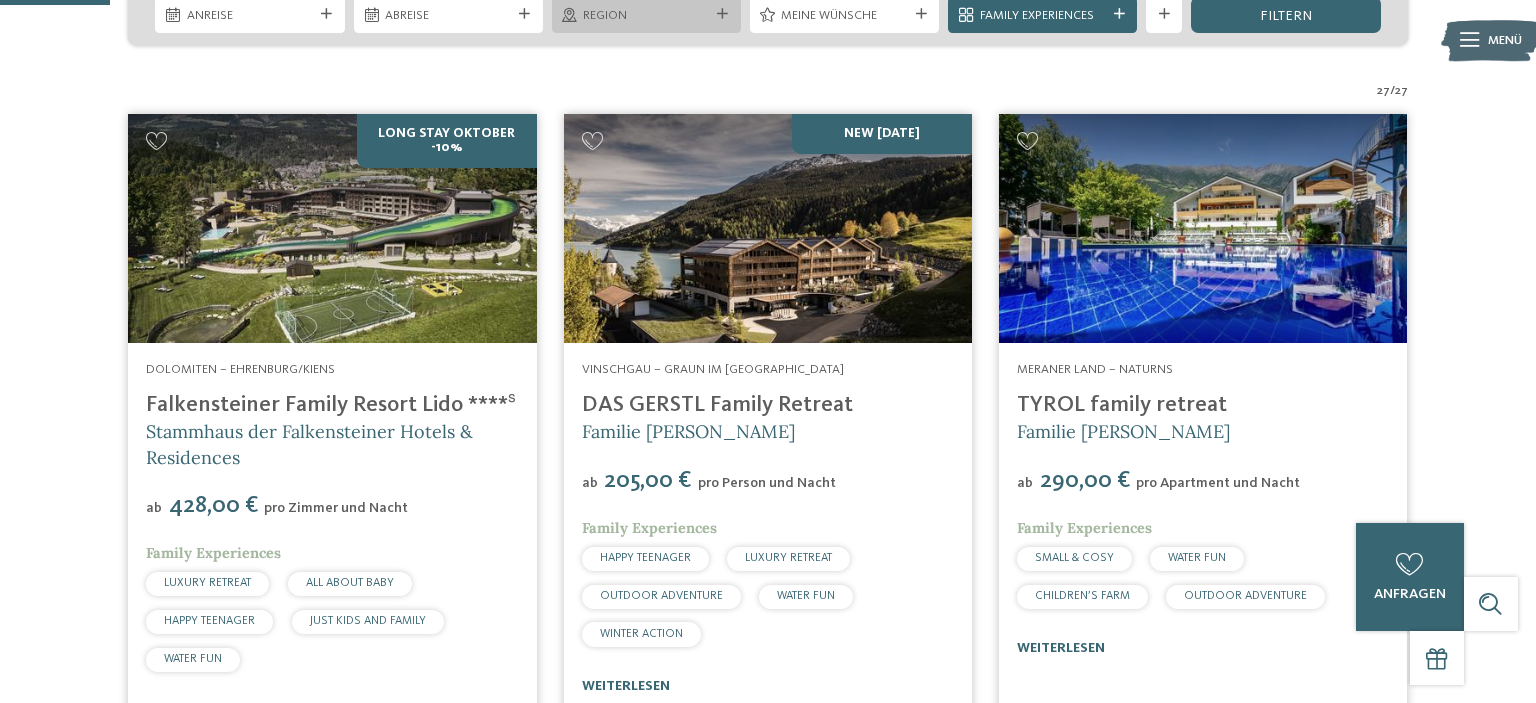 click on "Region" at bounding box center (646, 15) 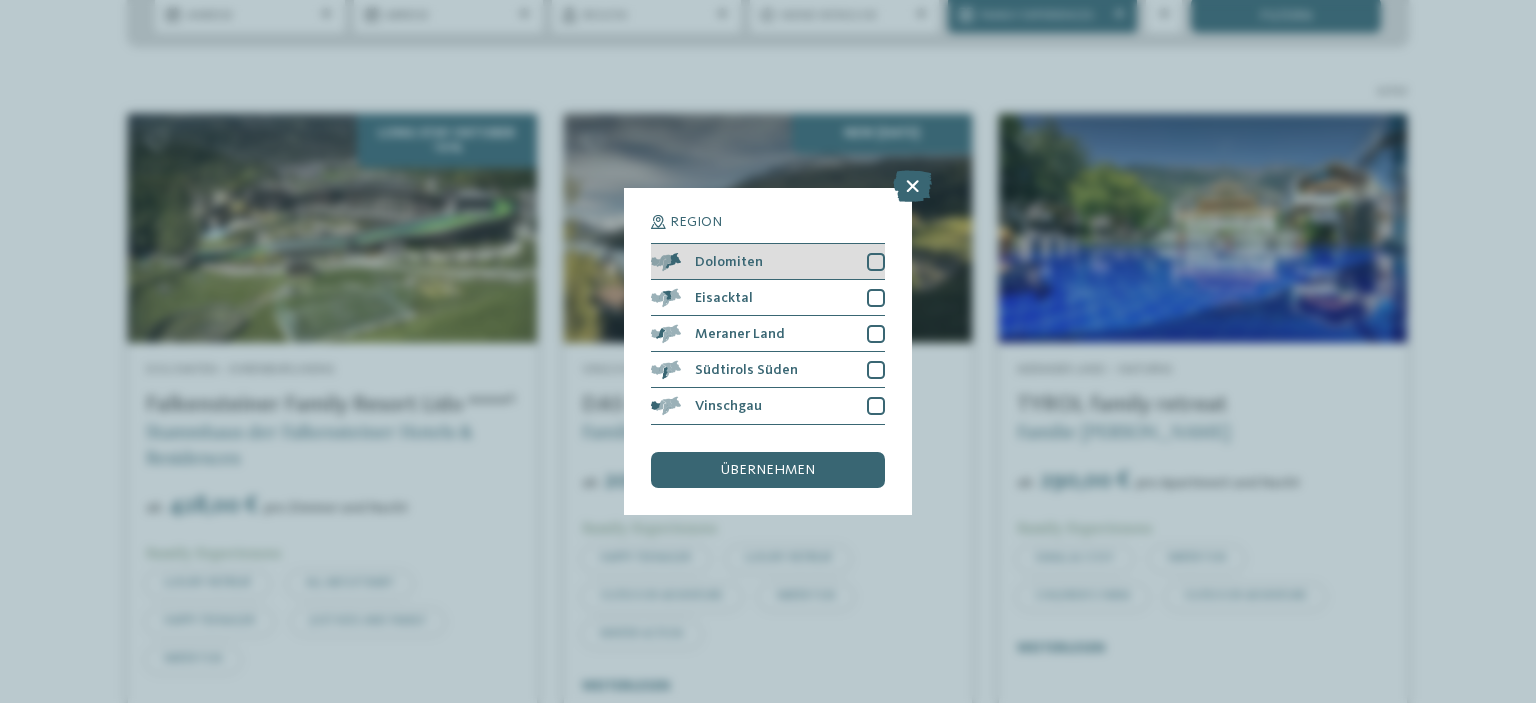 click at bounding box center (876, 262) 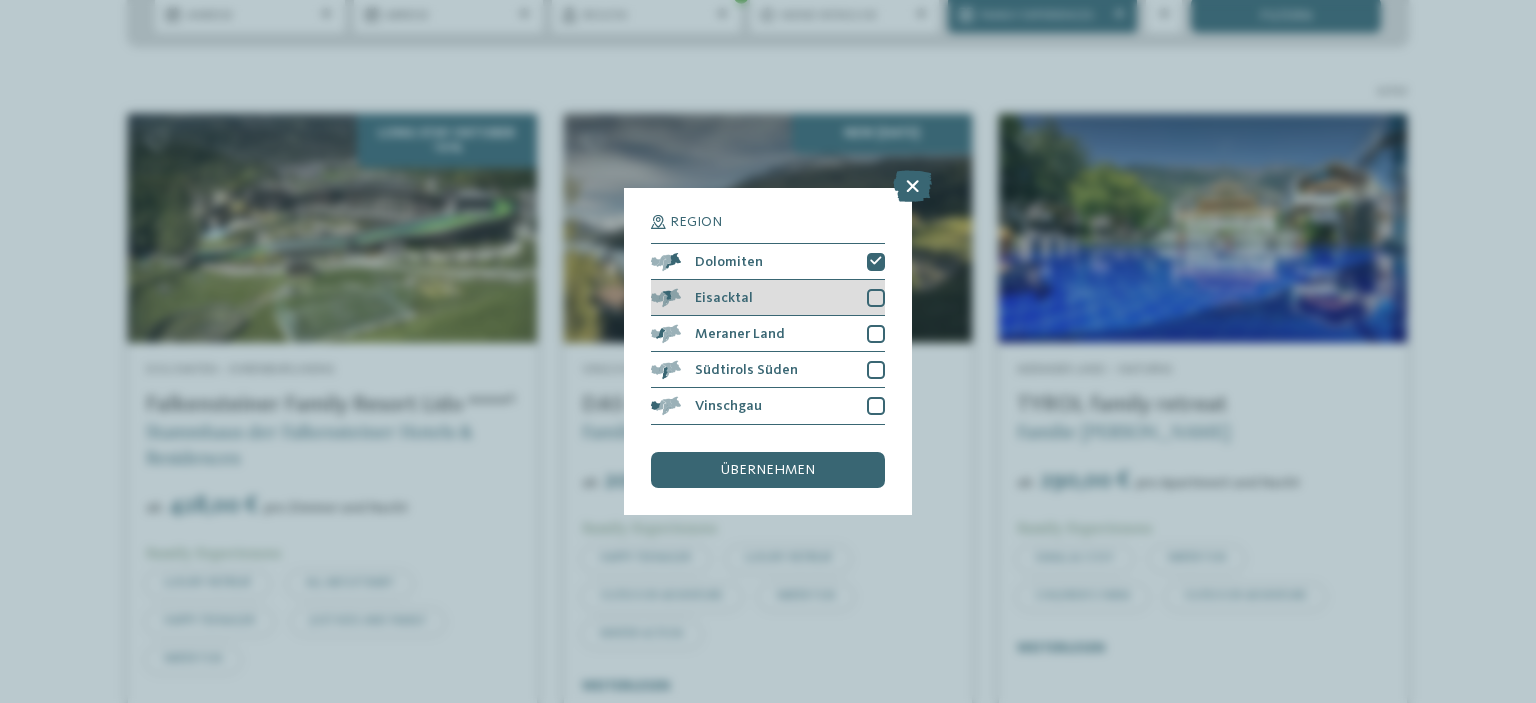 click at bounding box center [876, 298] 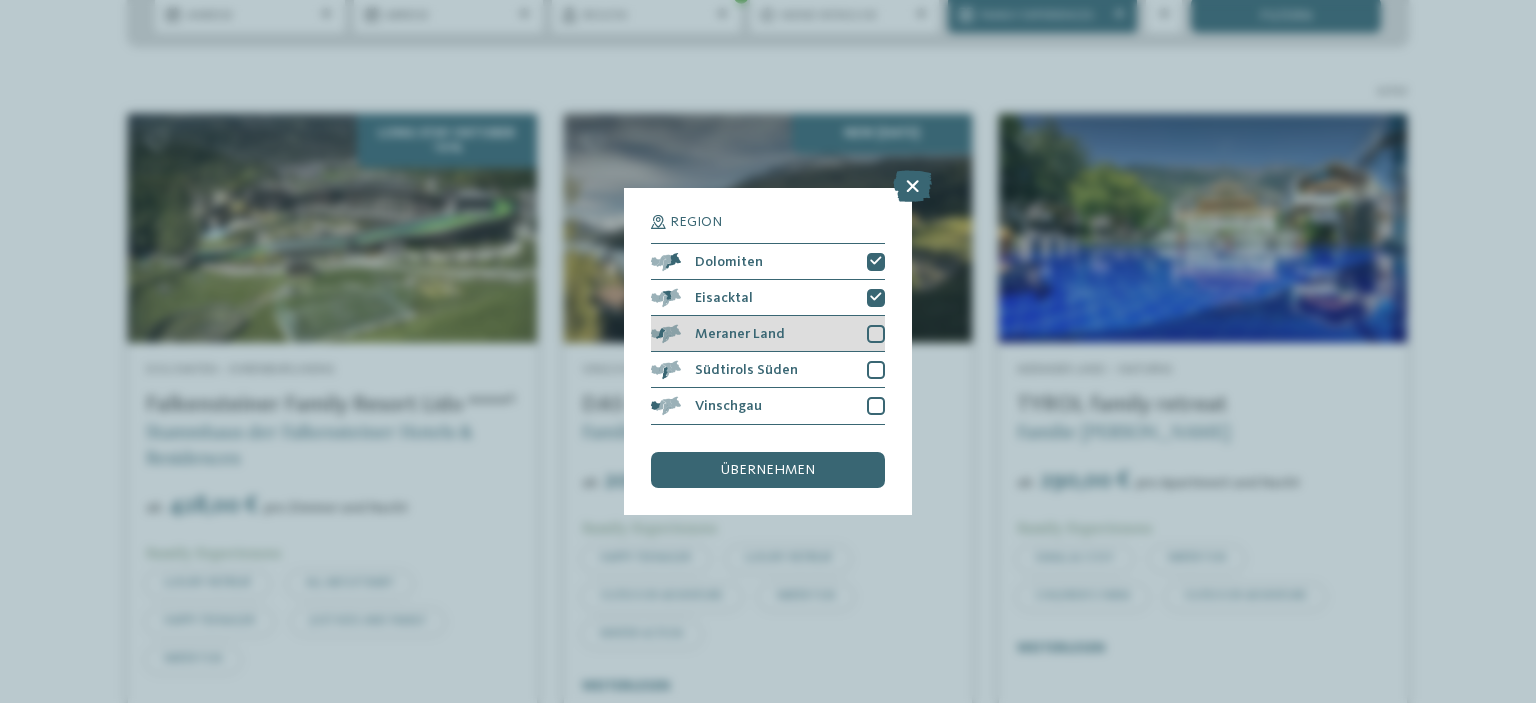click at bounding box center [876, 334] 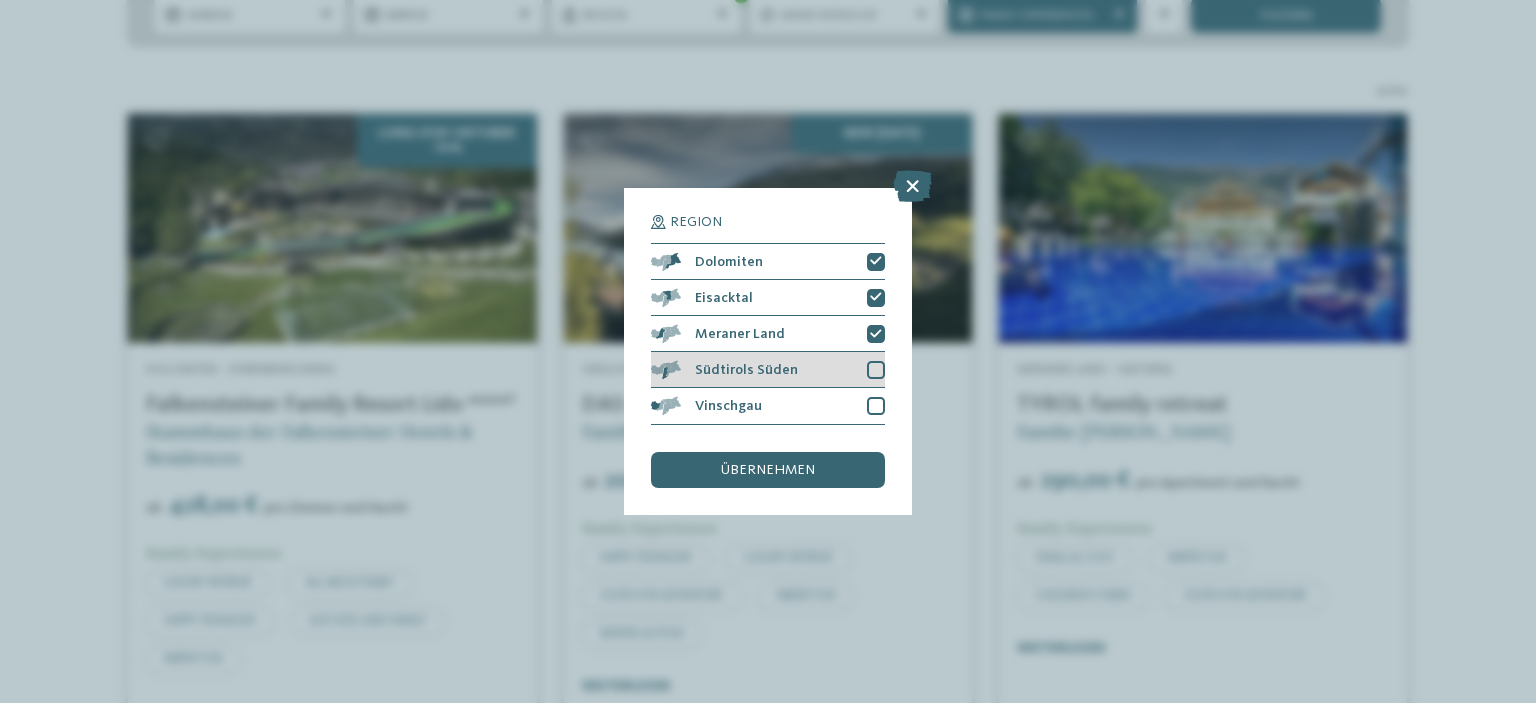 click at bounding box center (876, 370) 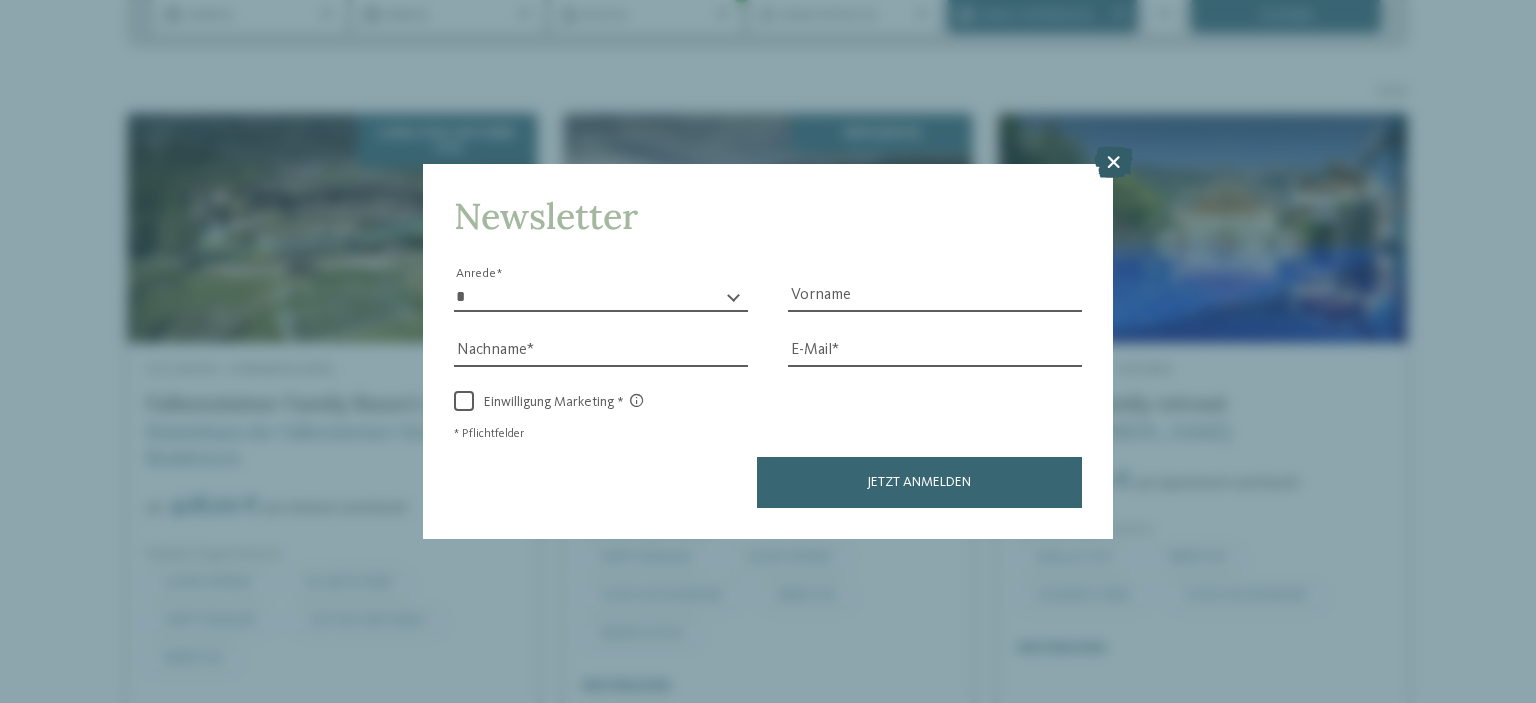 click at bounding box center [1113, 162] 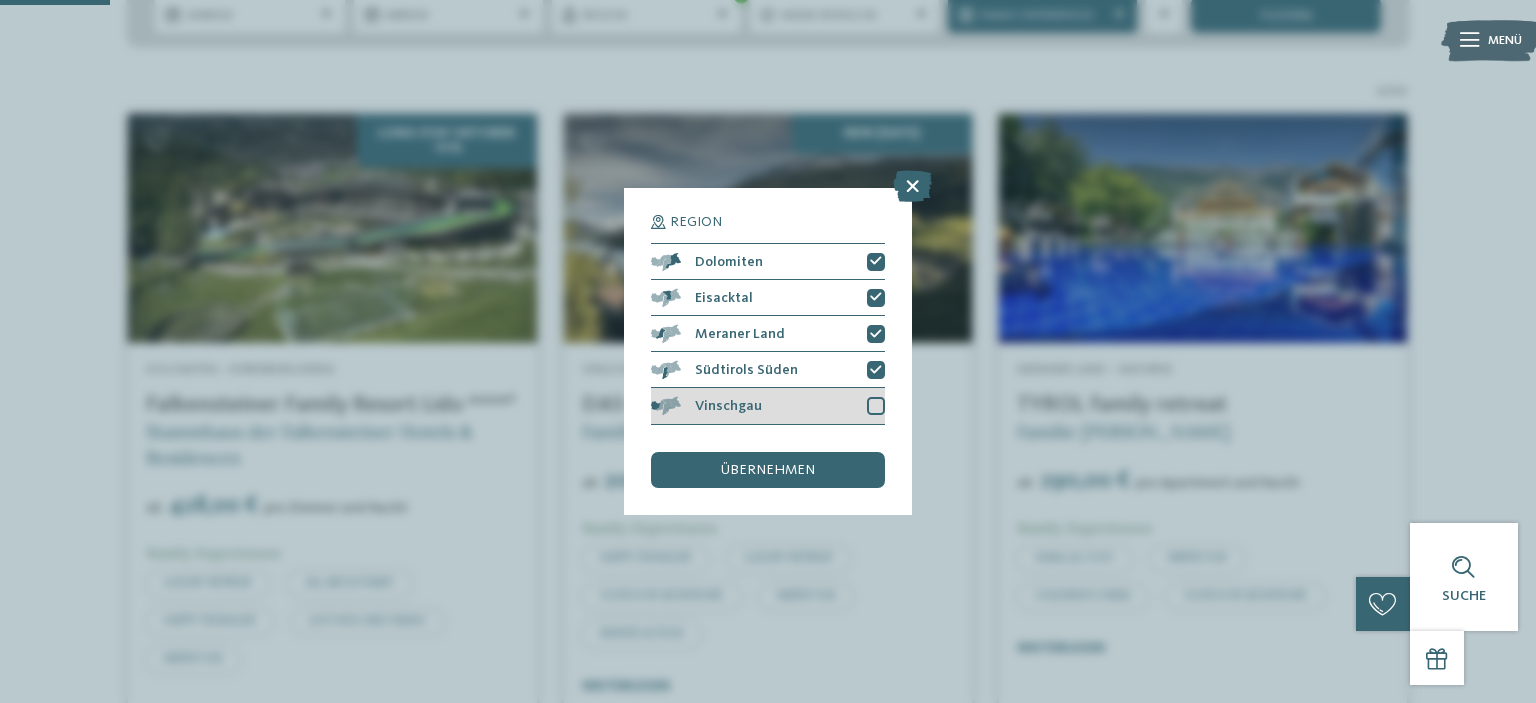 click at bounding box center (876, 406) 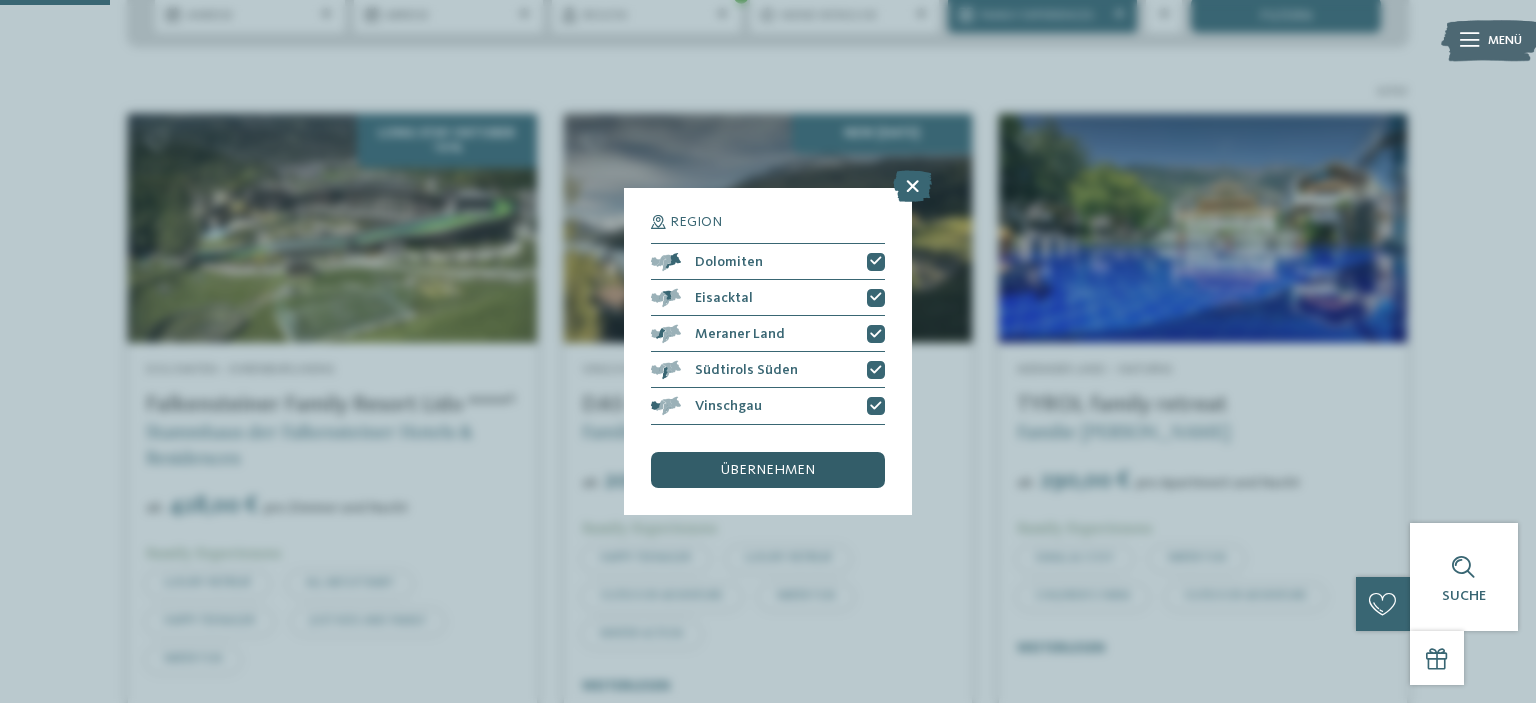 click on "übernehmen" at bounding box center [768, 470] 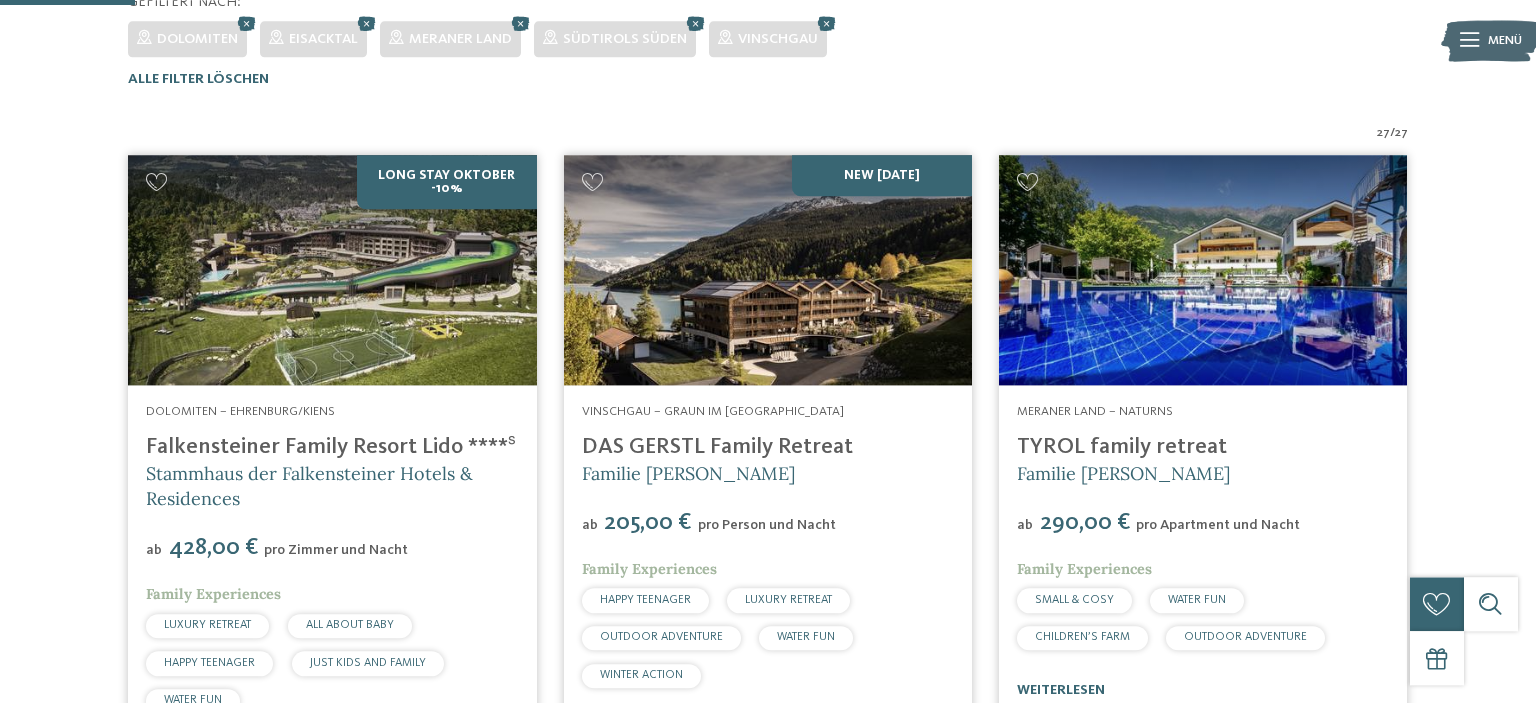 scroll, scrollTop: 547, scrollLeft: 0, axis: vertical 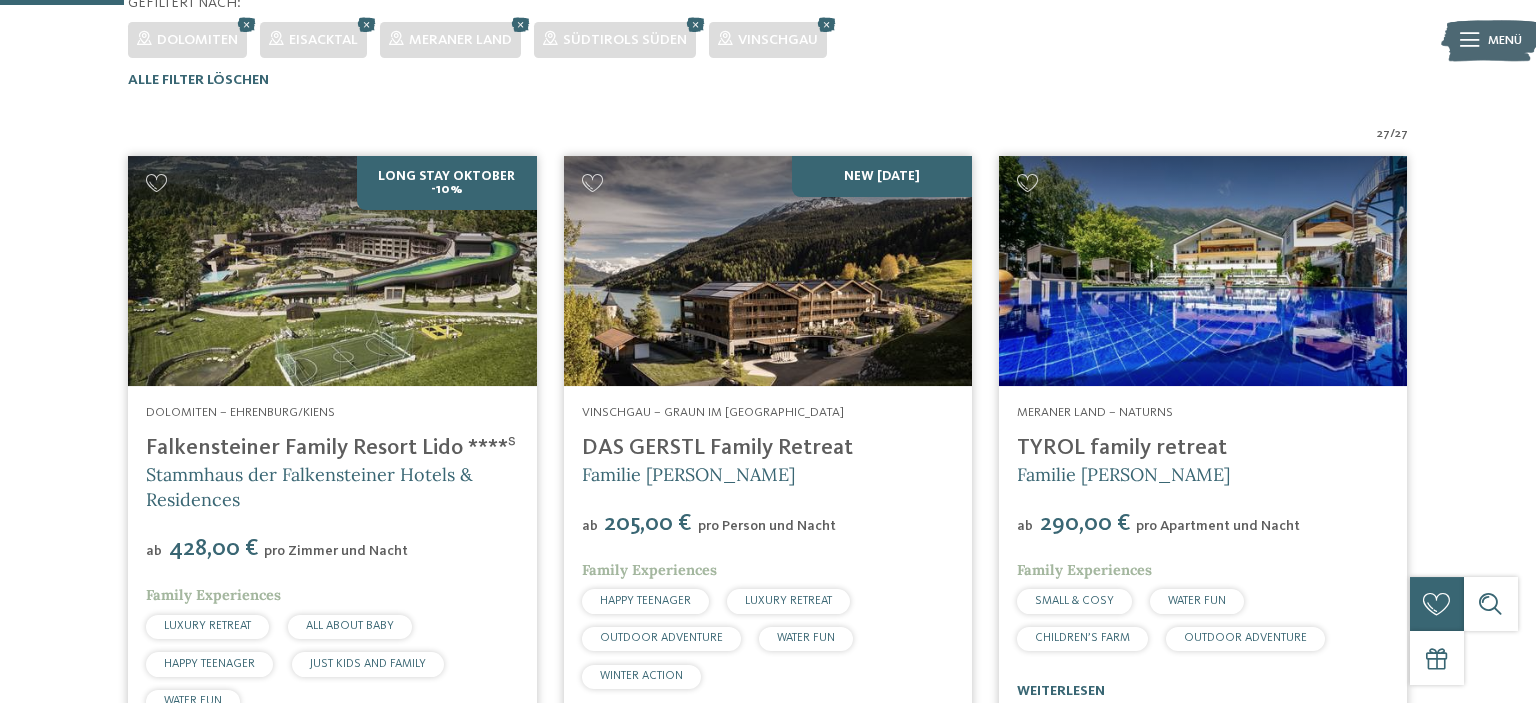 click at bounding box center [768, 271] 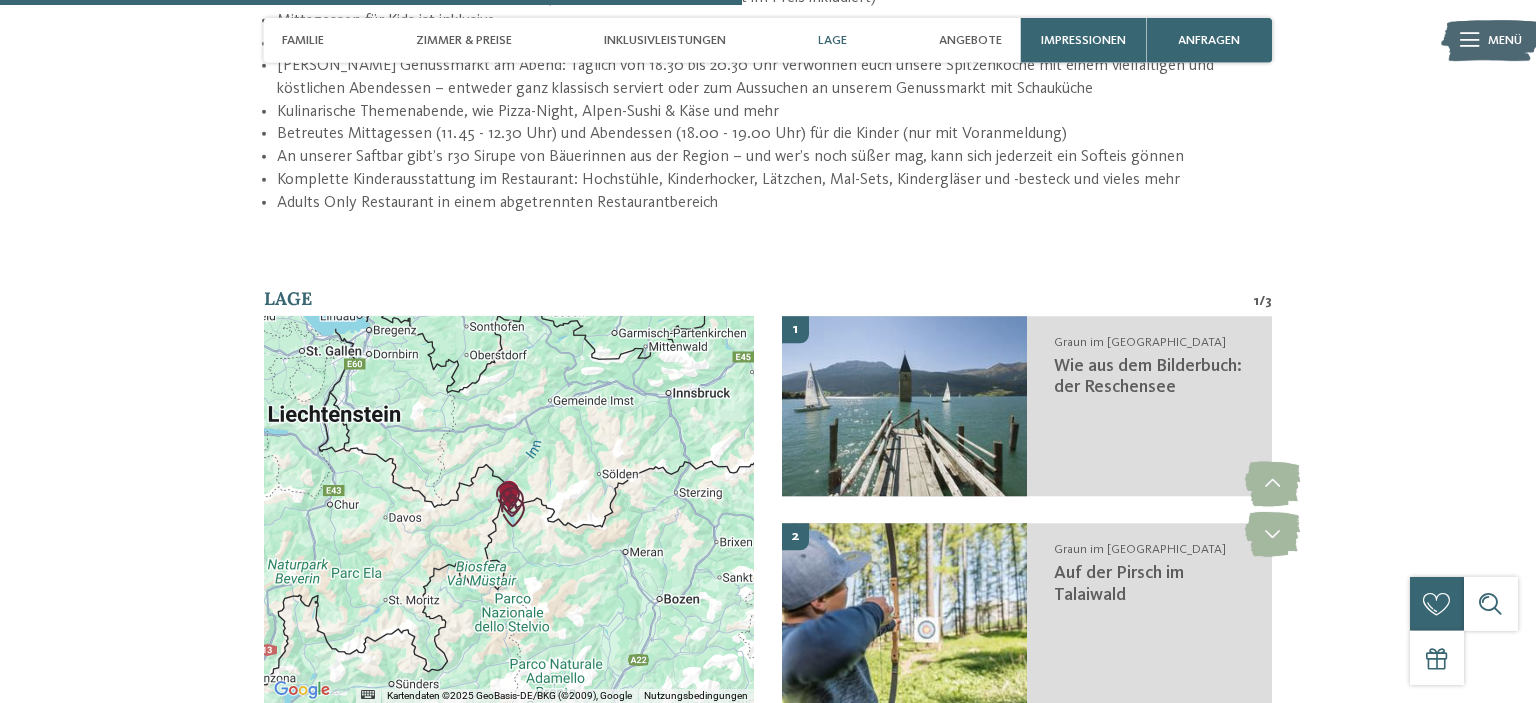 scroll, scrollTop: 3020, scrollLeft: 0, axis: vertical 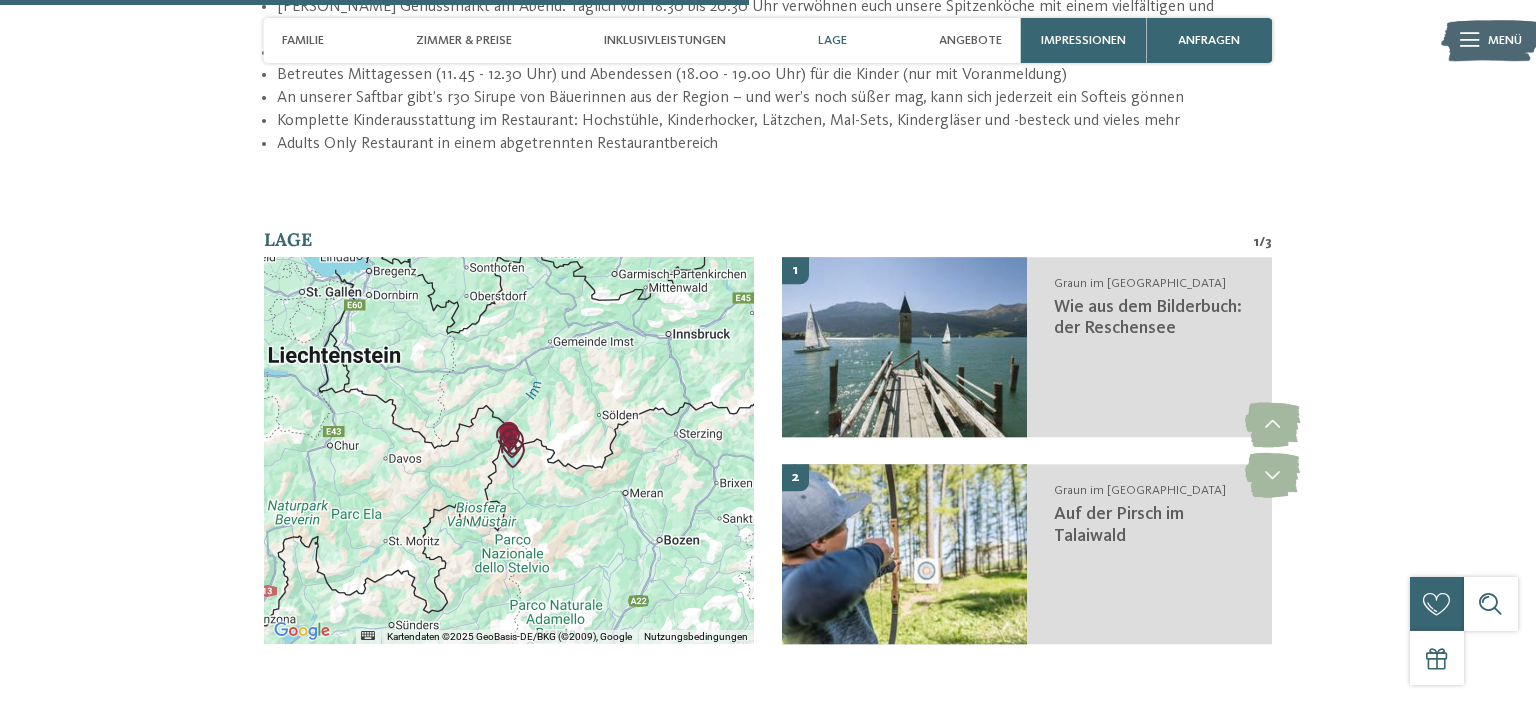 click at bounding box center [509, 450] 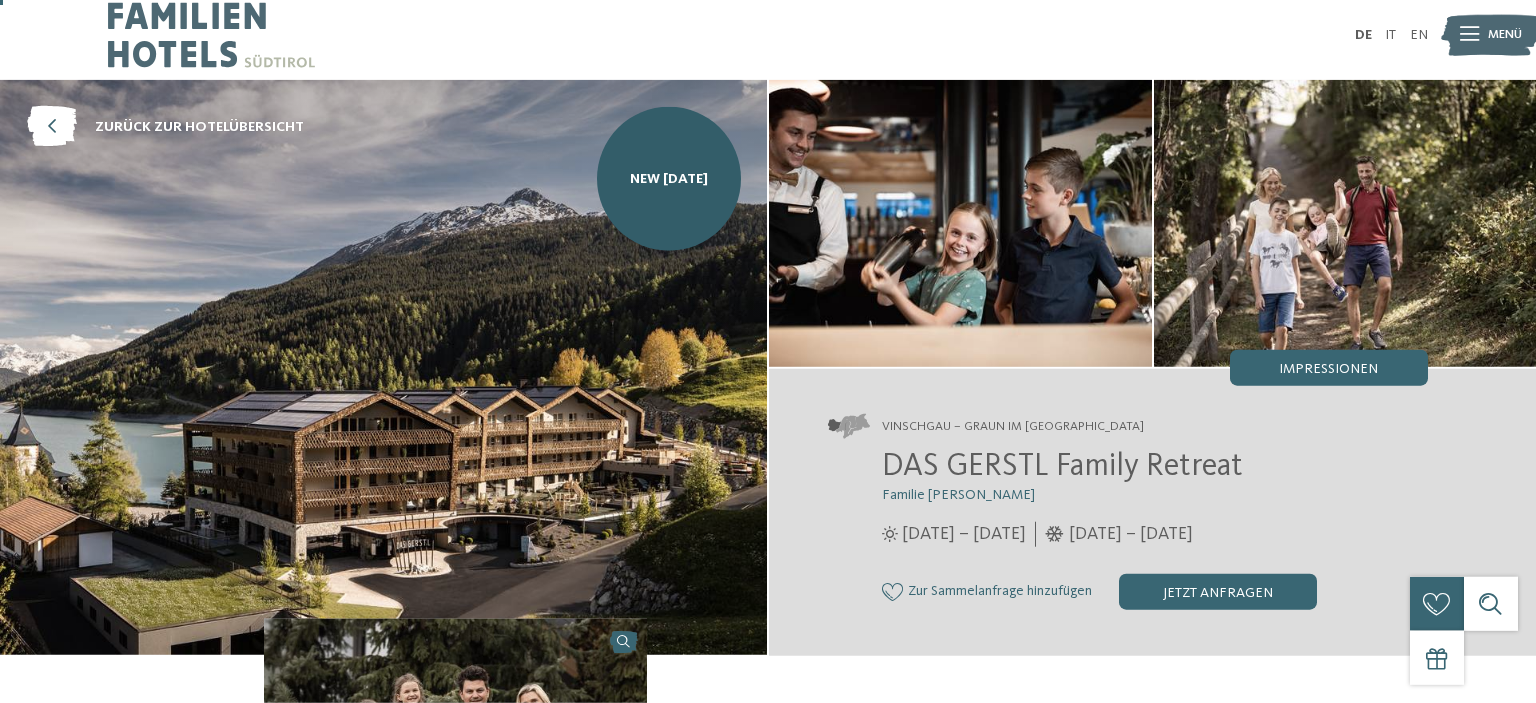 scroll, scrollTop: 0, scrollLeft: 0, axis: both 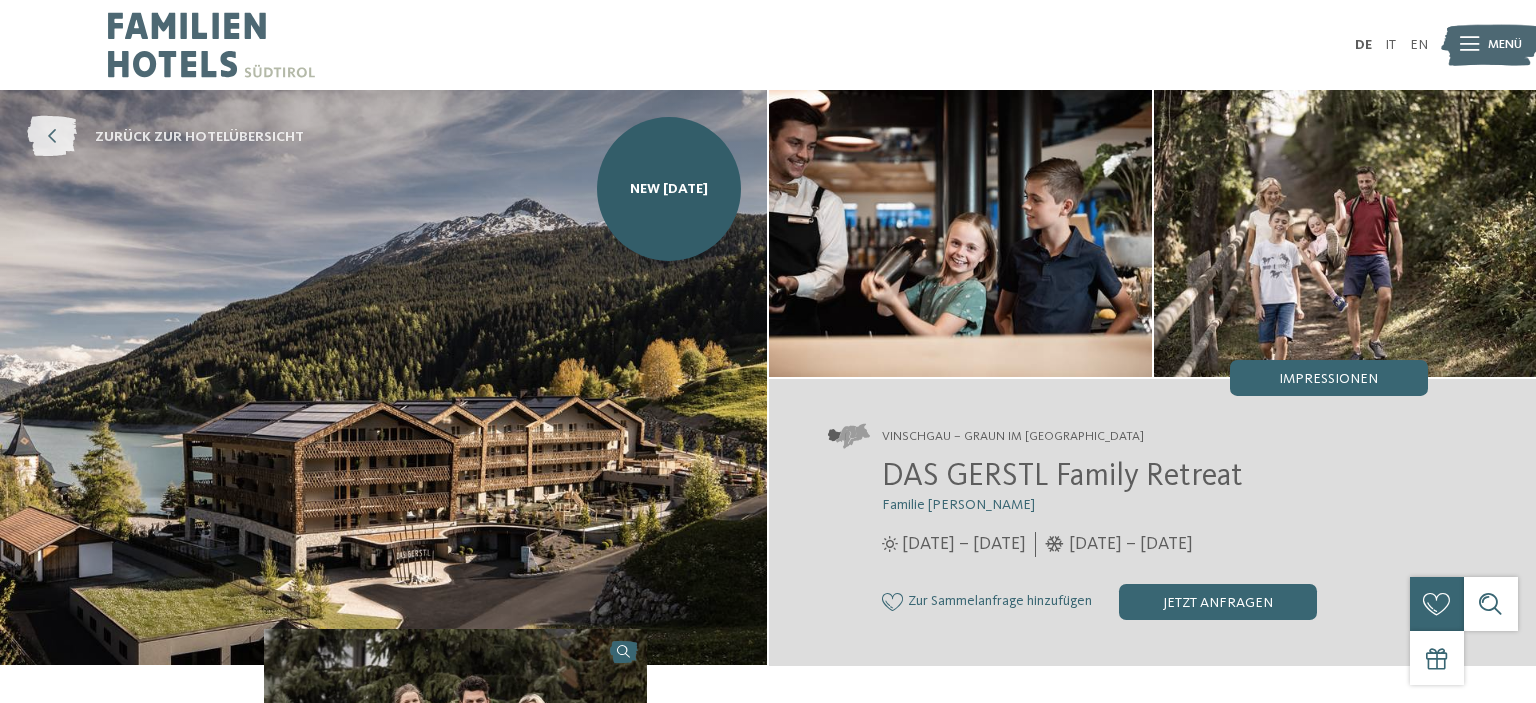 click at bounding box center (52, 137) 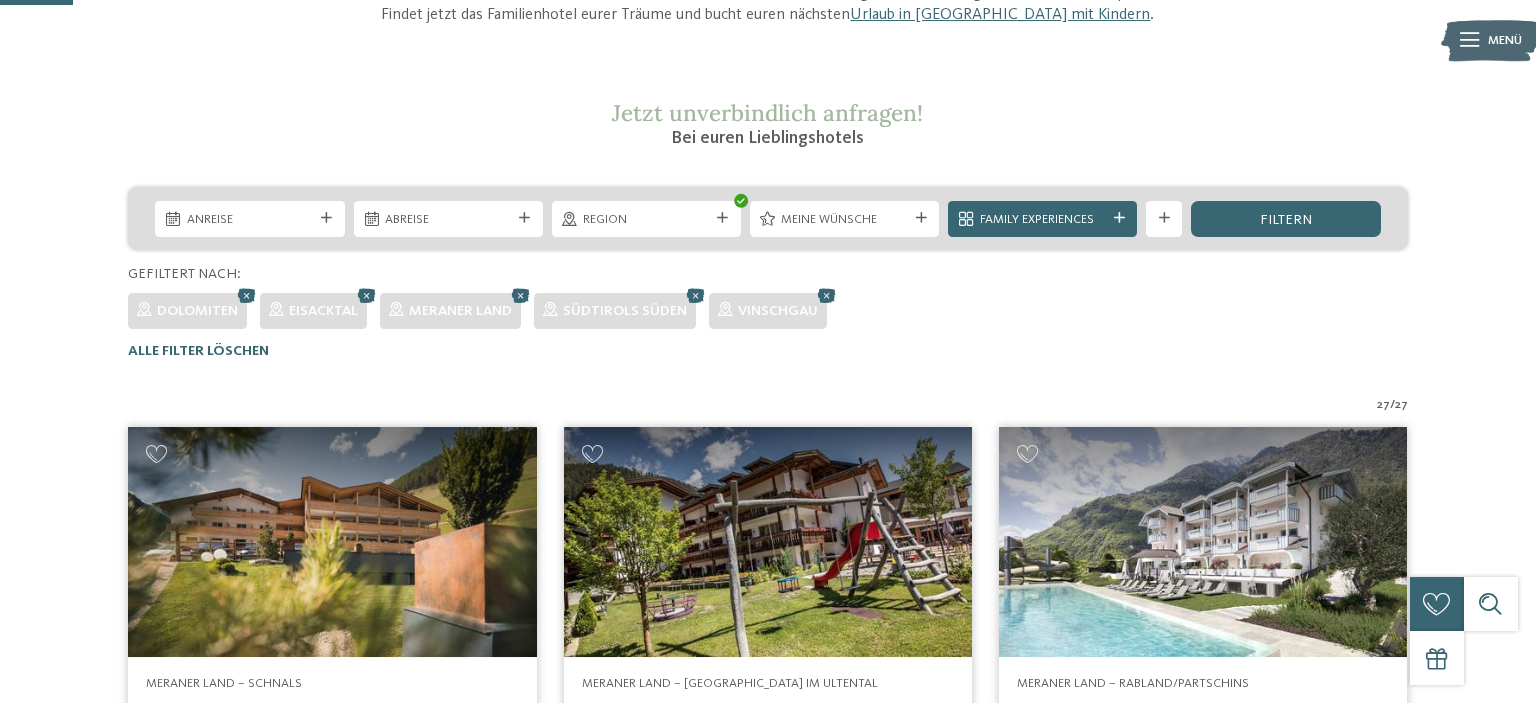 scroll, scrollTop: 275, scrollLeft: 0, axis: vertical 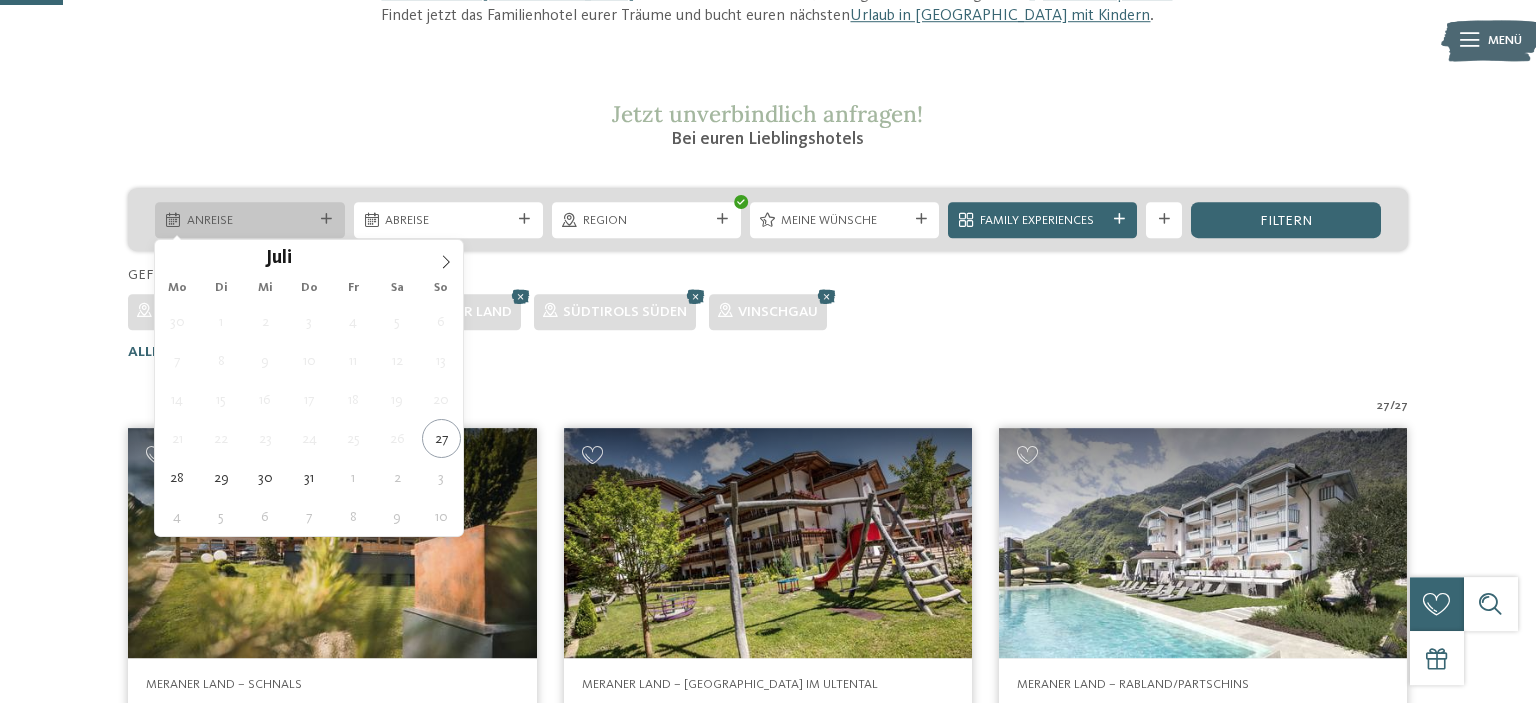 click on "Anreise" at bounding box center [249, 220] 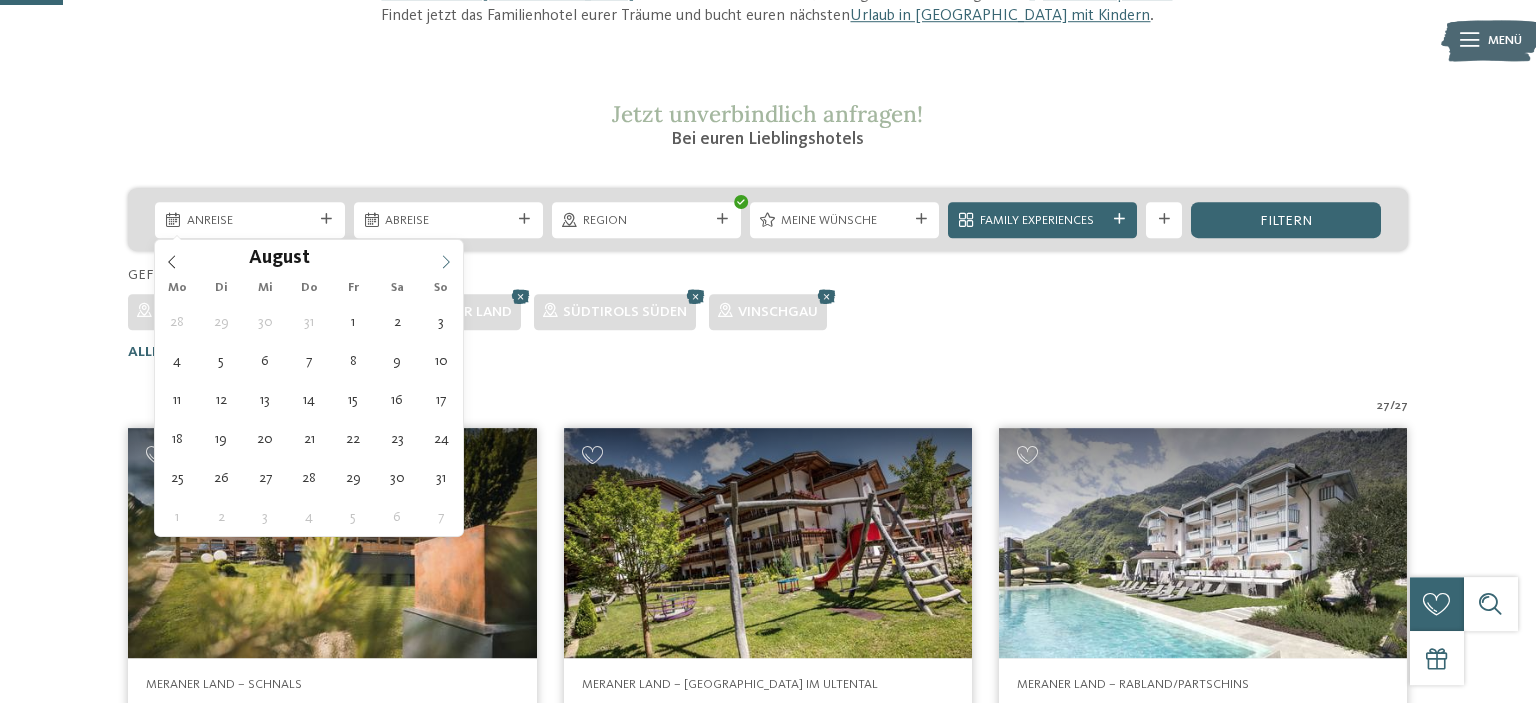 click at bounding box center [446, 257] 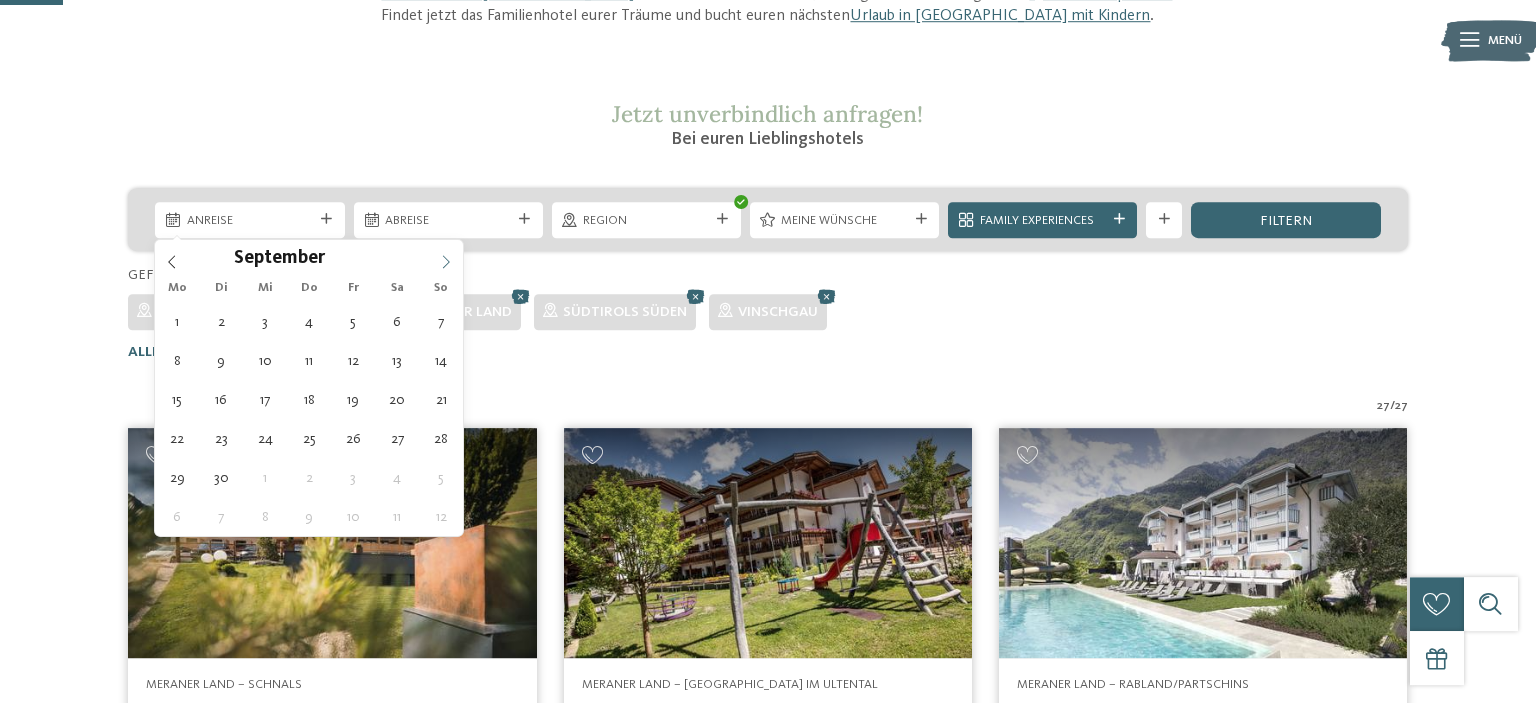 click at bounding box center [446, 257] 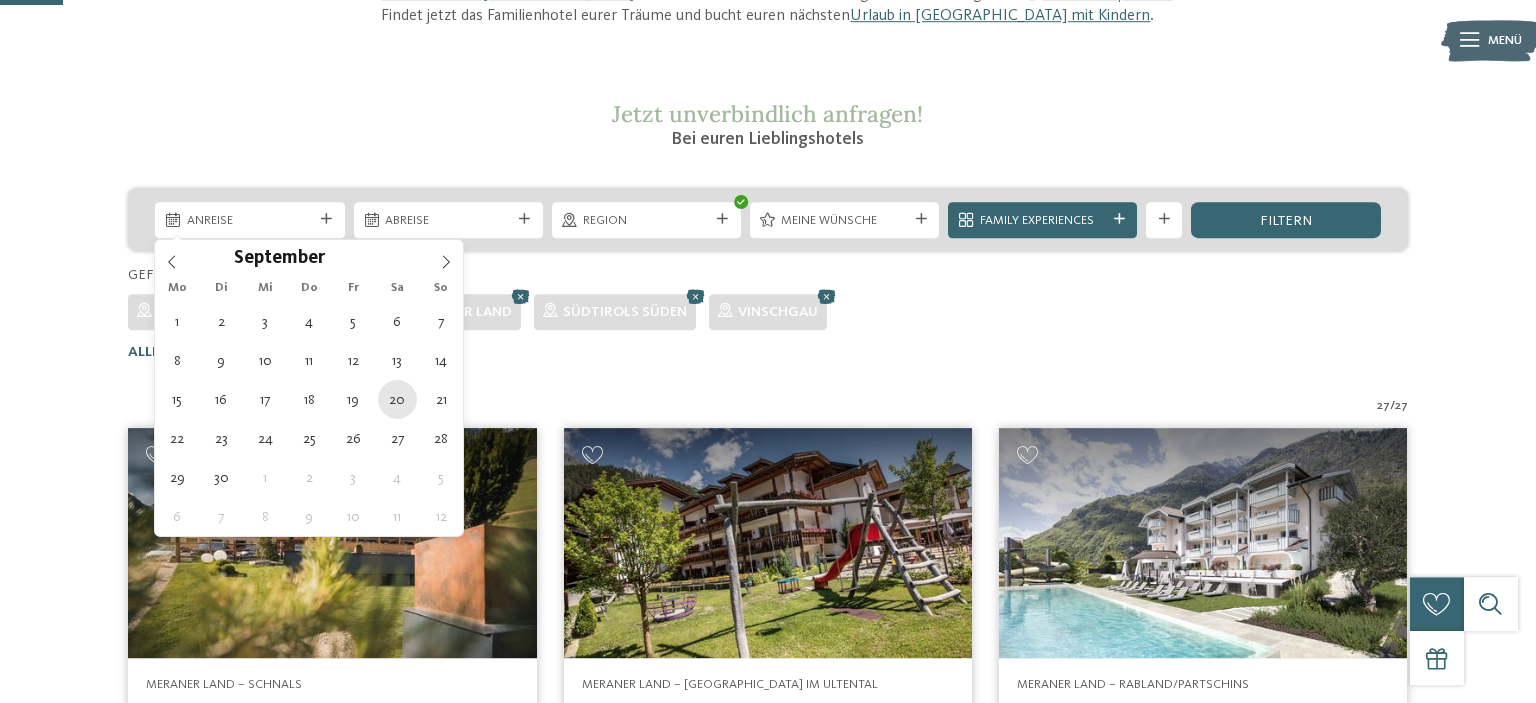 type on "20.09.2025" 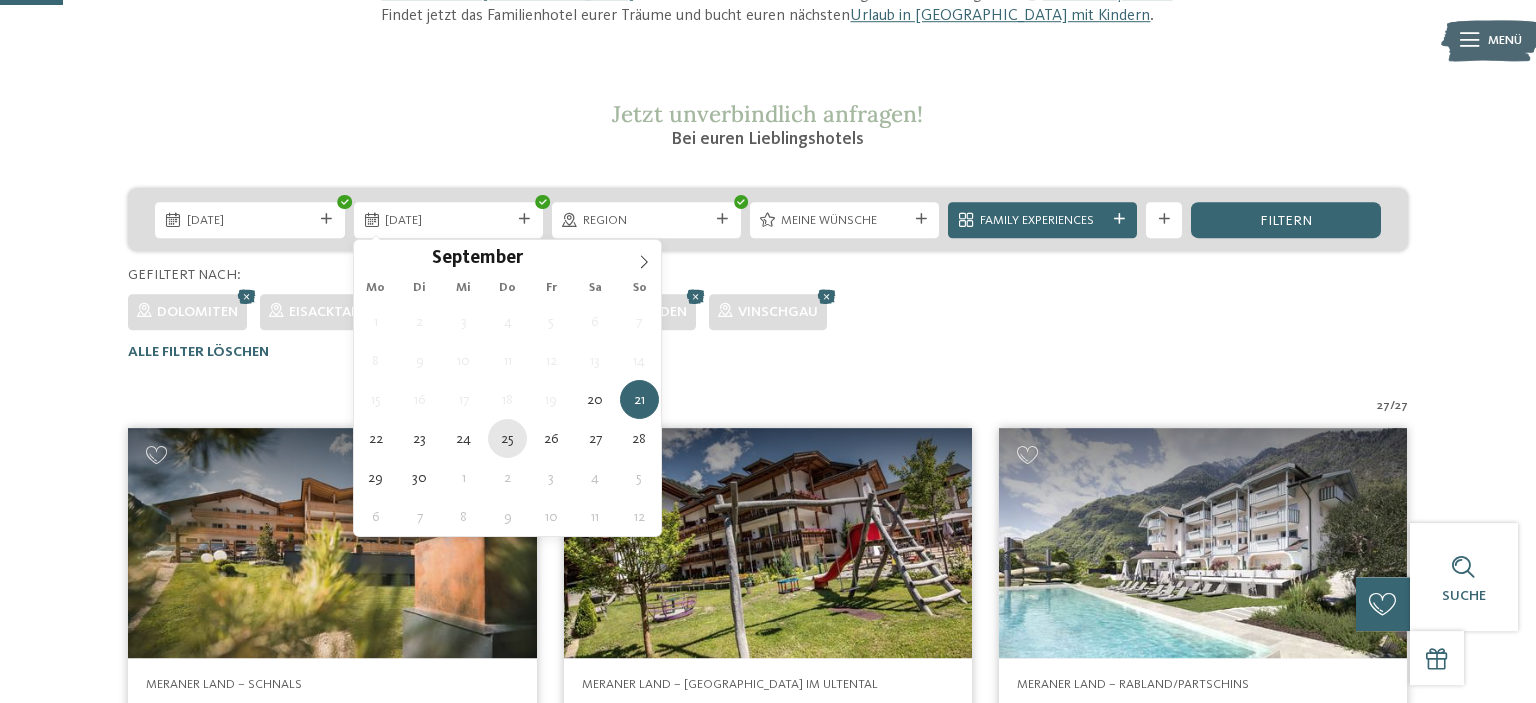 type on "25.09.2025" 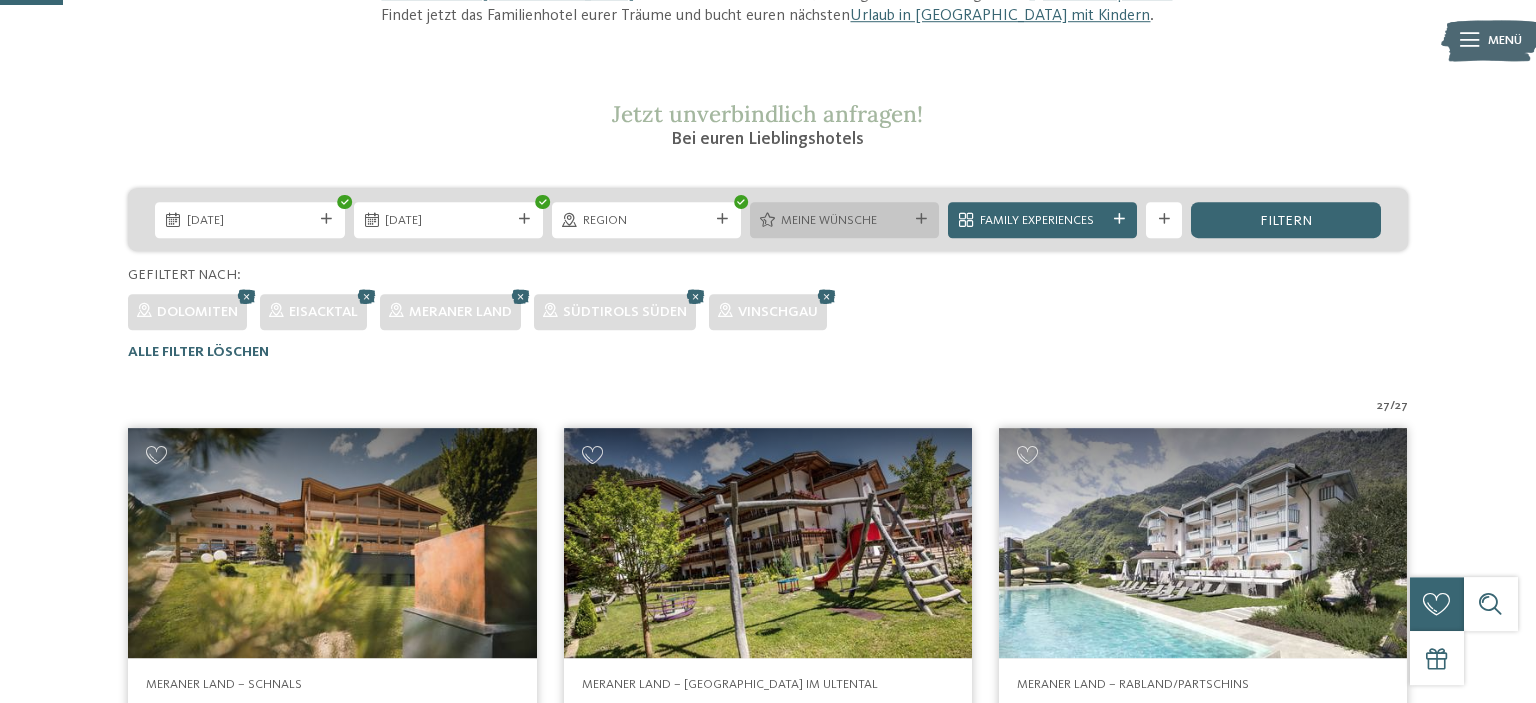 click on "Meine Wünsche" at bounding box center (844, 221) 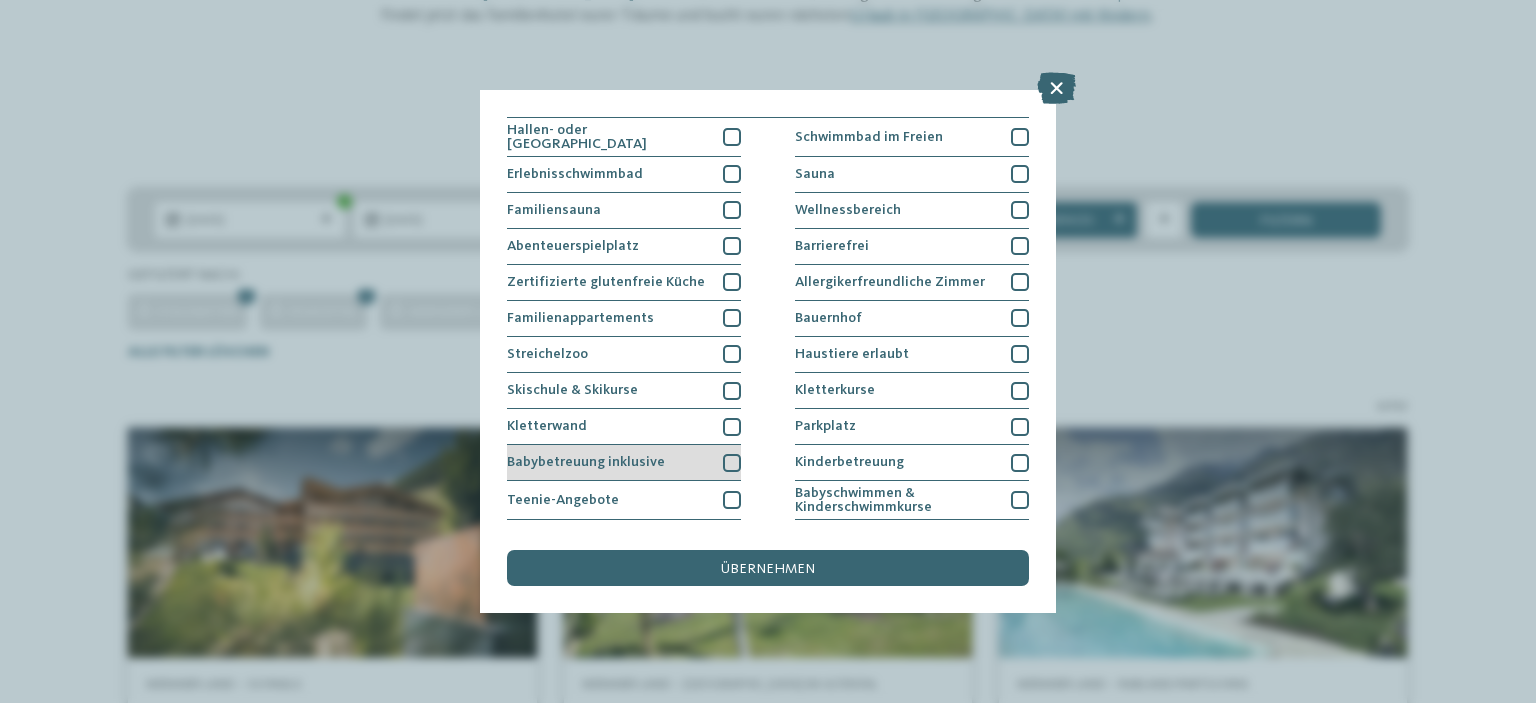 scroll, scrollTop: 0, scrollLeft: 0, axis: both 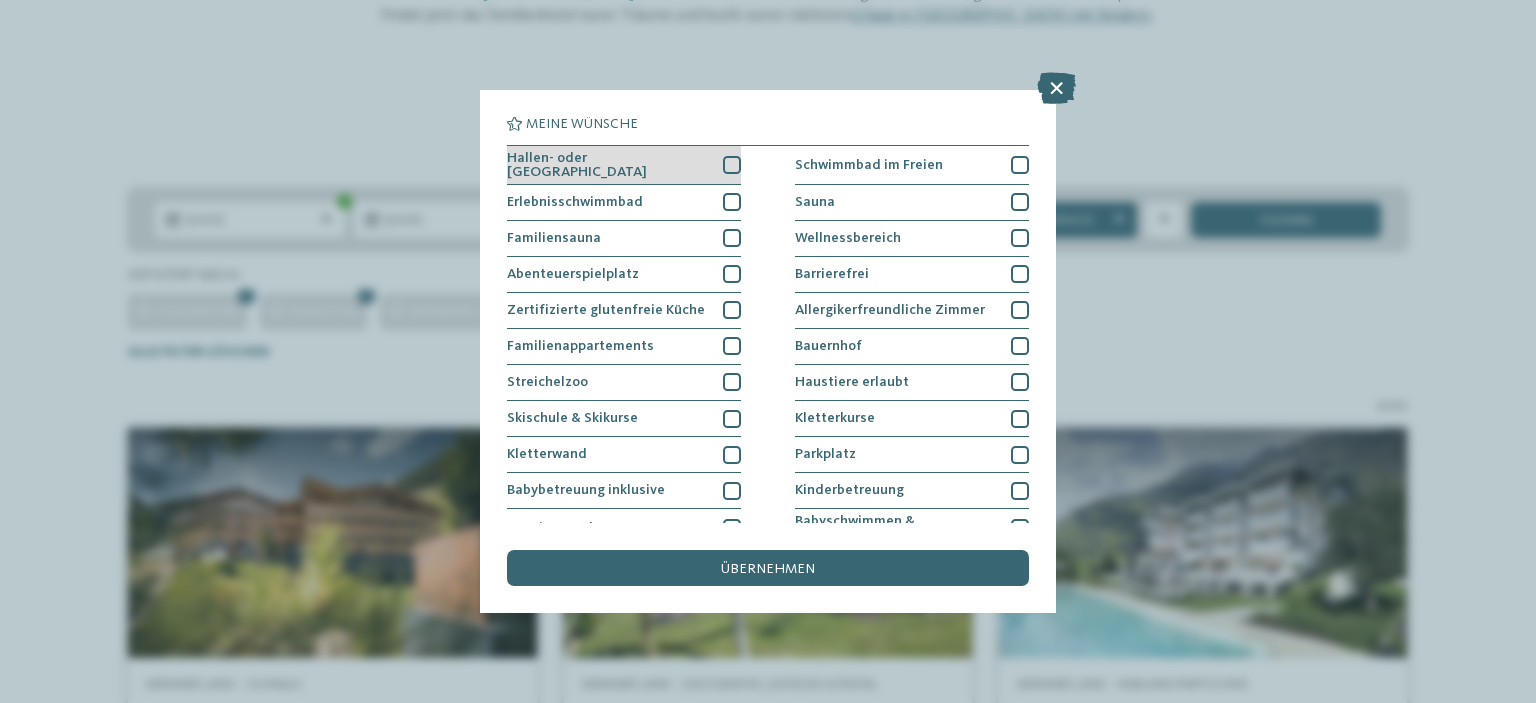 click at bounding box center [732, 165] 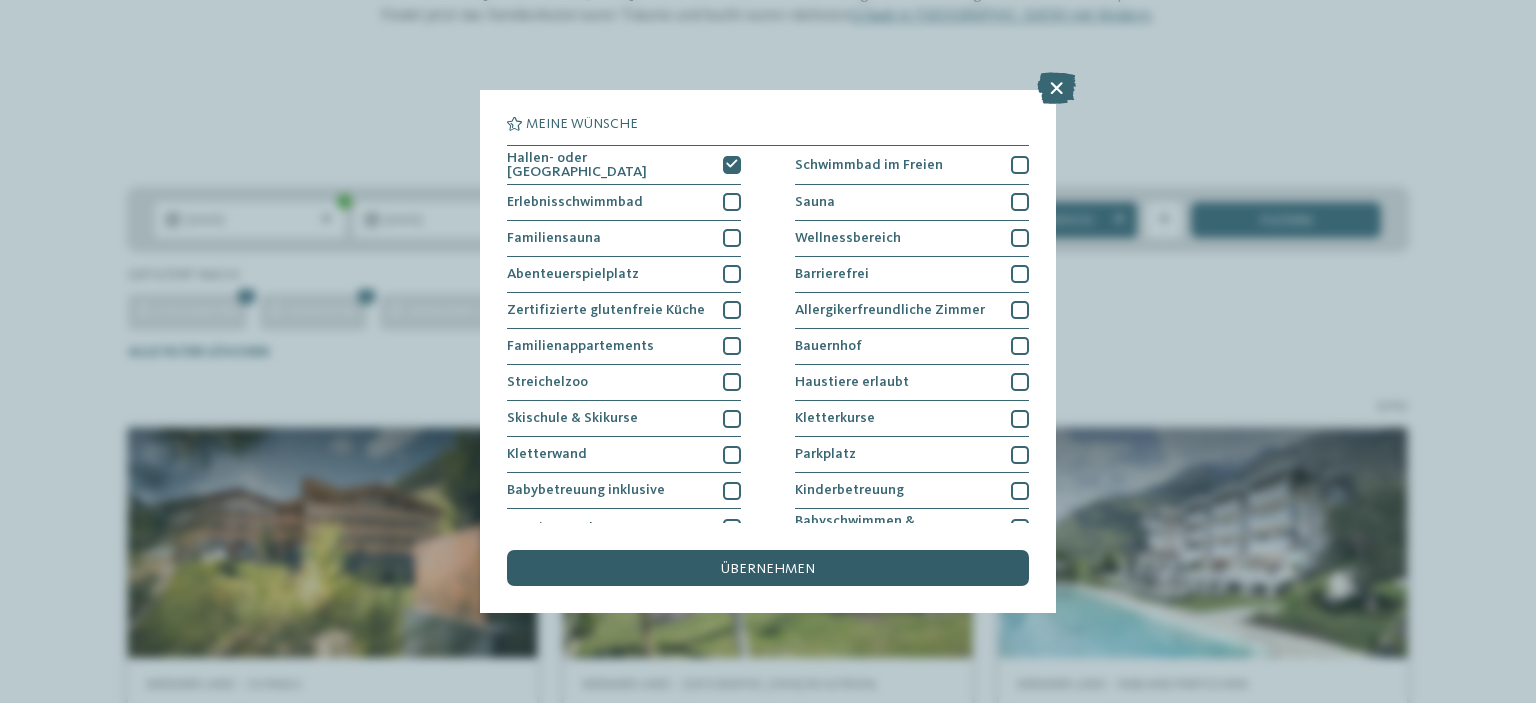 click on "übernehmen" at bounding box center (768, 568) 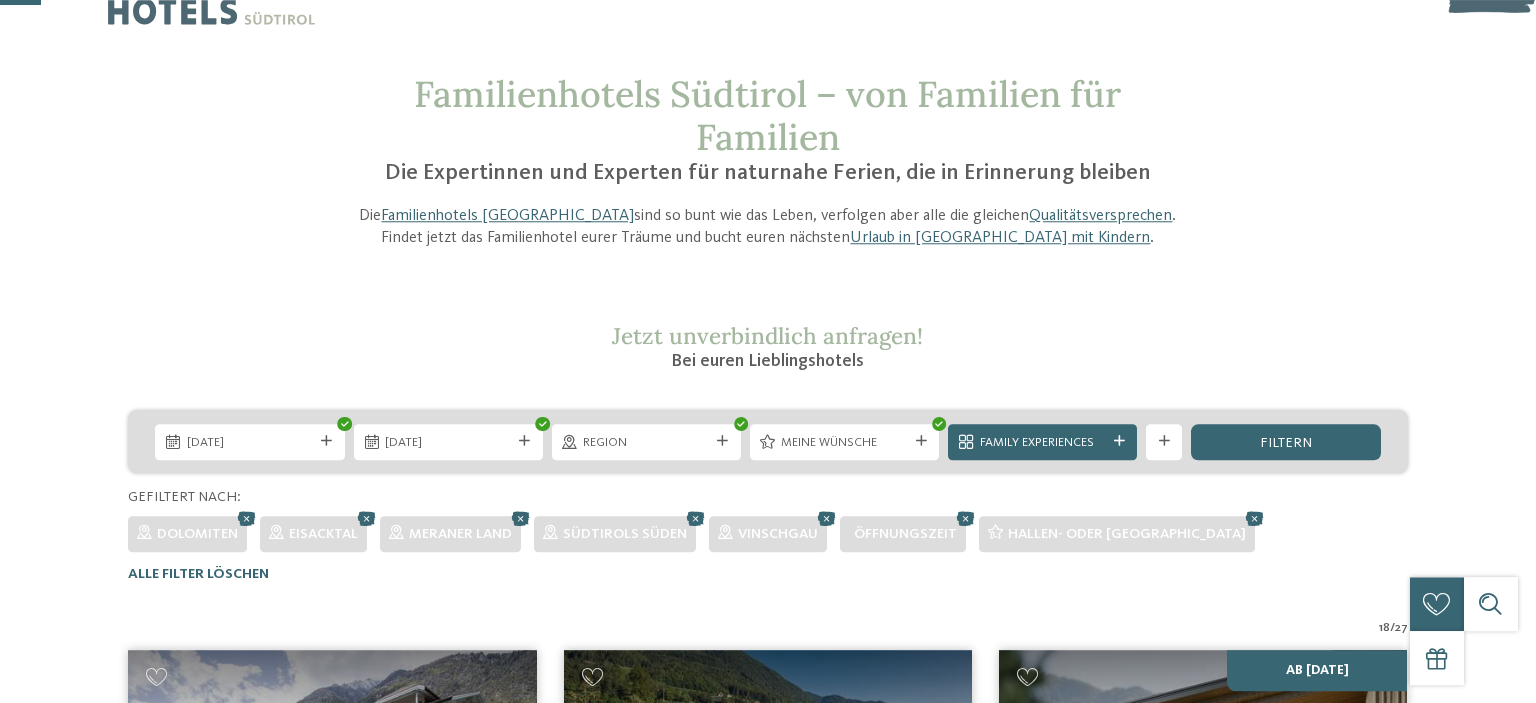 scroll, scrollTop: 0, scrollLeft: 0, axis: both 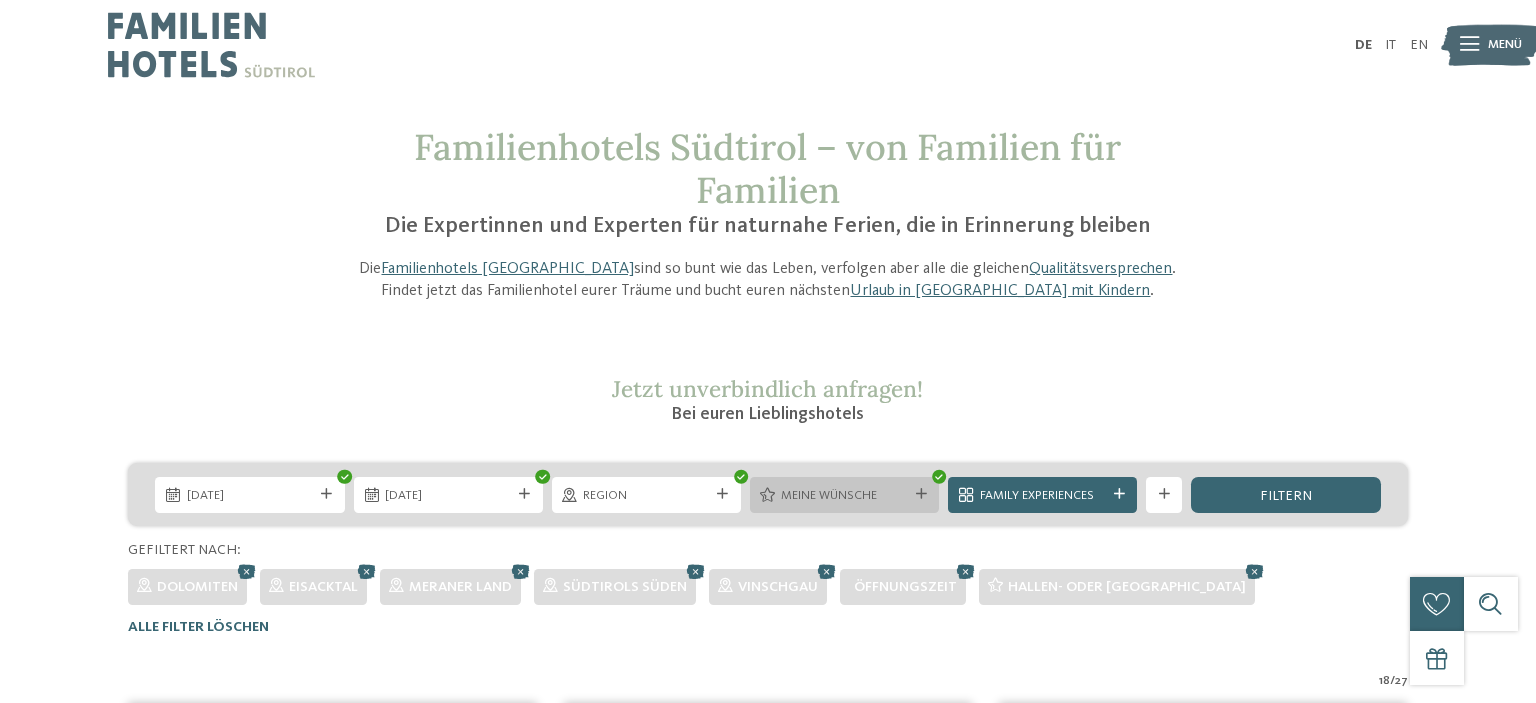 click at bounding box center [921, 494] 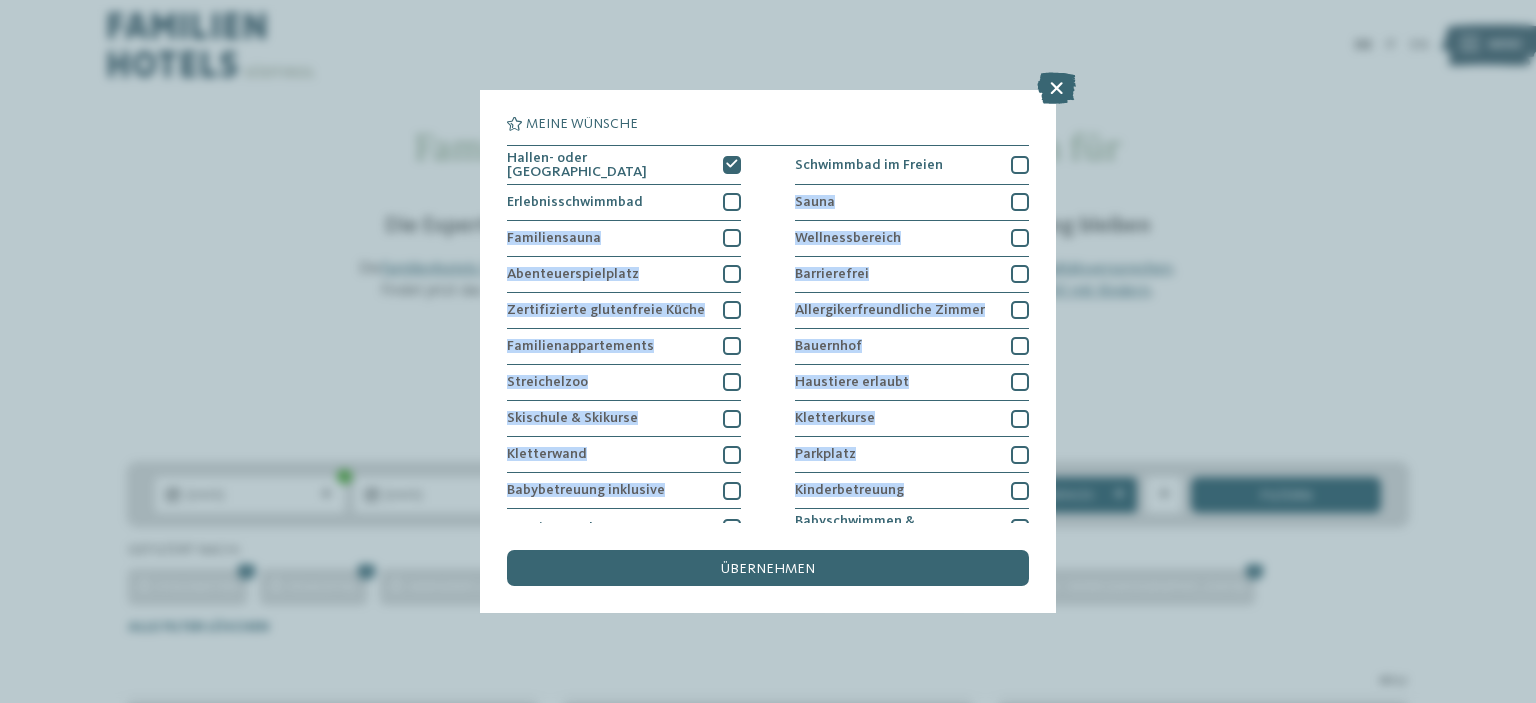 drag, startPoint x: 926, startPoint y: 500, endPoint x: 750, endPoint y: 205, distance: 343.51273 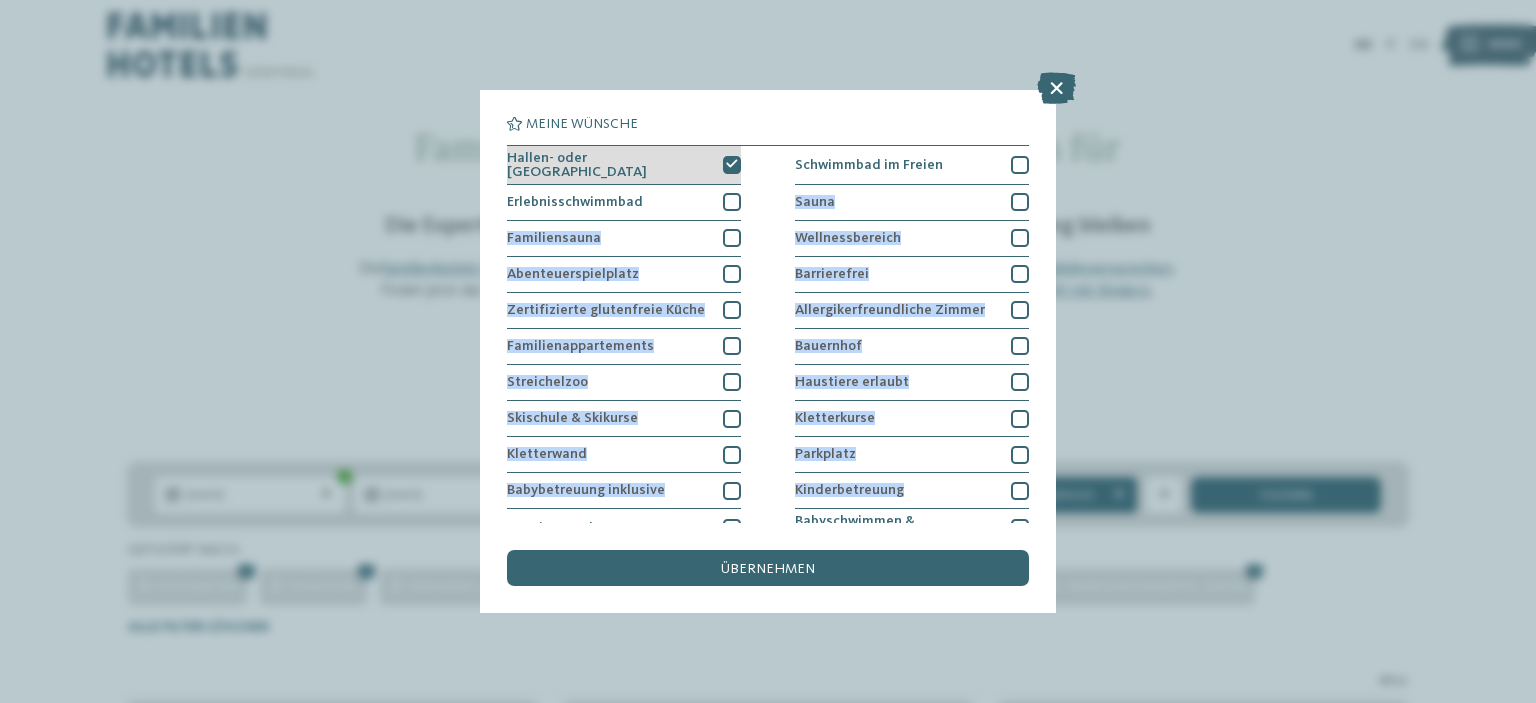 click at bounding box center (732, 164) 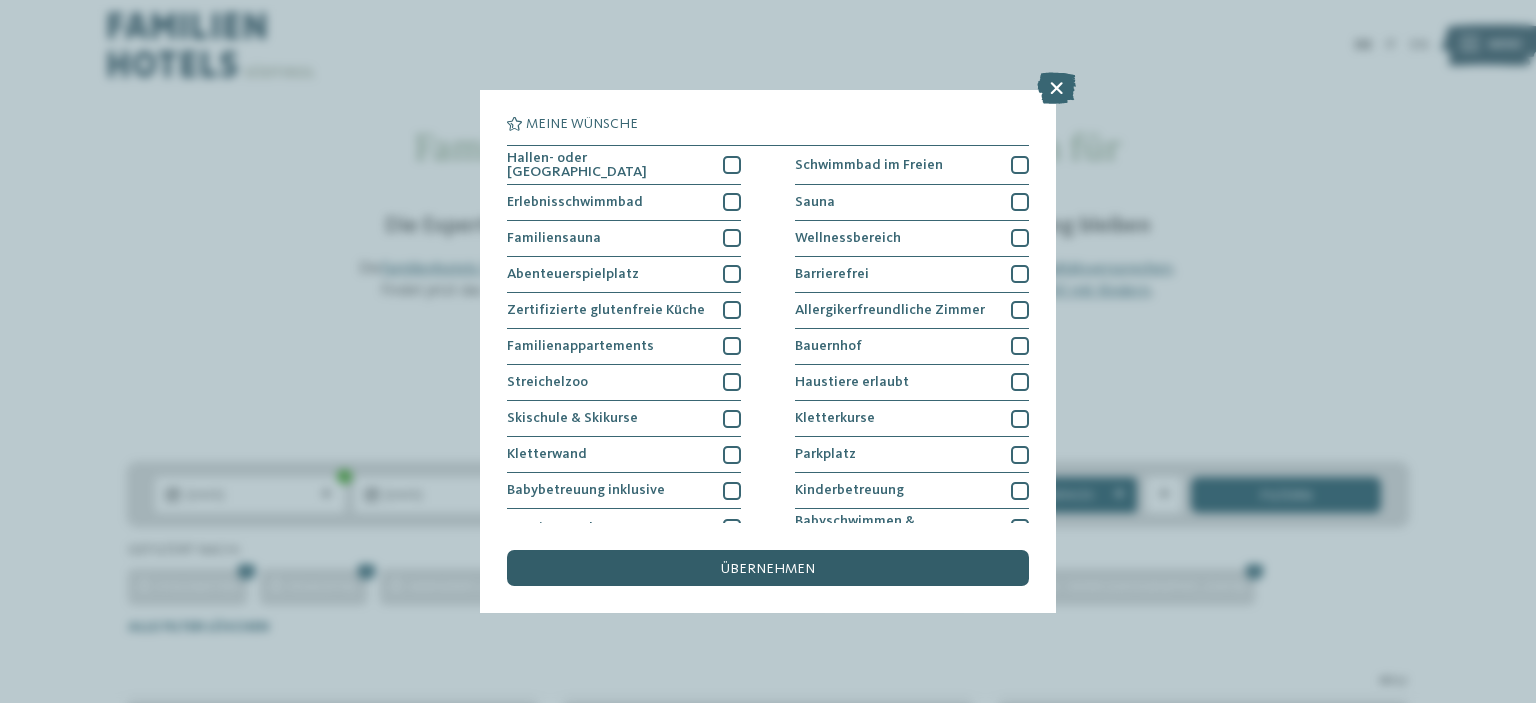 click on "übernehmen" at bounding box center [768, 568] 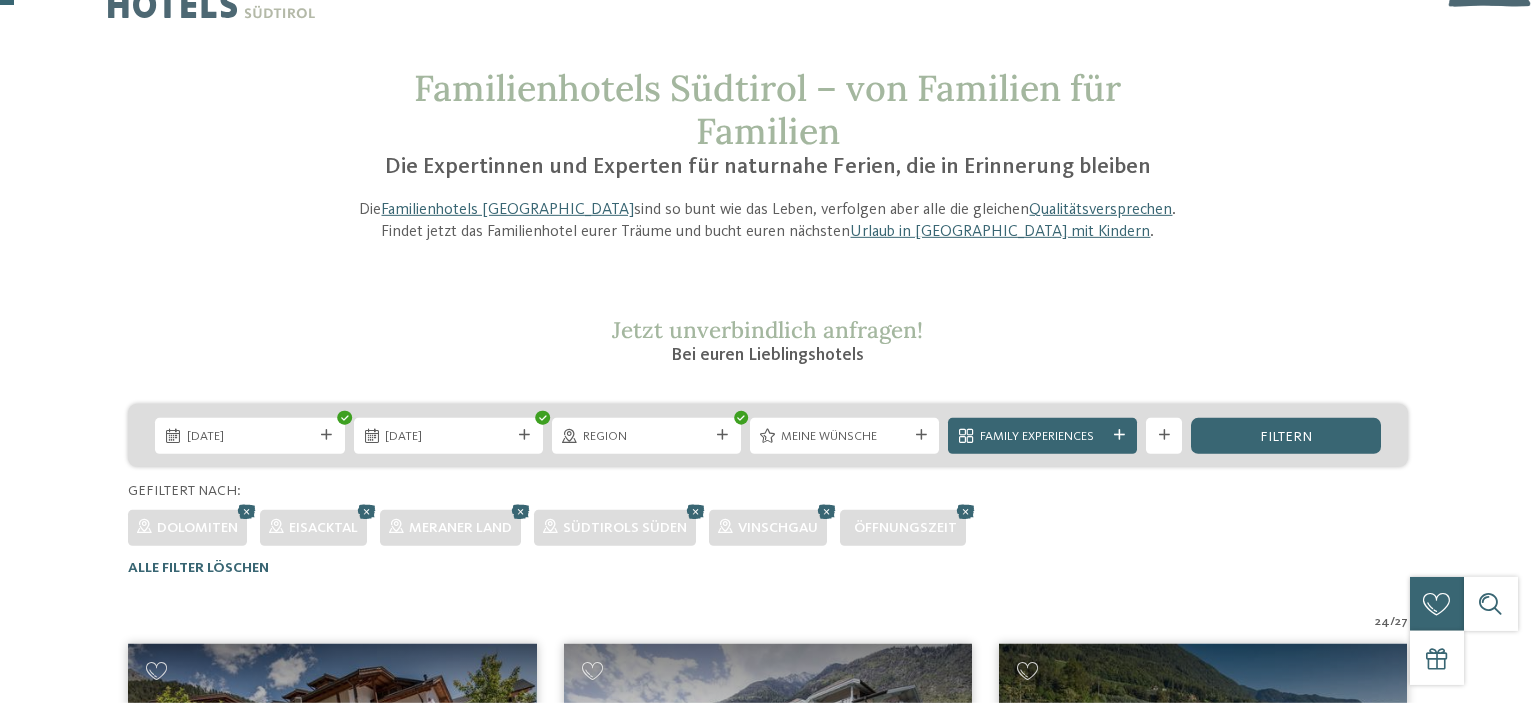 scroll, scrollTop: 54, scrollLeft: 0, axis: vertical 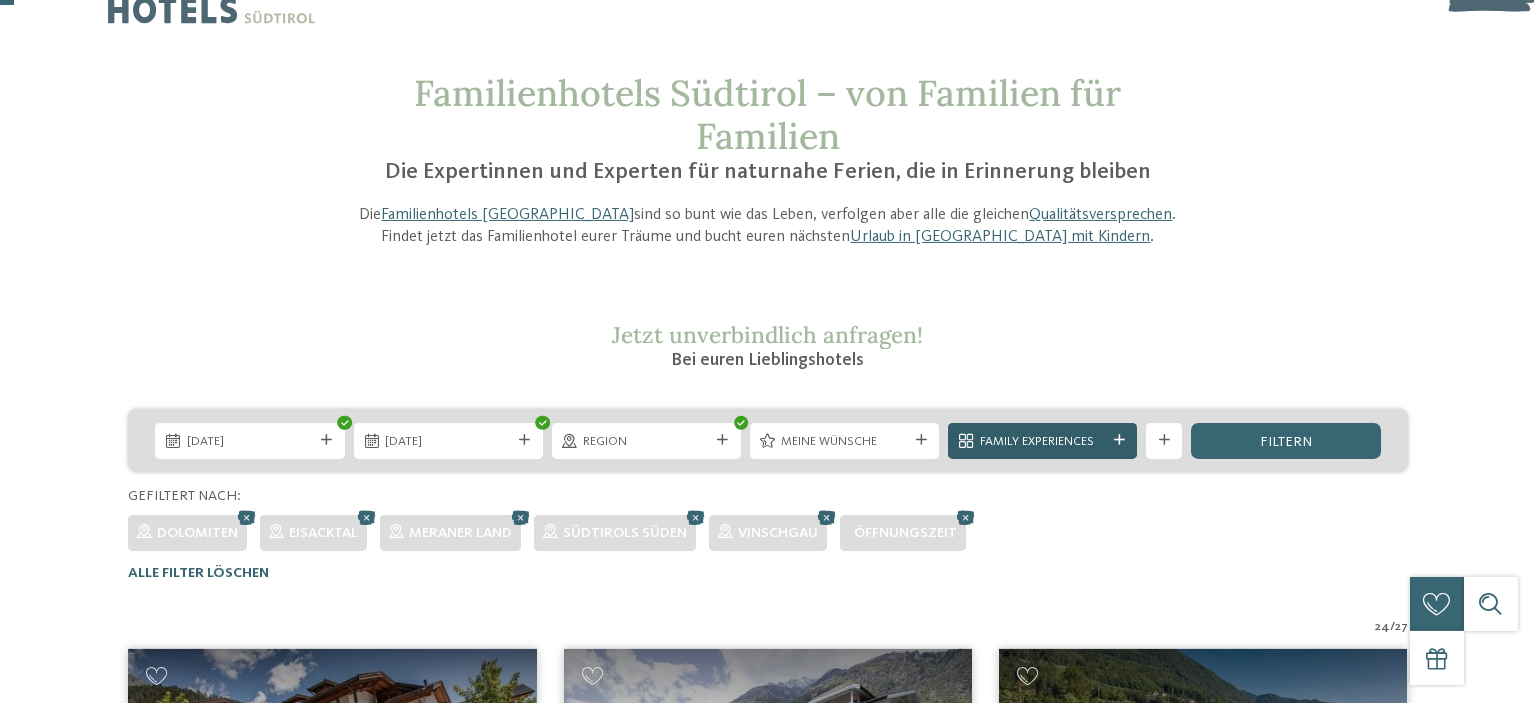 click on "Family Experiences" at bounding box center [1042, 441] 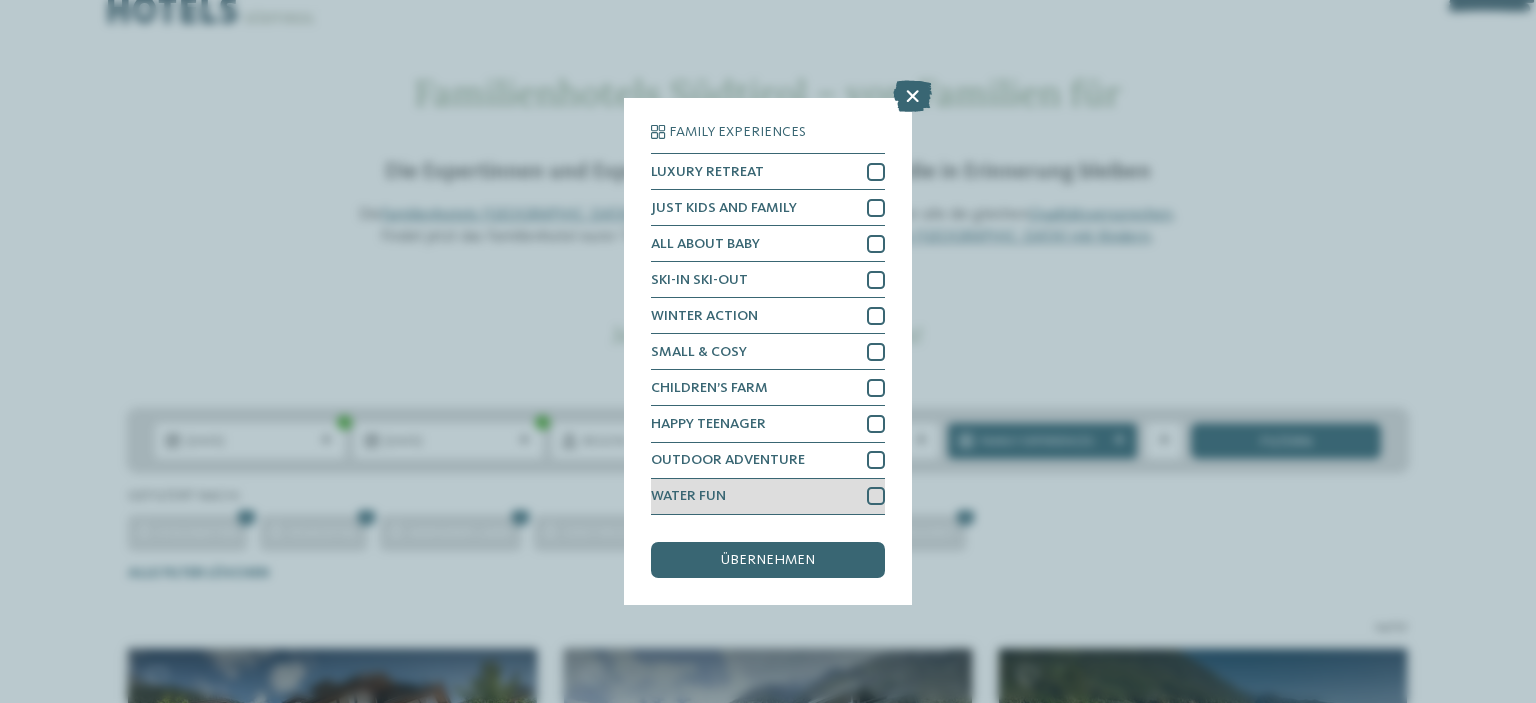 click on "WATER FUN" at bounding box center [768, 497] 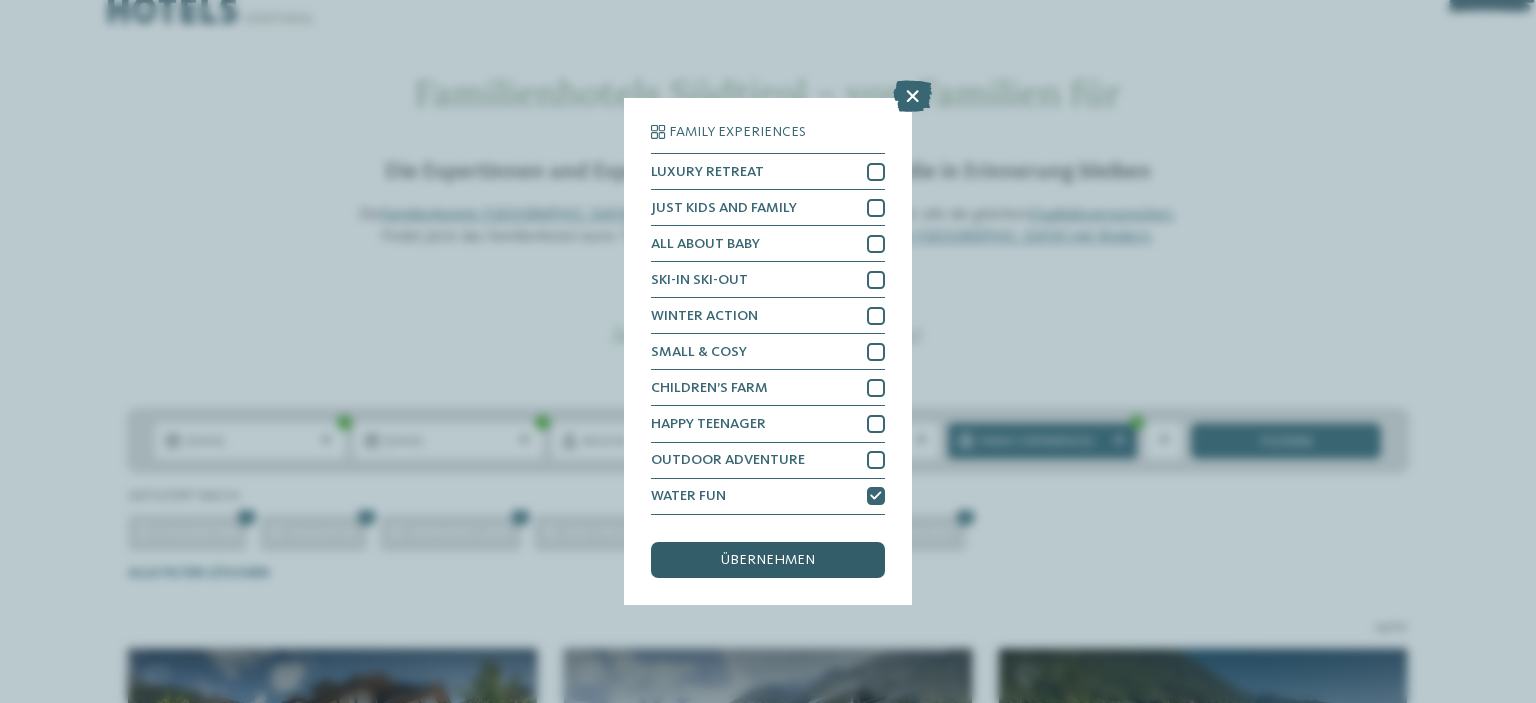 click on "übernehmen" at bounding box center (768, 560) 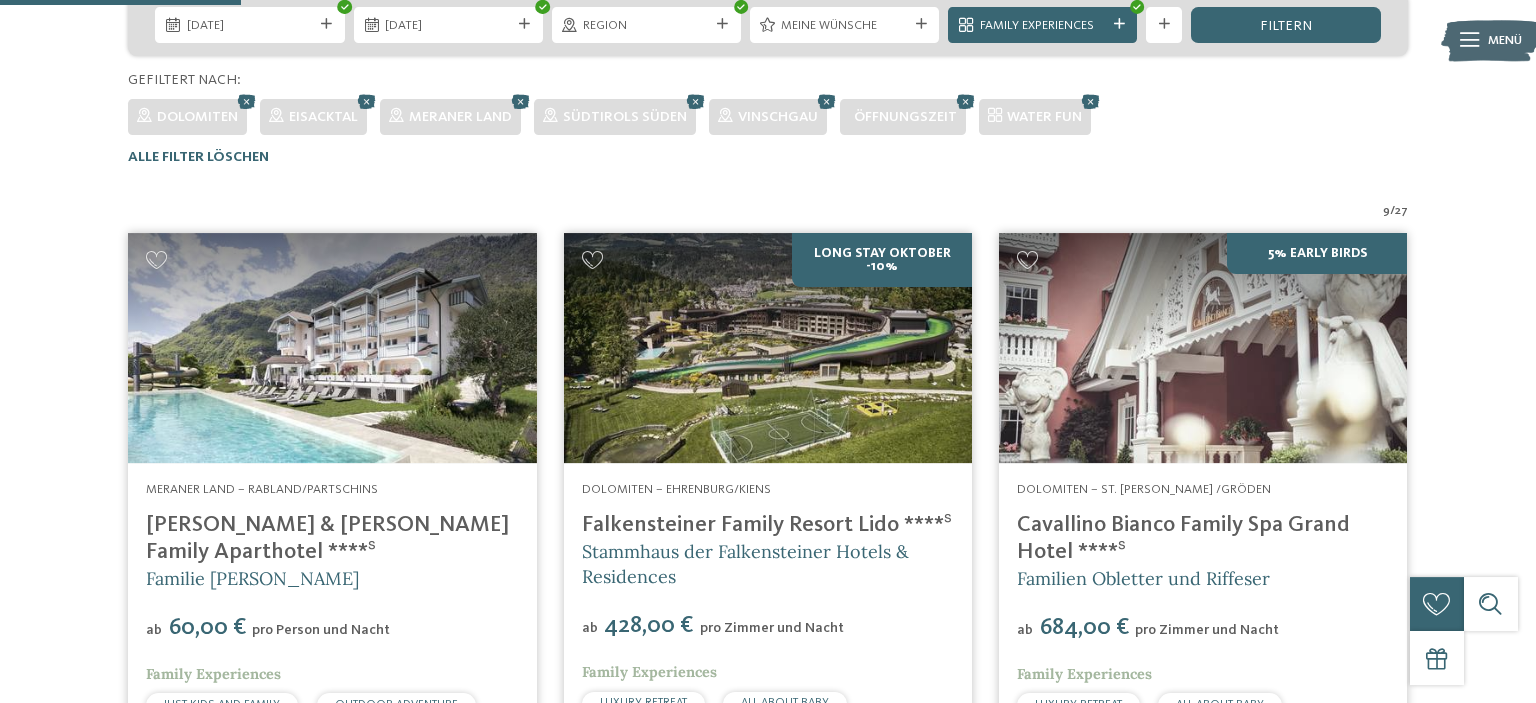 scroll, scrollTop: 468, scrollLeft: 0, axis: vertical 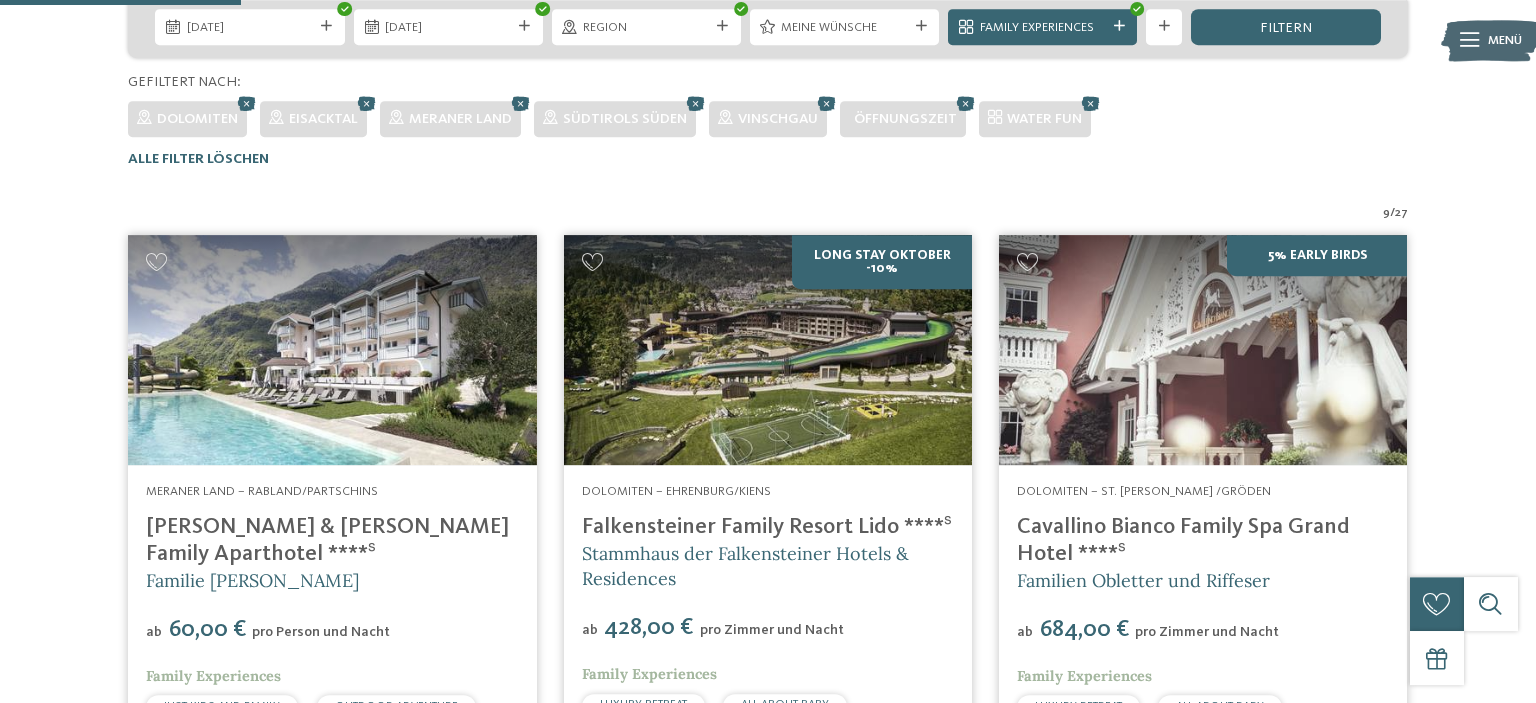 click at bounding box center [768, 350] 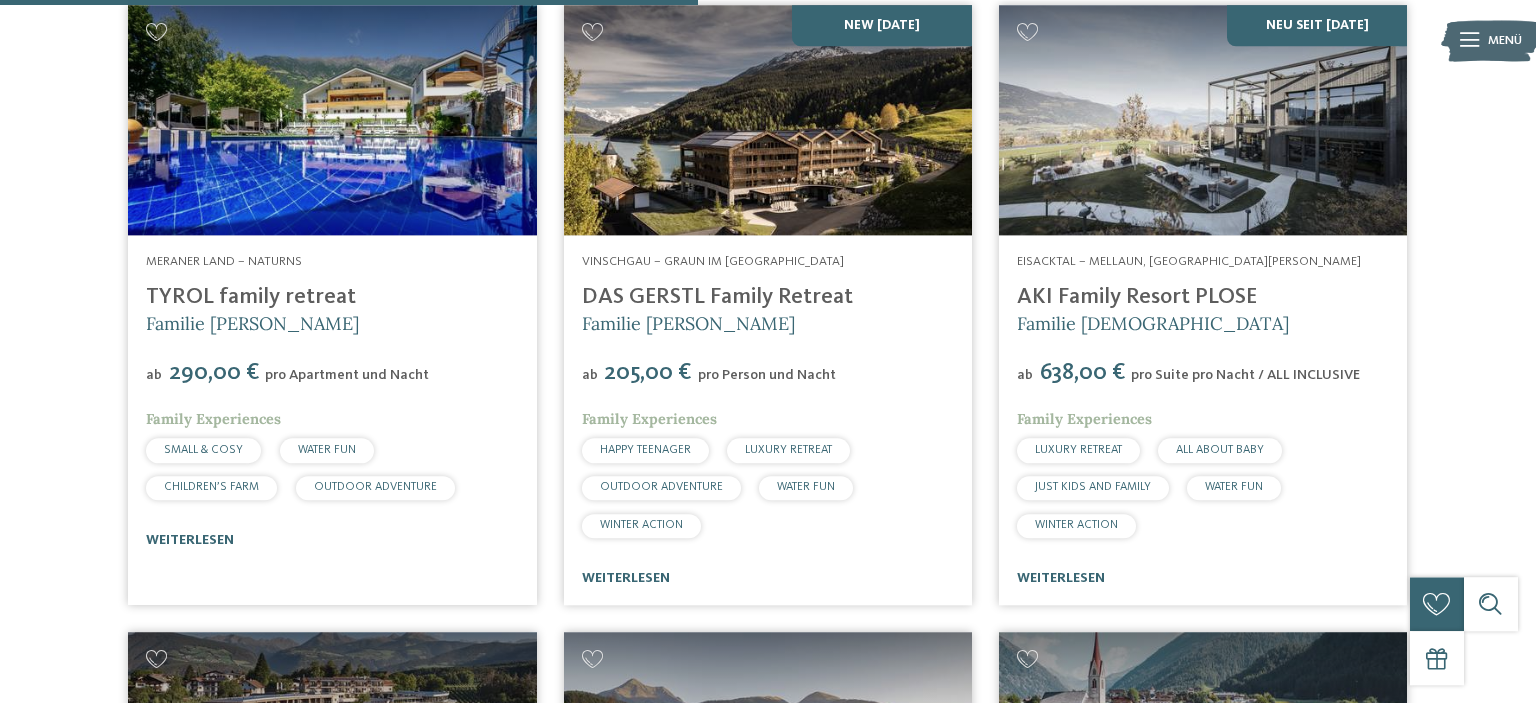 scroll, scrollTop: 1353, scrollLeft: 0, axis: vertical 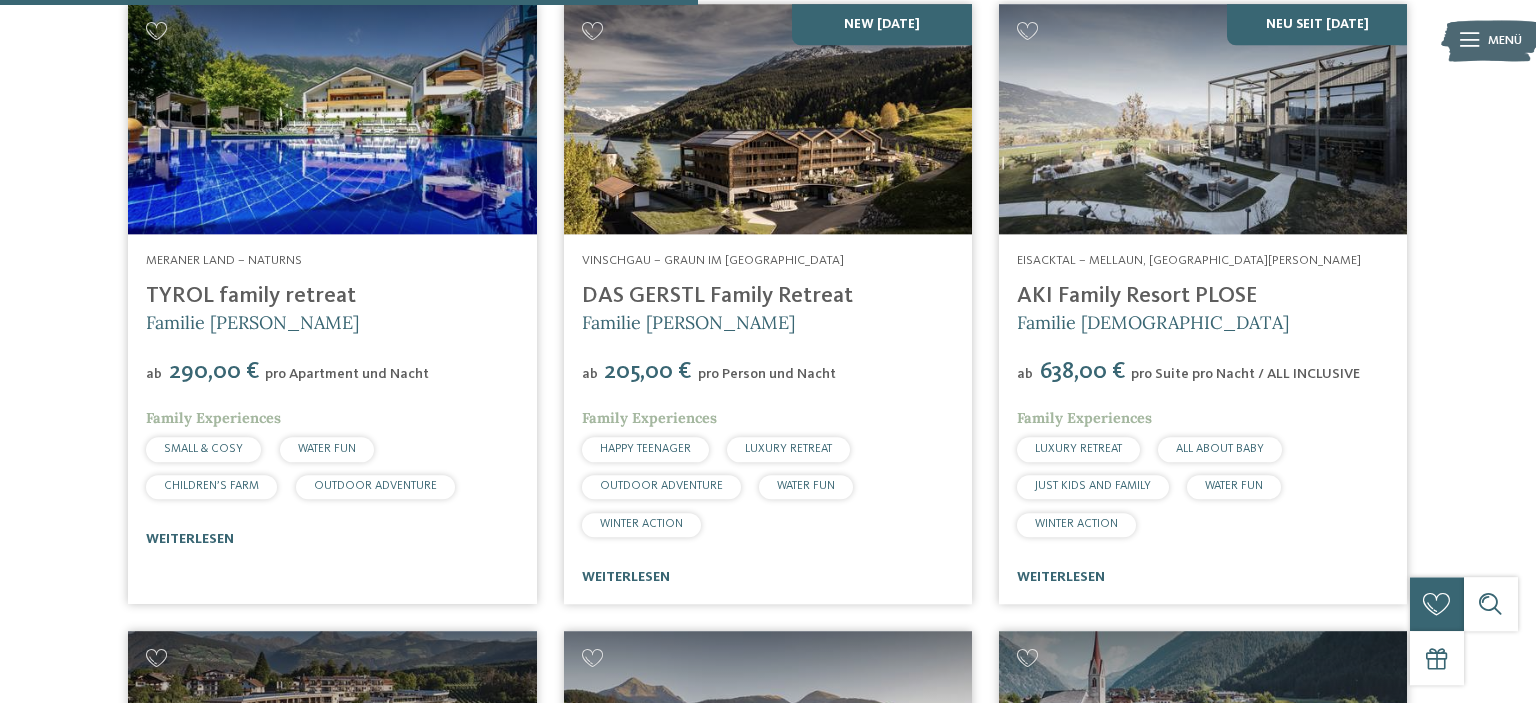 click on "DAS GERSTL Family Retreat" at bounding box center (717, 296) 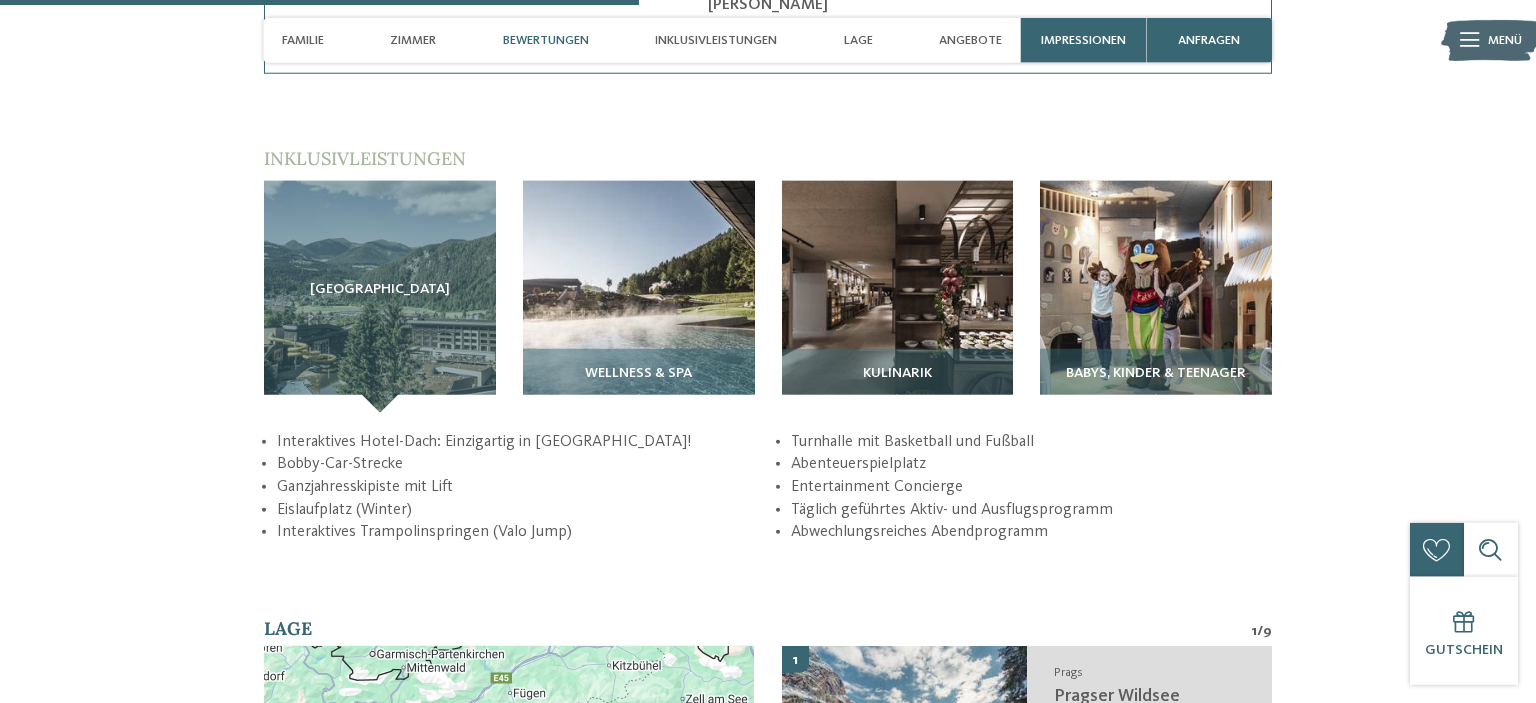 scroll, scrollTop: 2583, scrollLeft: 0, axis: vertical 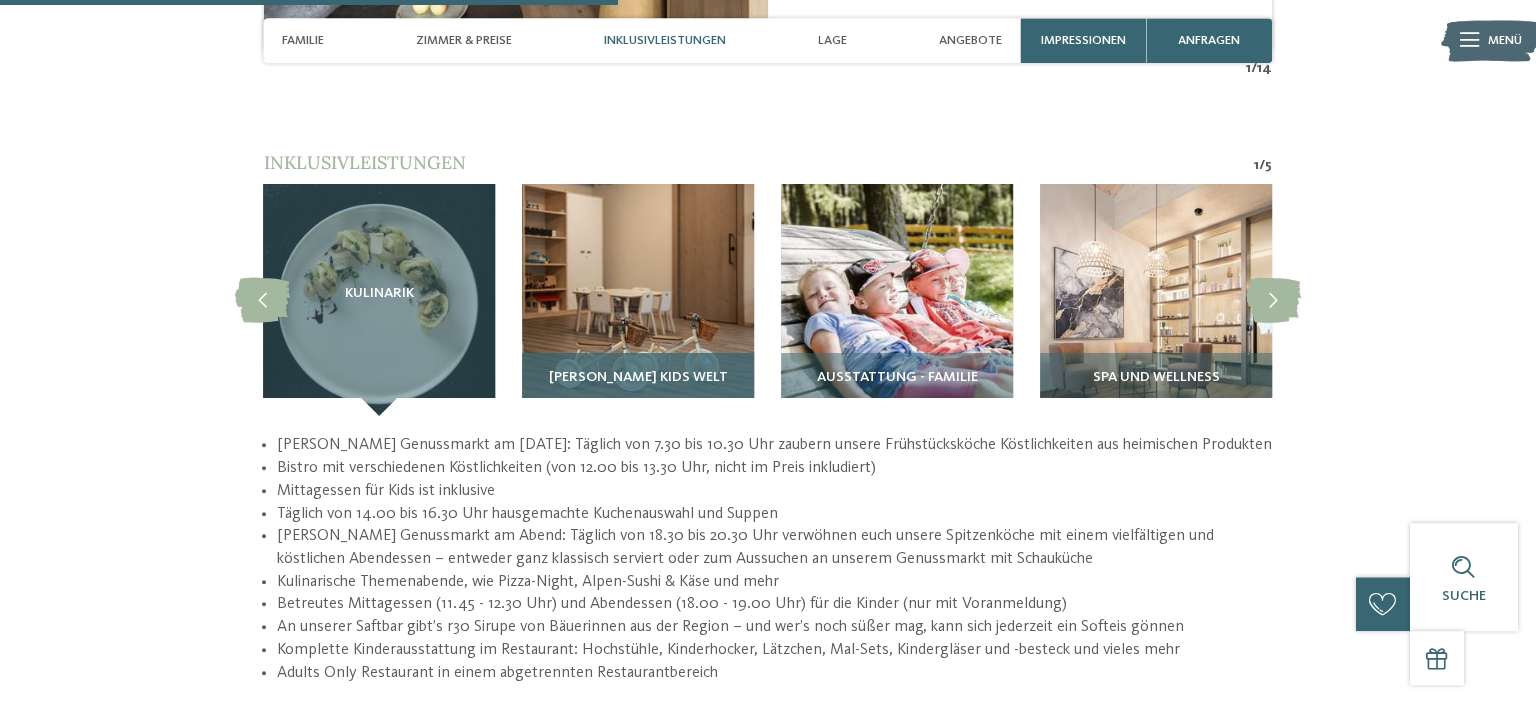 click on "GERSTI’s Kids Welt" at bounding box center [638, 378] 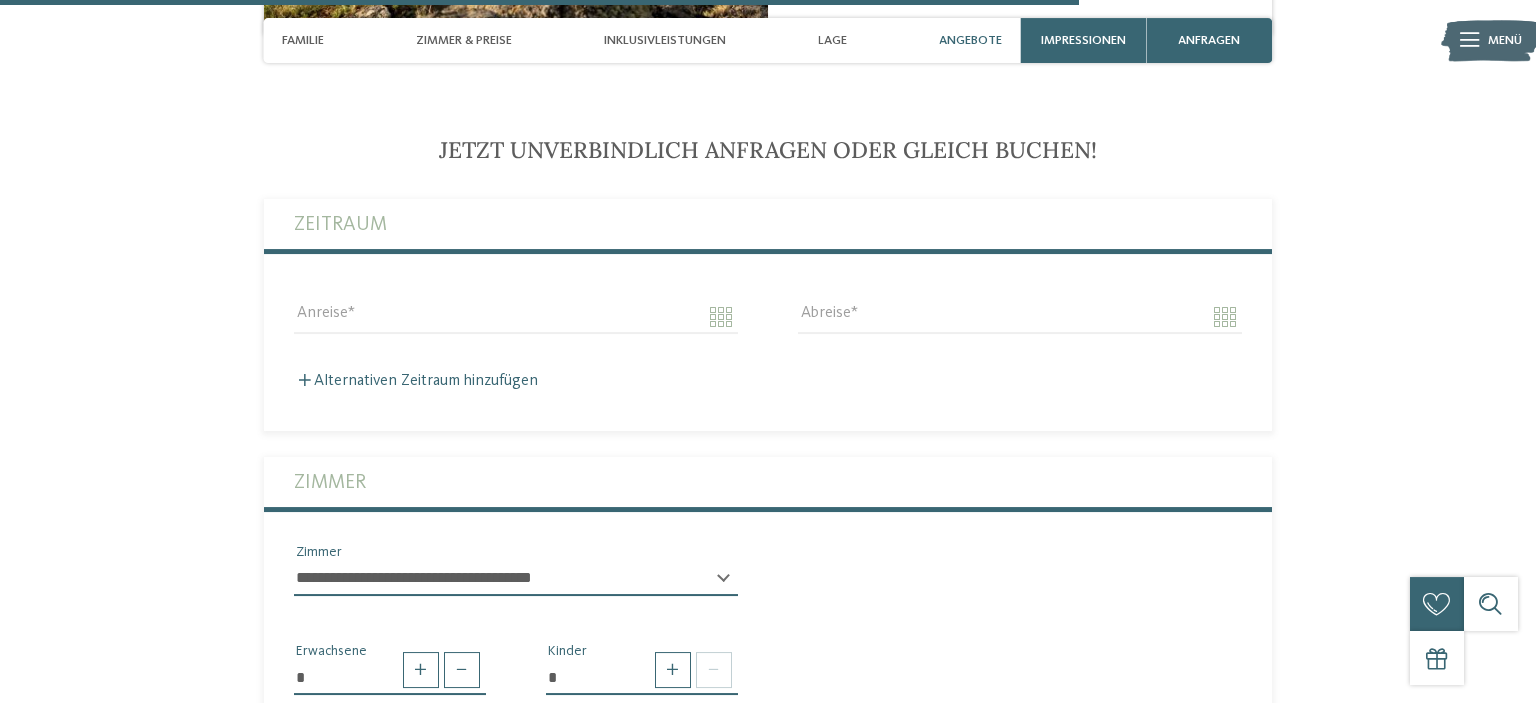 scroll, scrollTop: 4254, scrollLeft: 0, axis: vertical 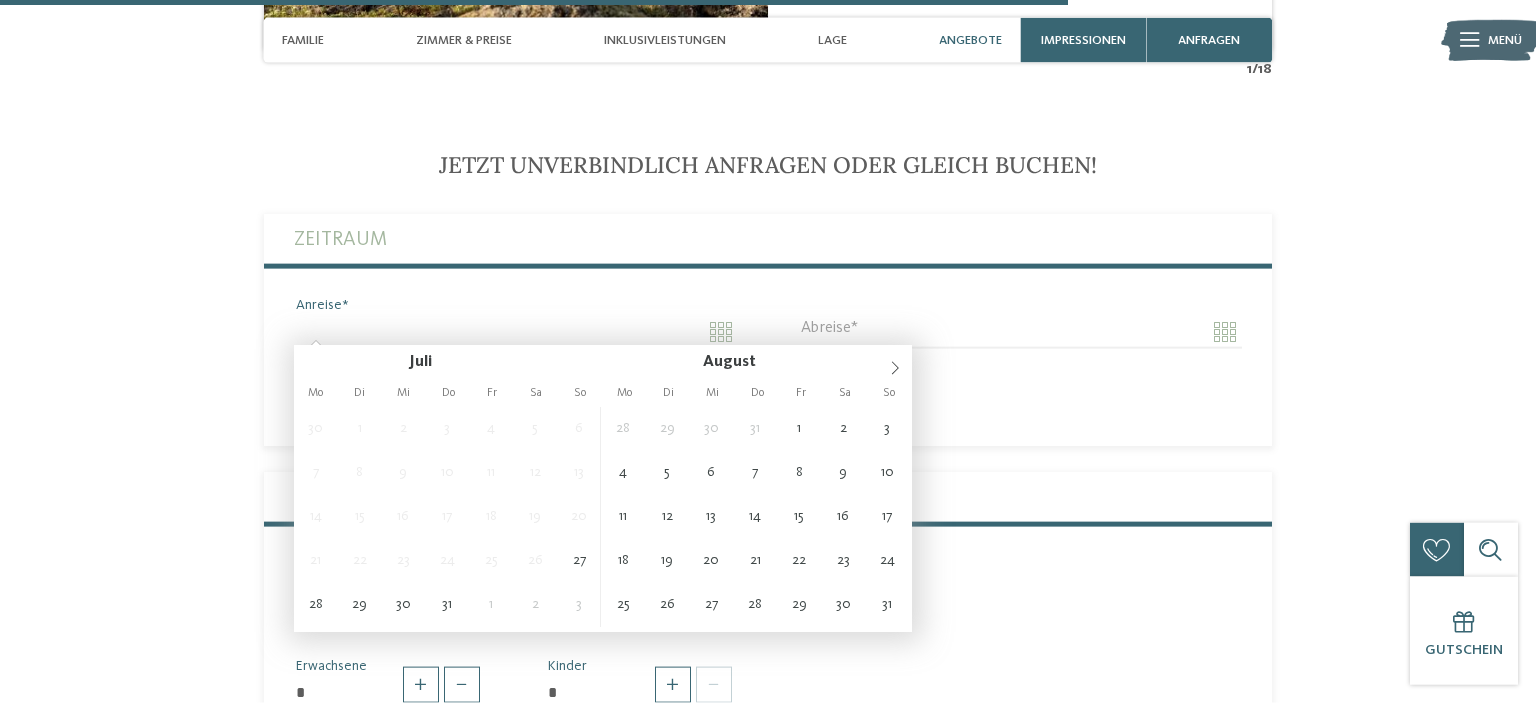 click on "Anreise" at bounding box center [516, 332] 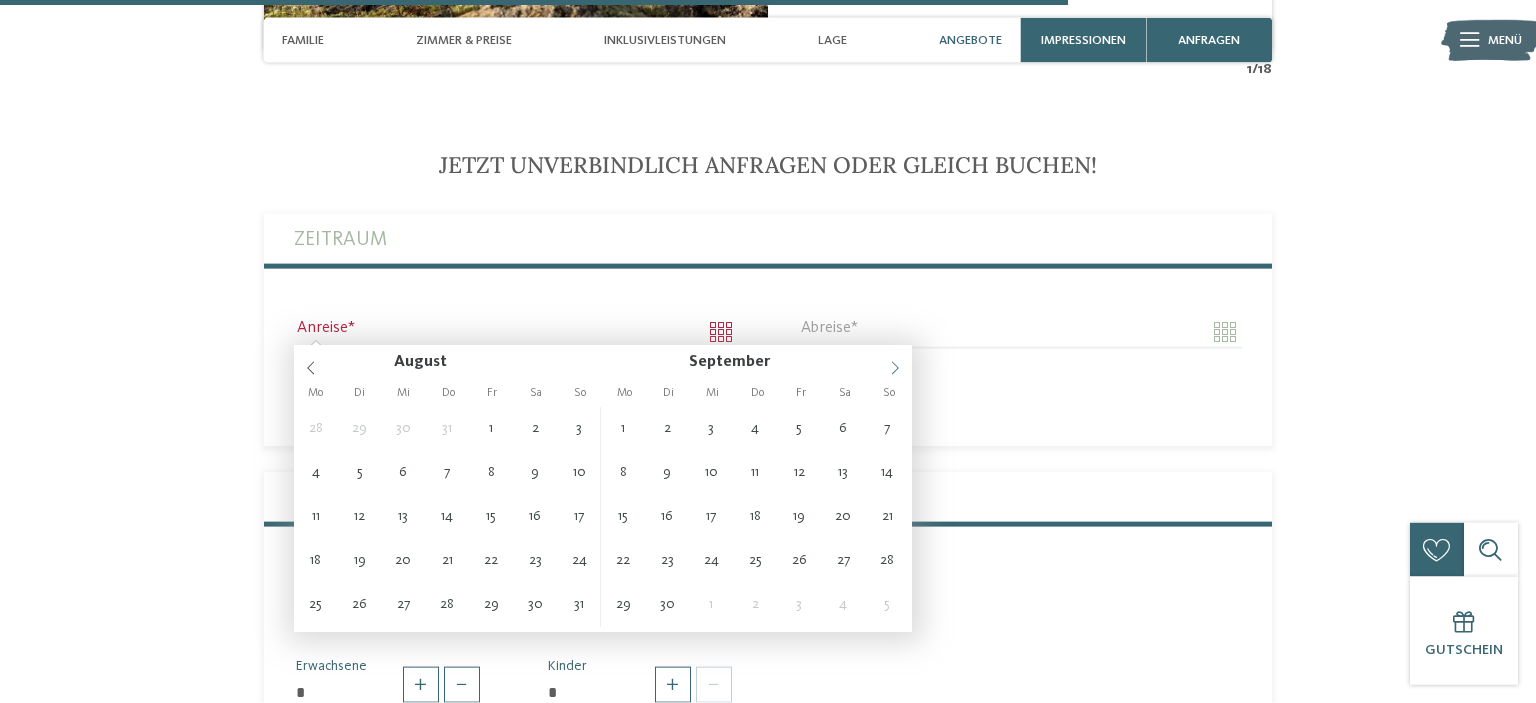 click at bounding box center (895, 362) 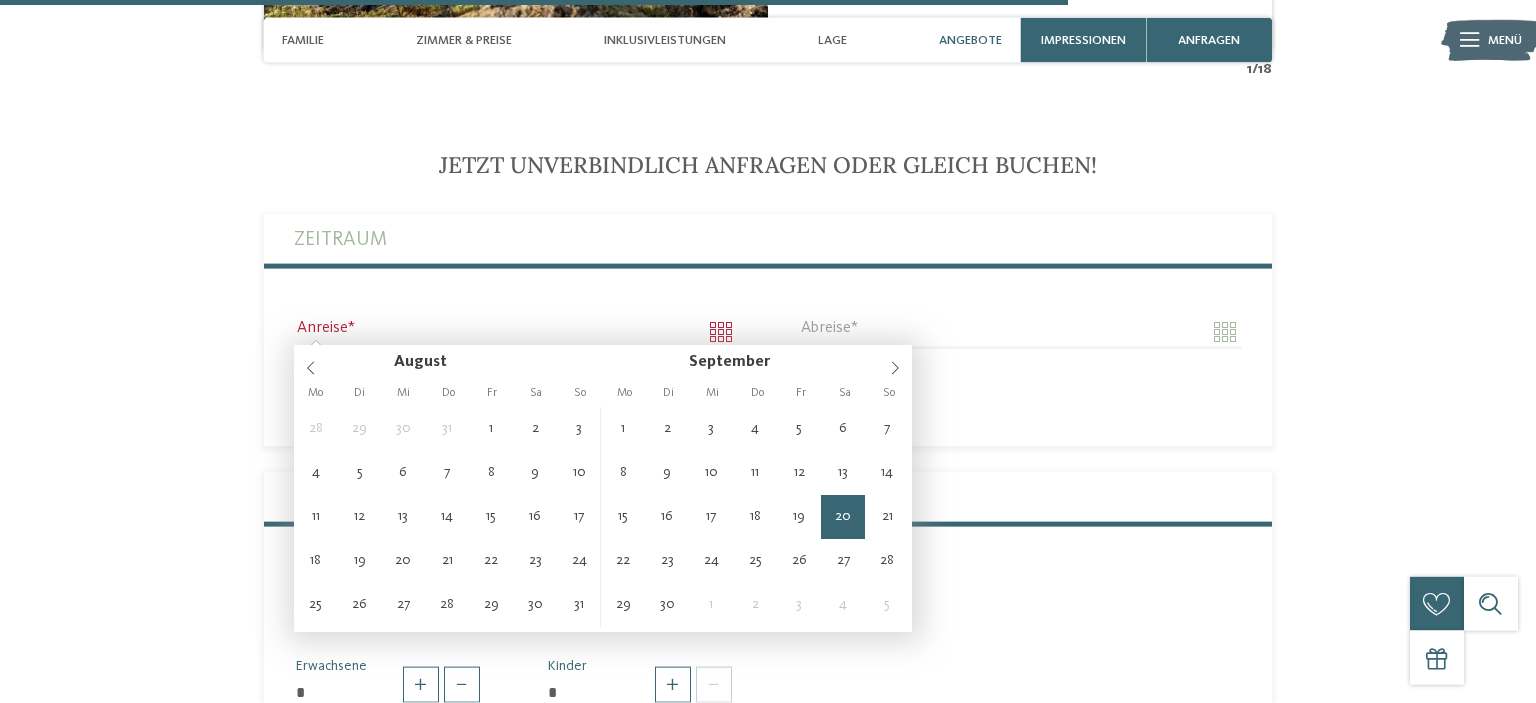 type on "**********" 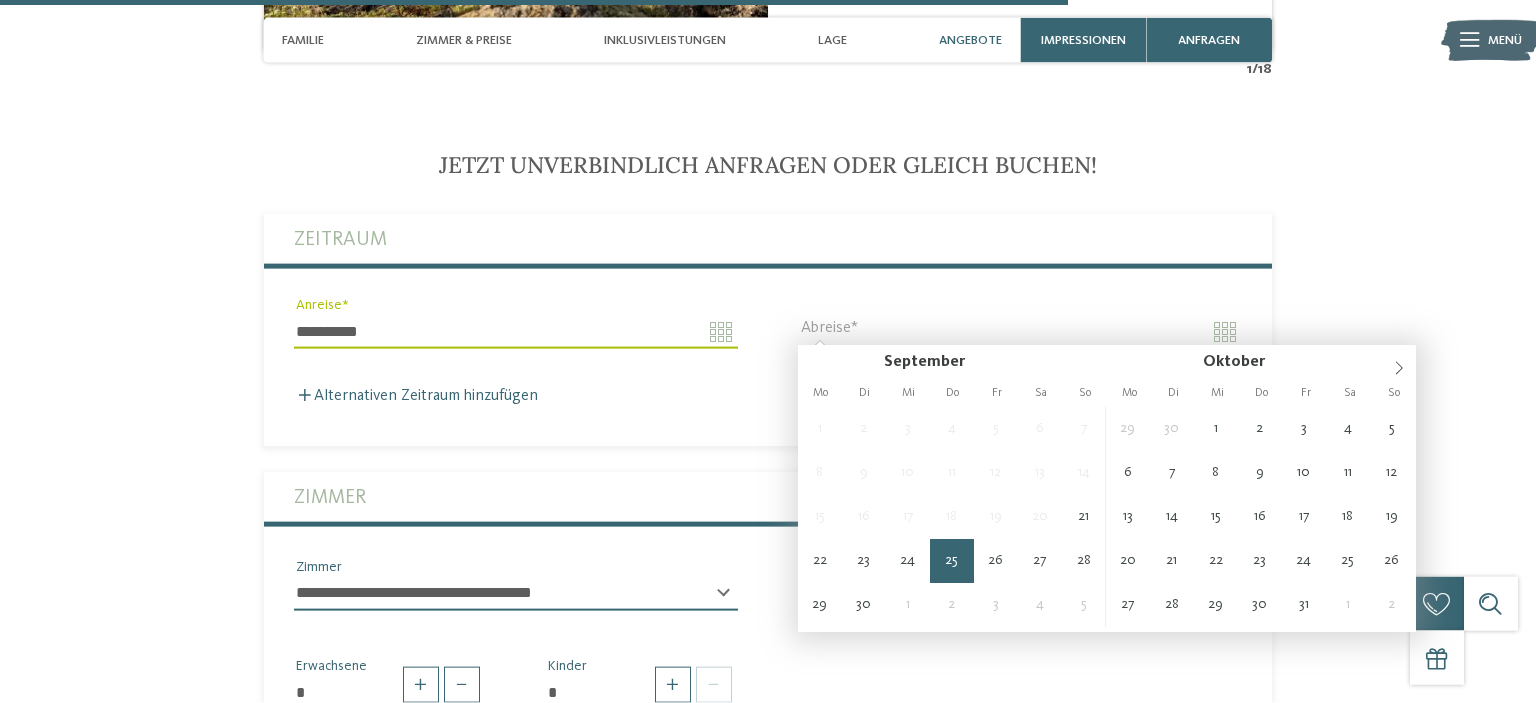 type on "**********" 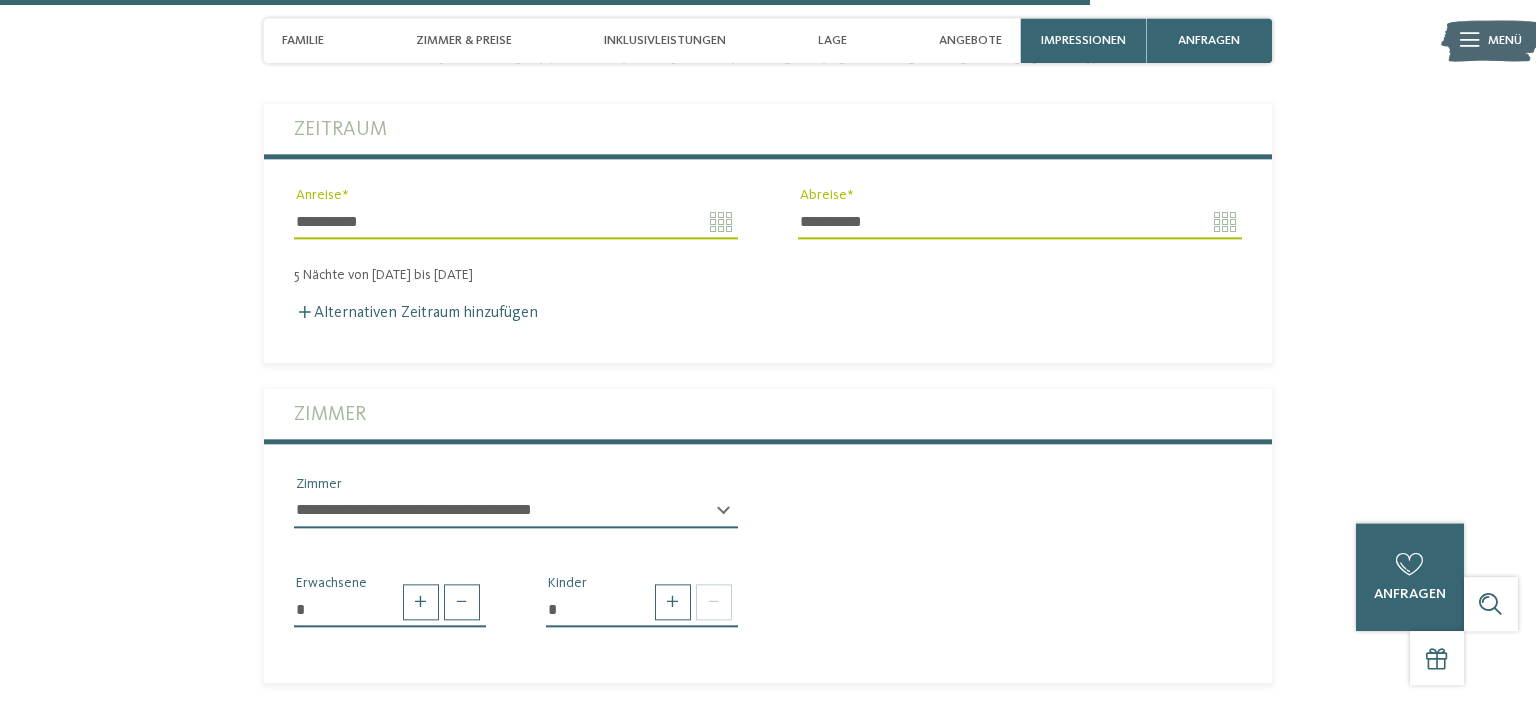 scroll, scrollTop: 4368, scrollLeft: 0, axis: vertical 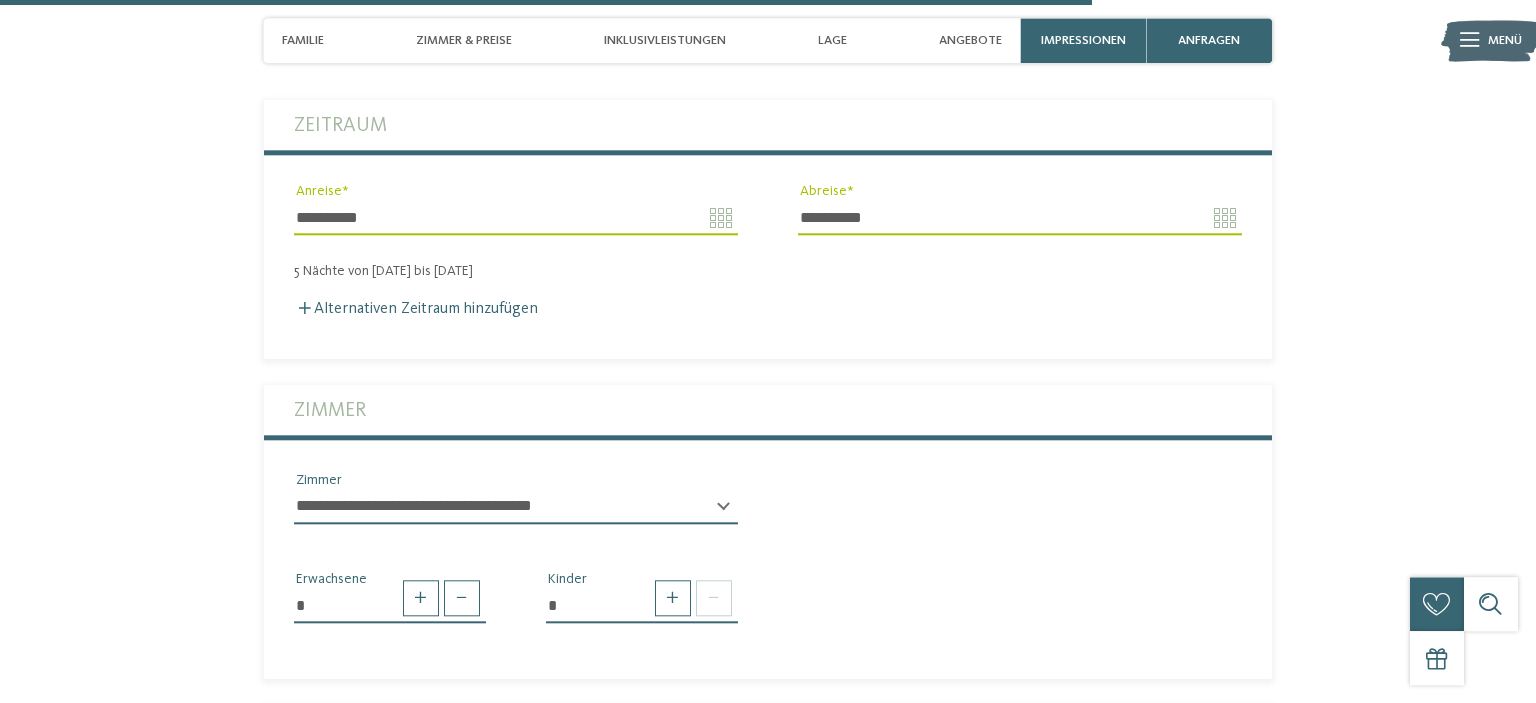 click on "**********" at bounding box center [516, 507] 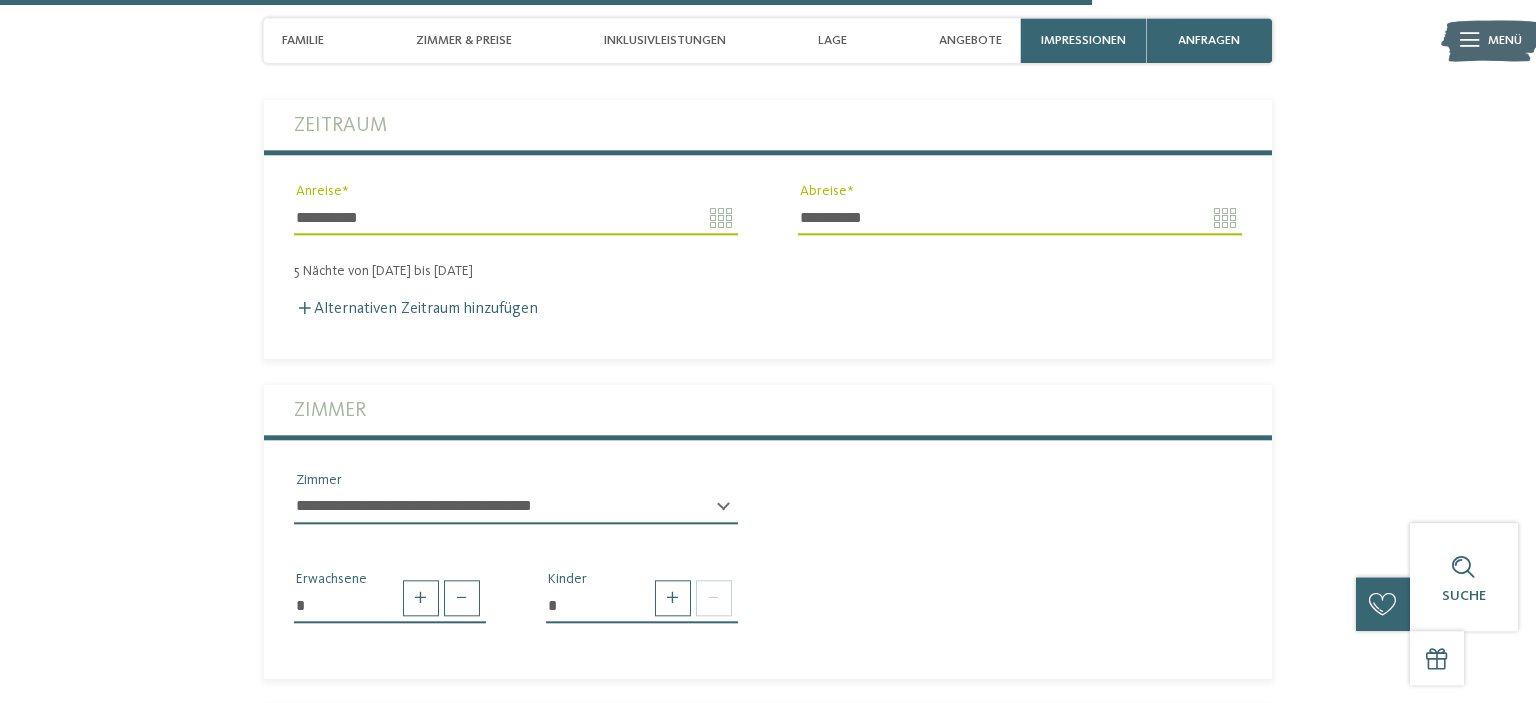 click on "**********" at bounding box center (768, 505) 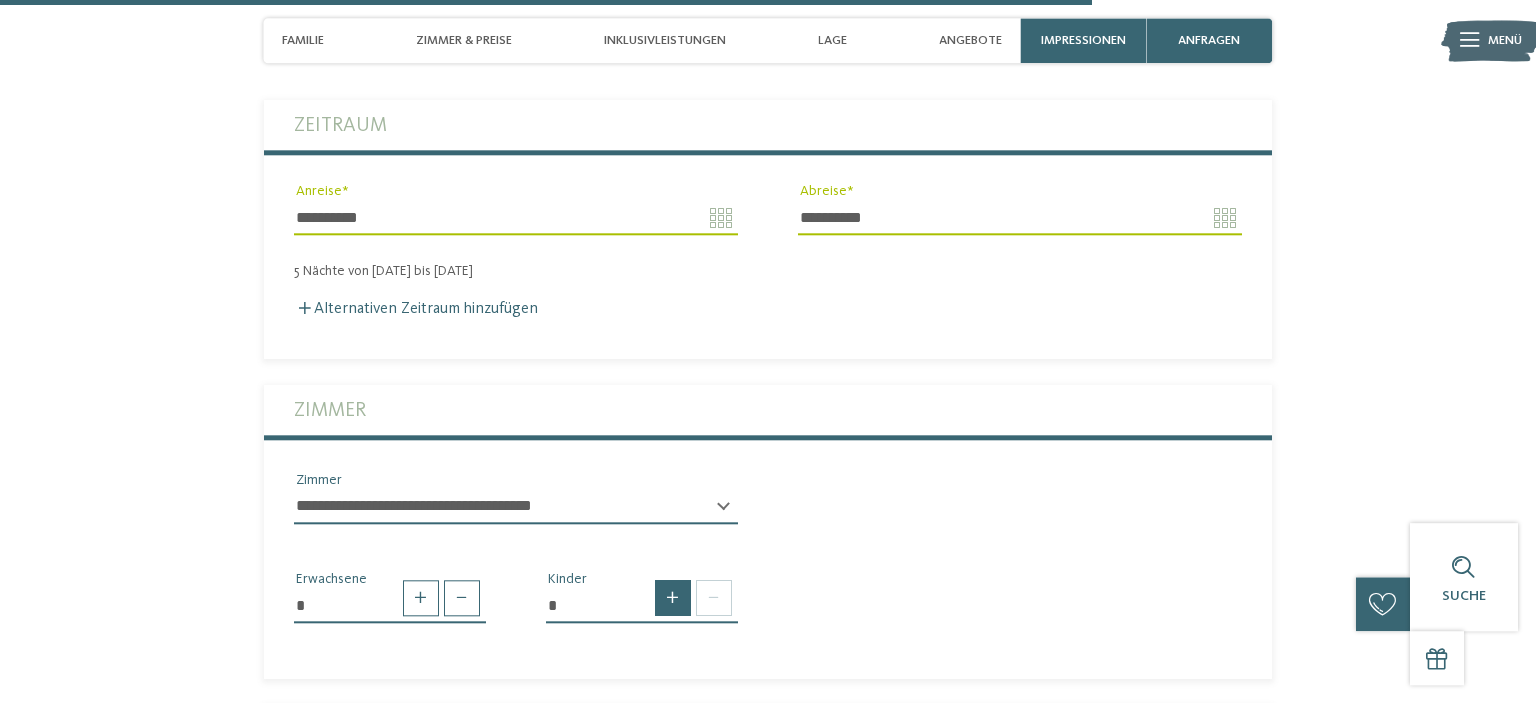 click at bounding box center (673, 598) 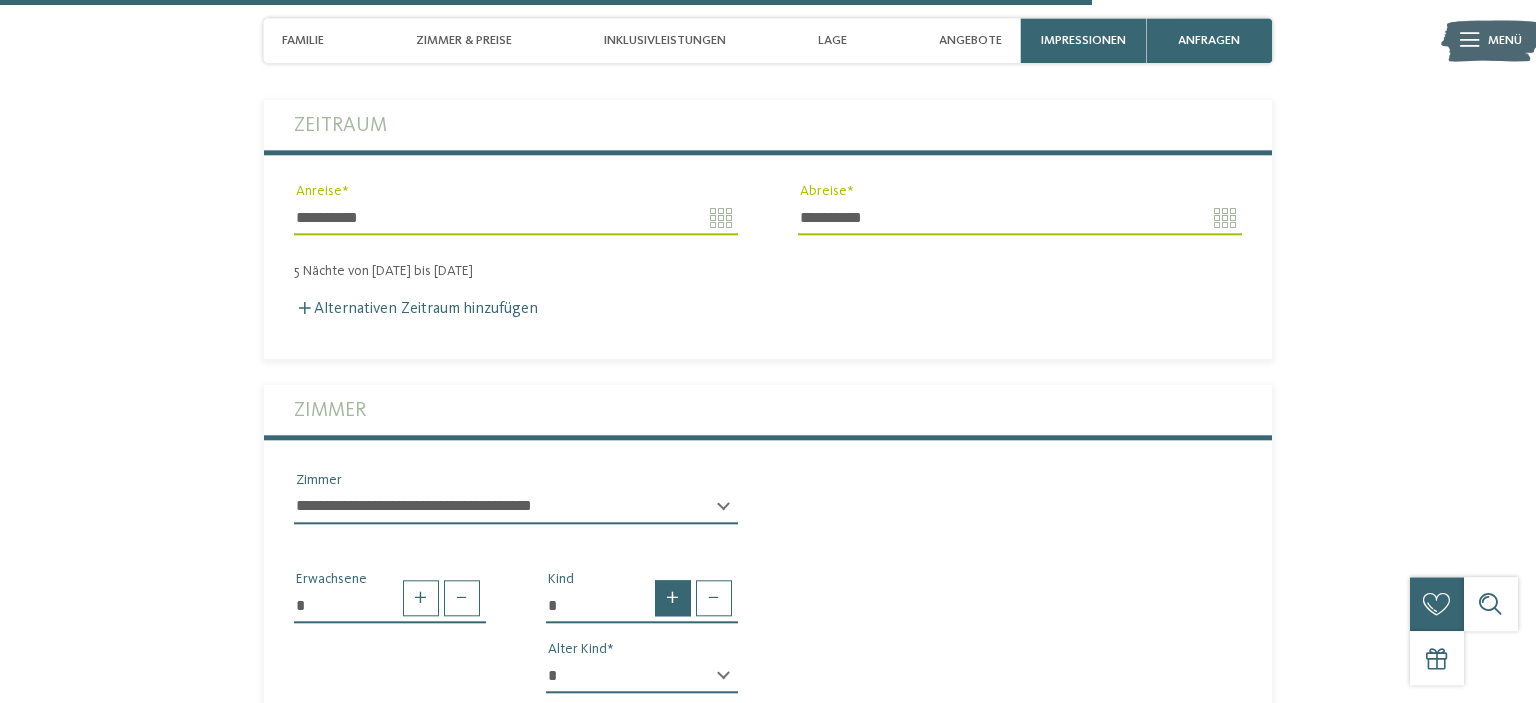 click at bounding box center [673, 598] 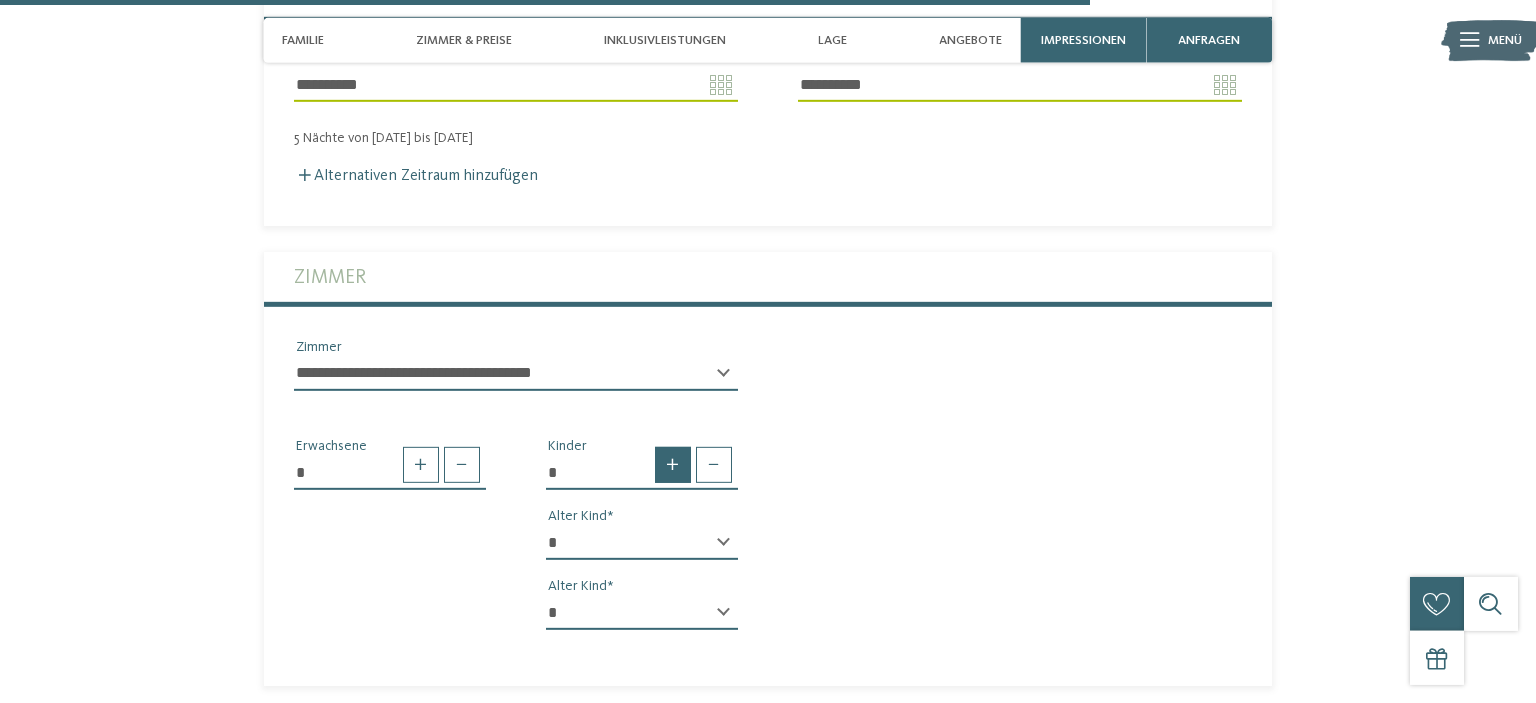 scroll, scrollTop: 4503, scrollLeft: 0, axis: vertical 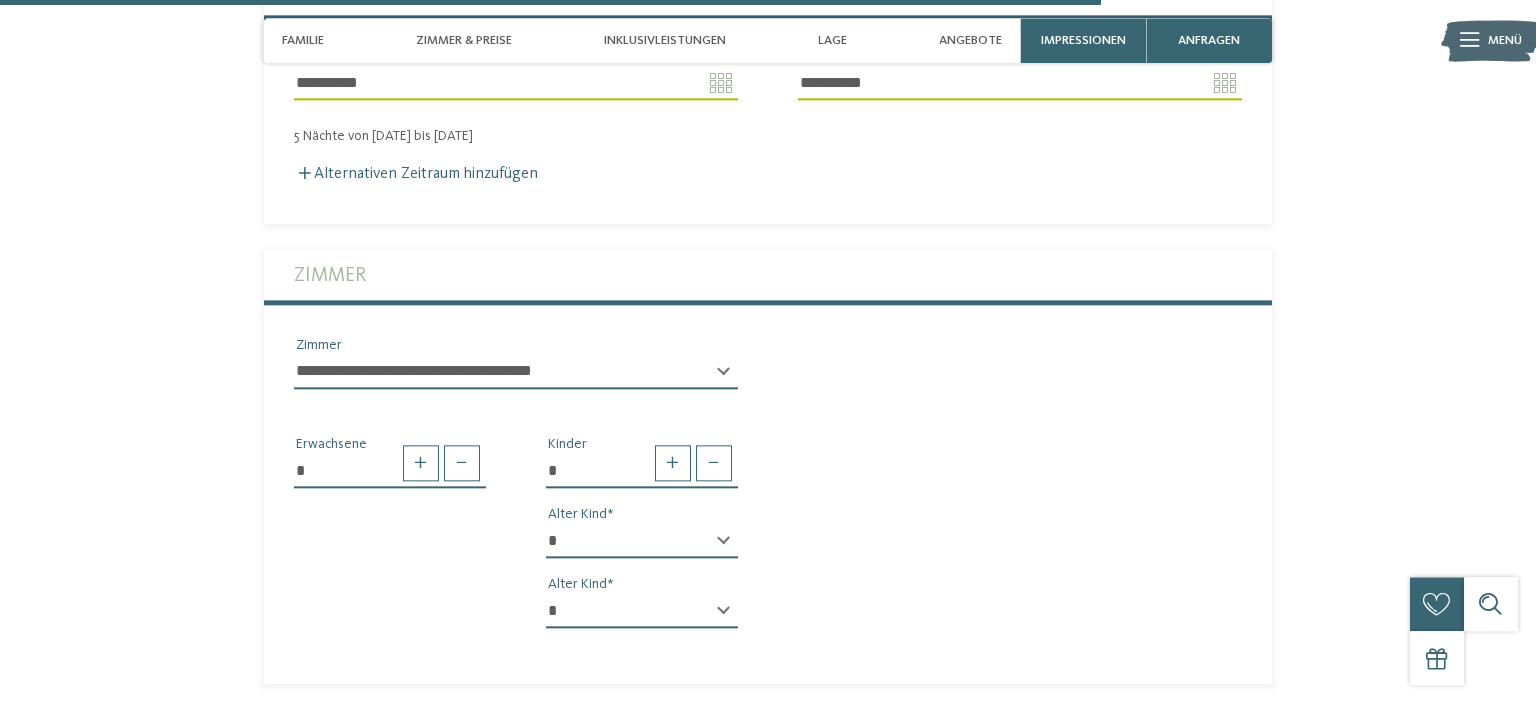click on "* * * * * * * * * * * ** ** ** ** ** ** ** **" at bounding box center [642, 541] 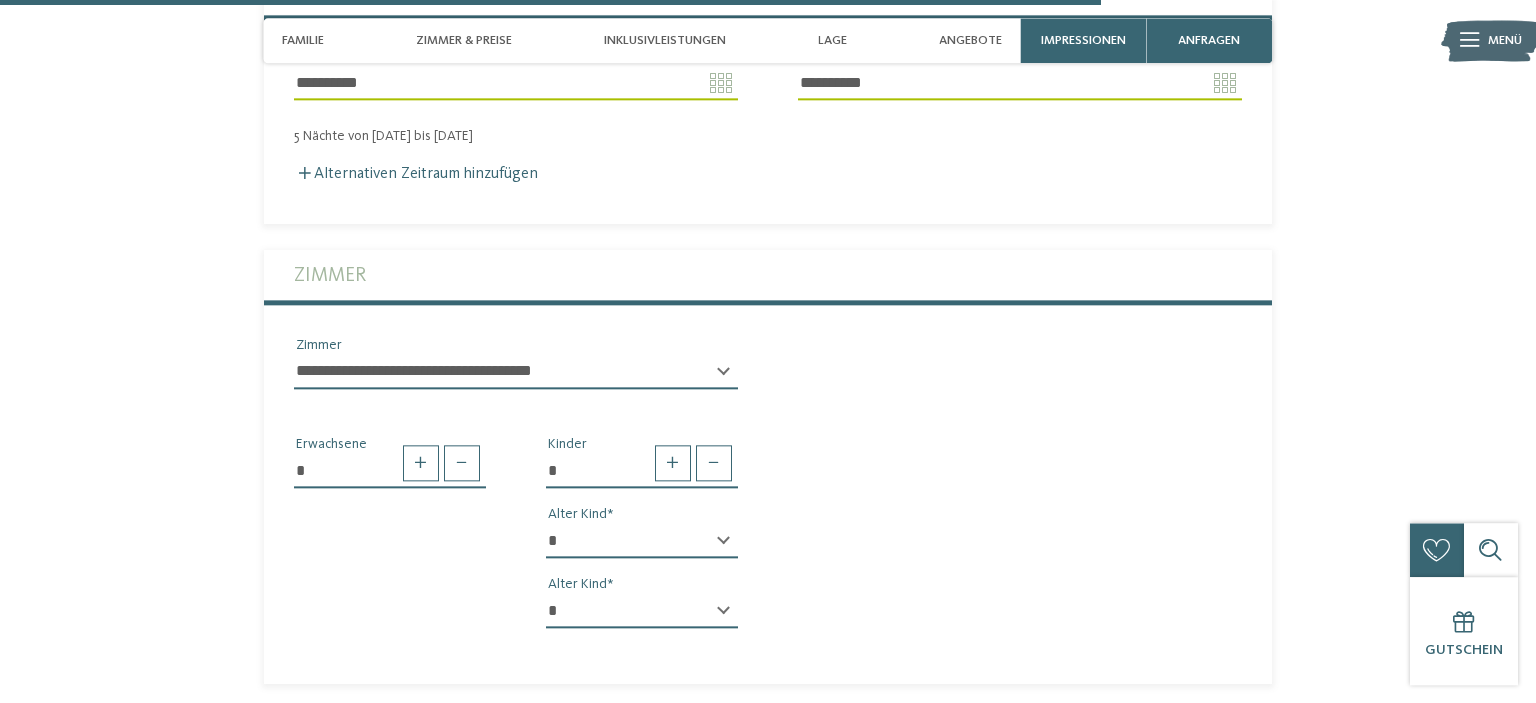 select on "*" 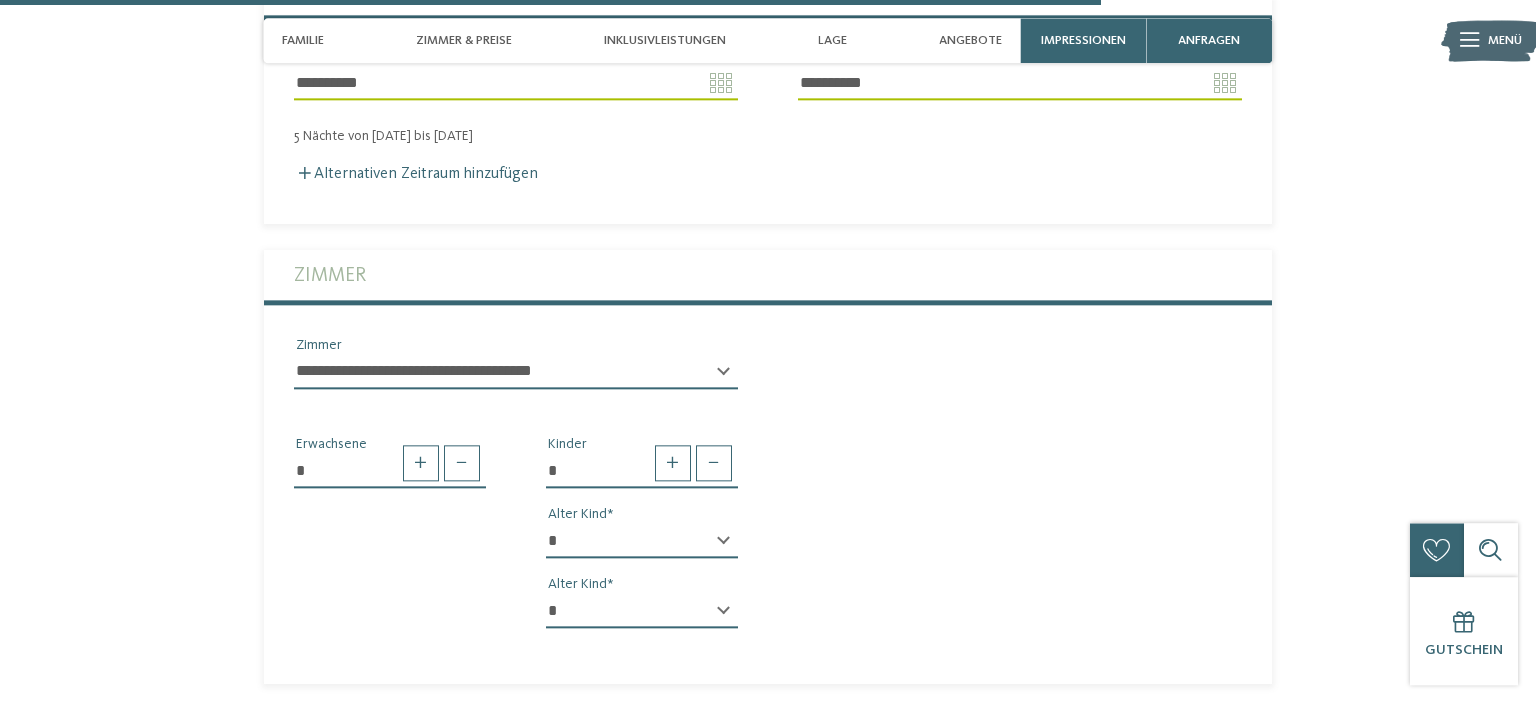 click on "* * * * * * * * * * * ** ** ** ** ** ** ** **" at bounding box center [642, 611] 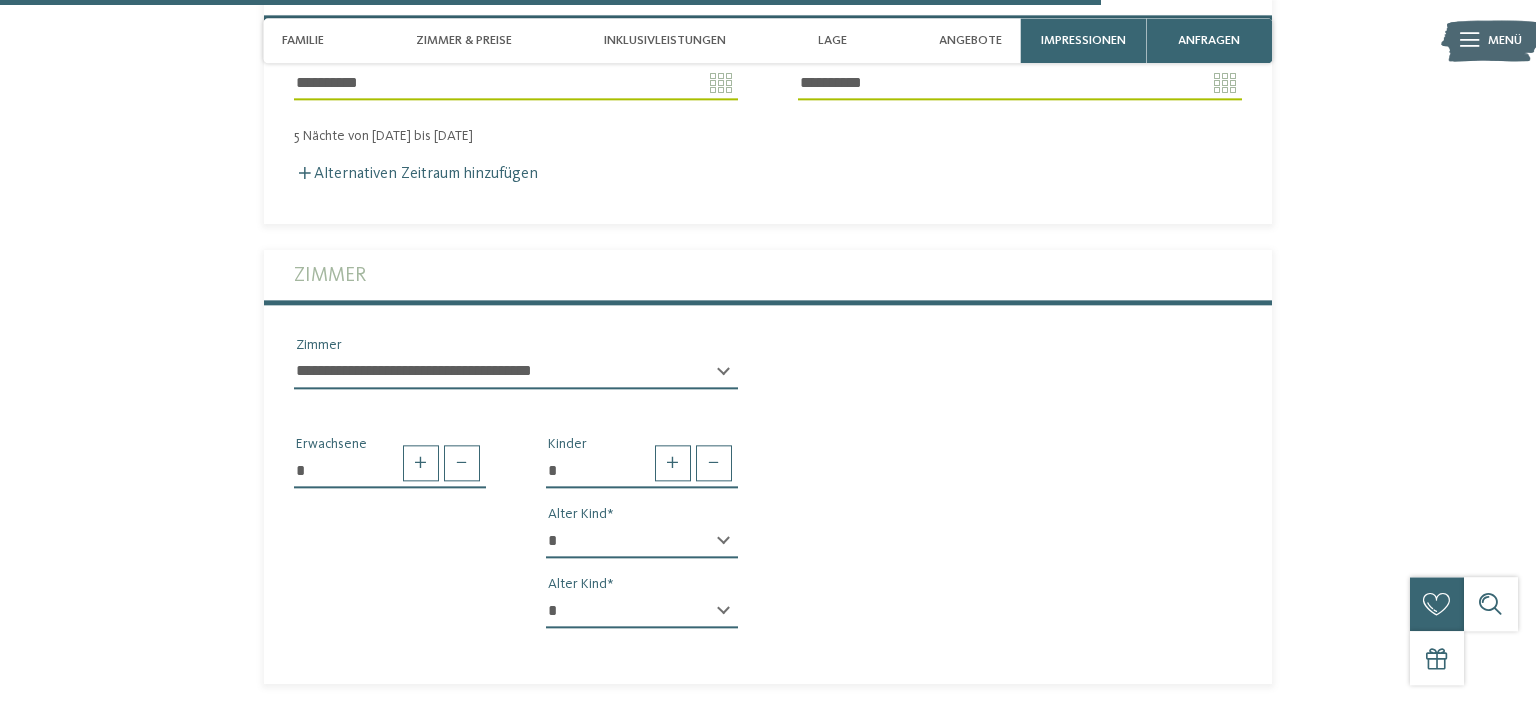 select on "*" 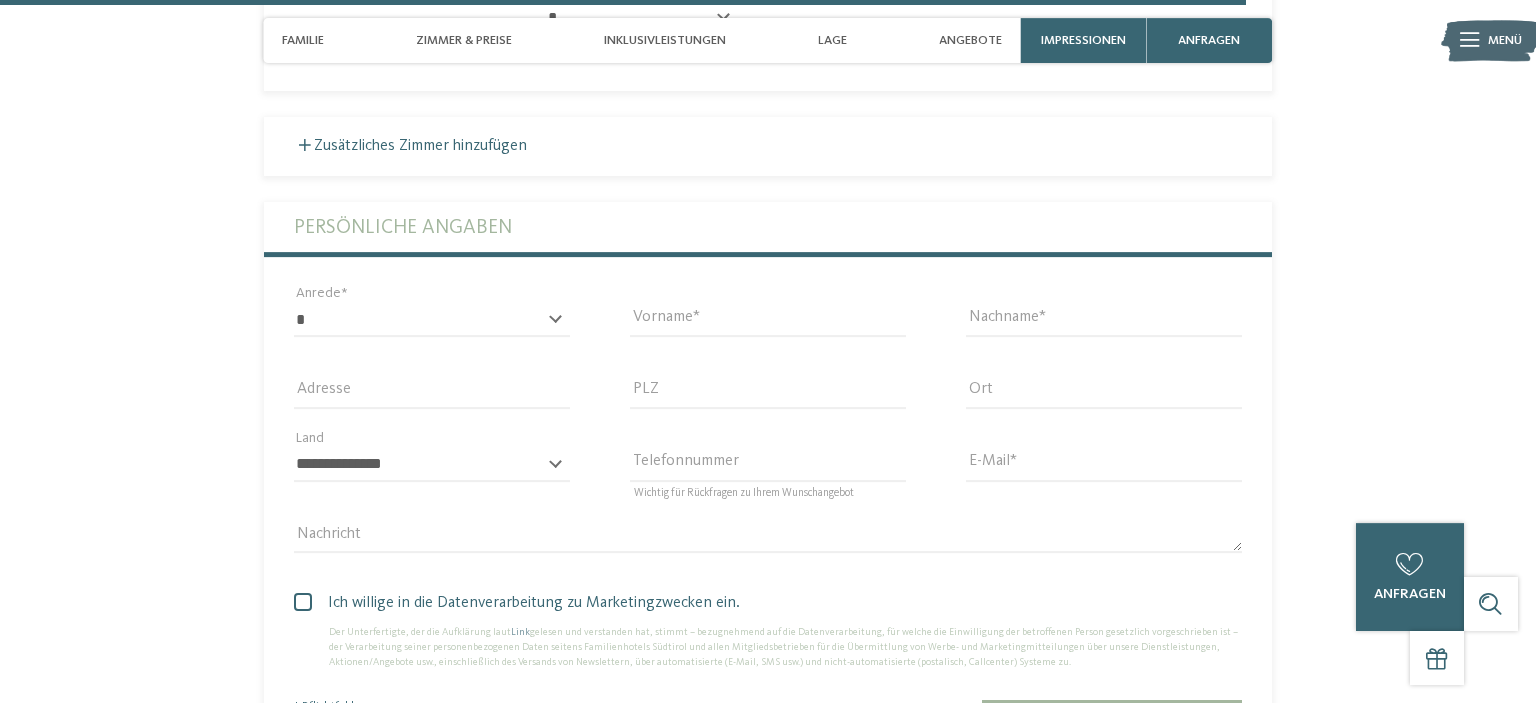 scroll, scrollTop: 5116, scrollLeft: 0, axis: vertical 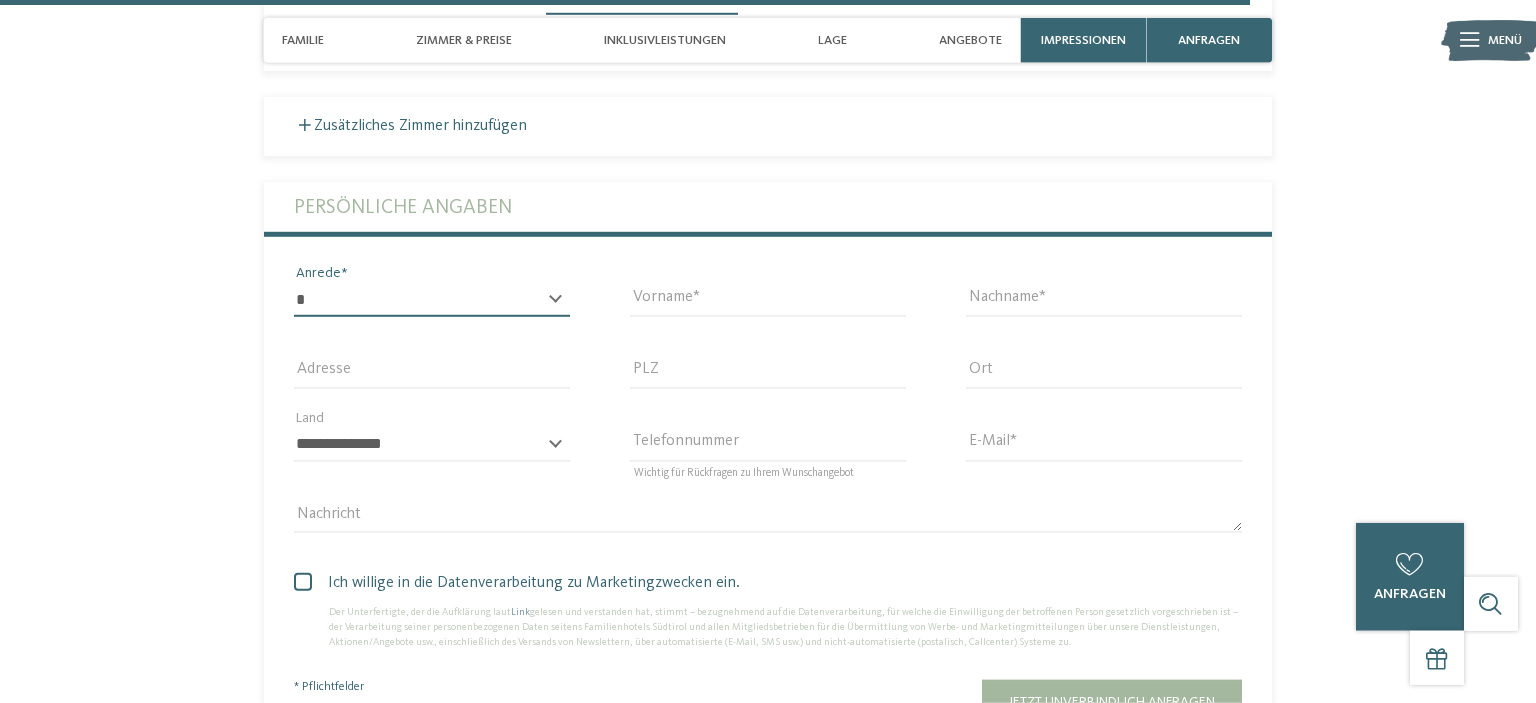 click on "* **** **** ******* ******" at bounding box center [432, 300] 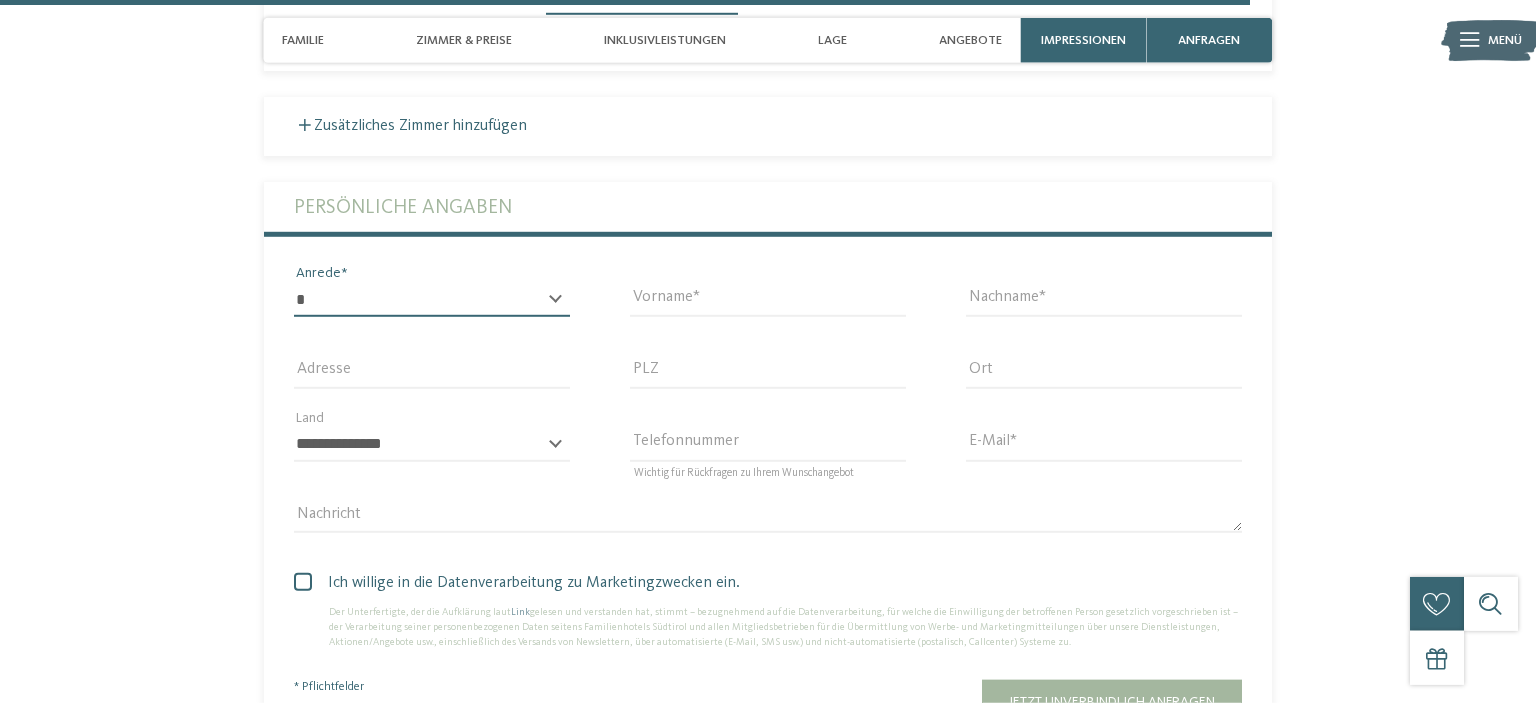 select on "*" 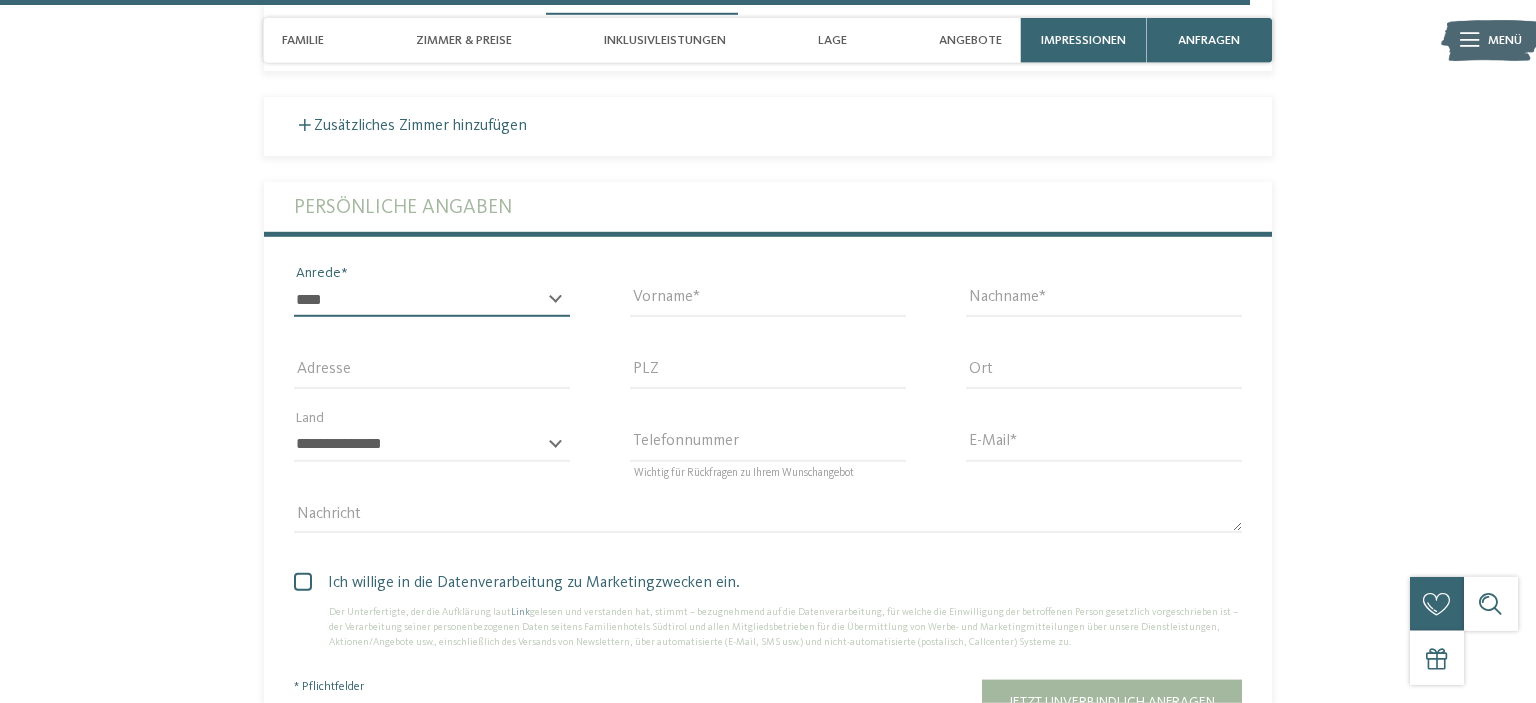 click on "****" at bounding box center (0, 0) 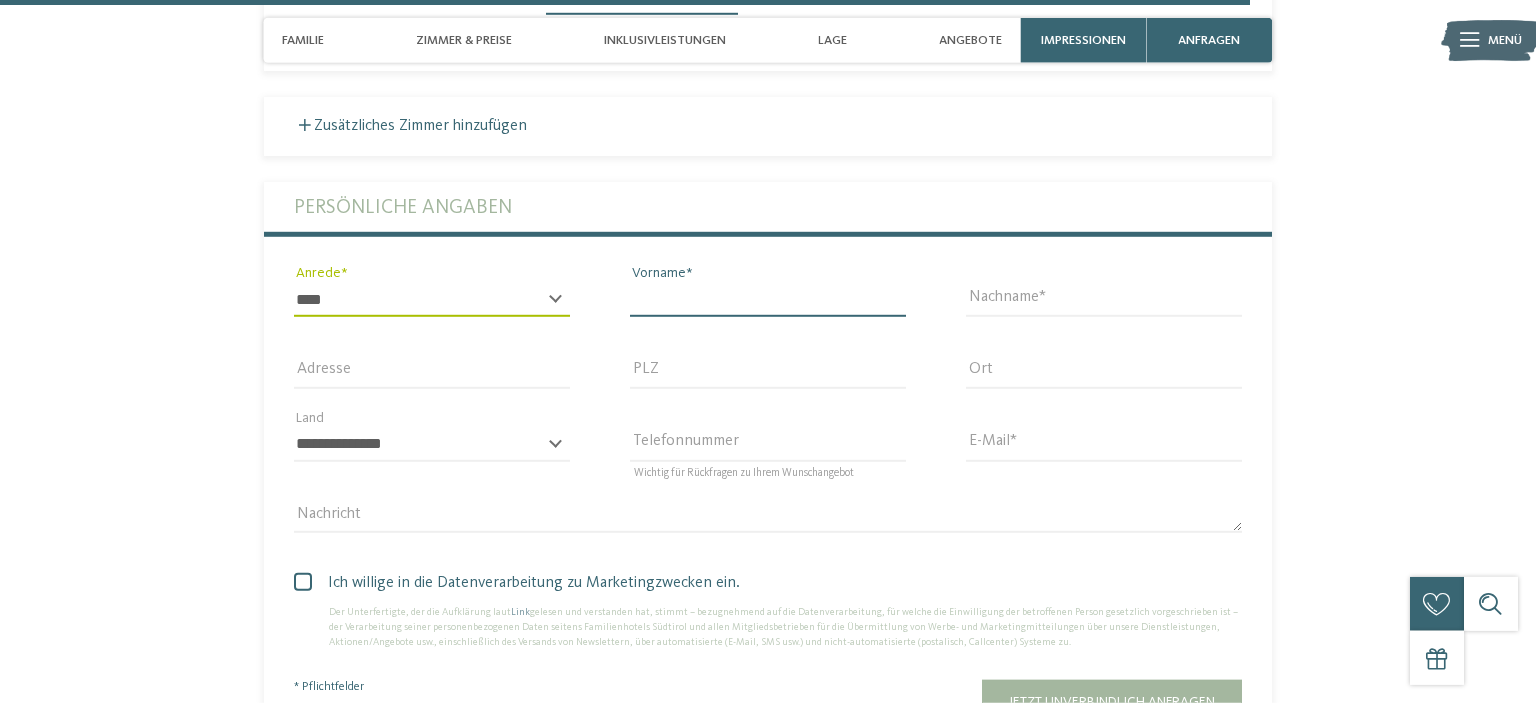 click on "Vorname" at bounding box center [768, 300] 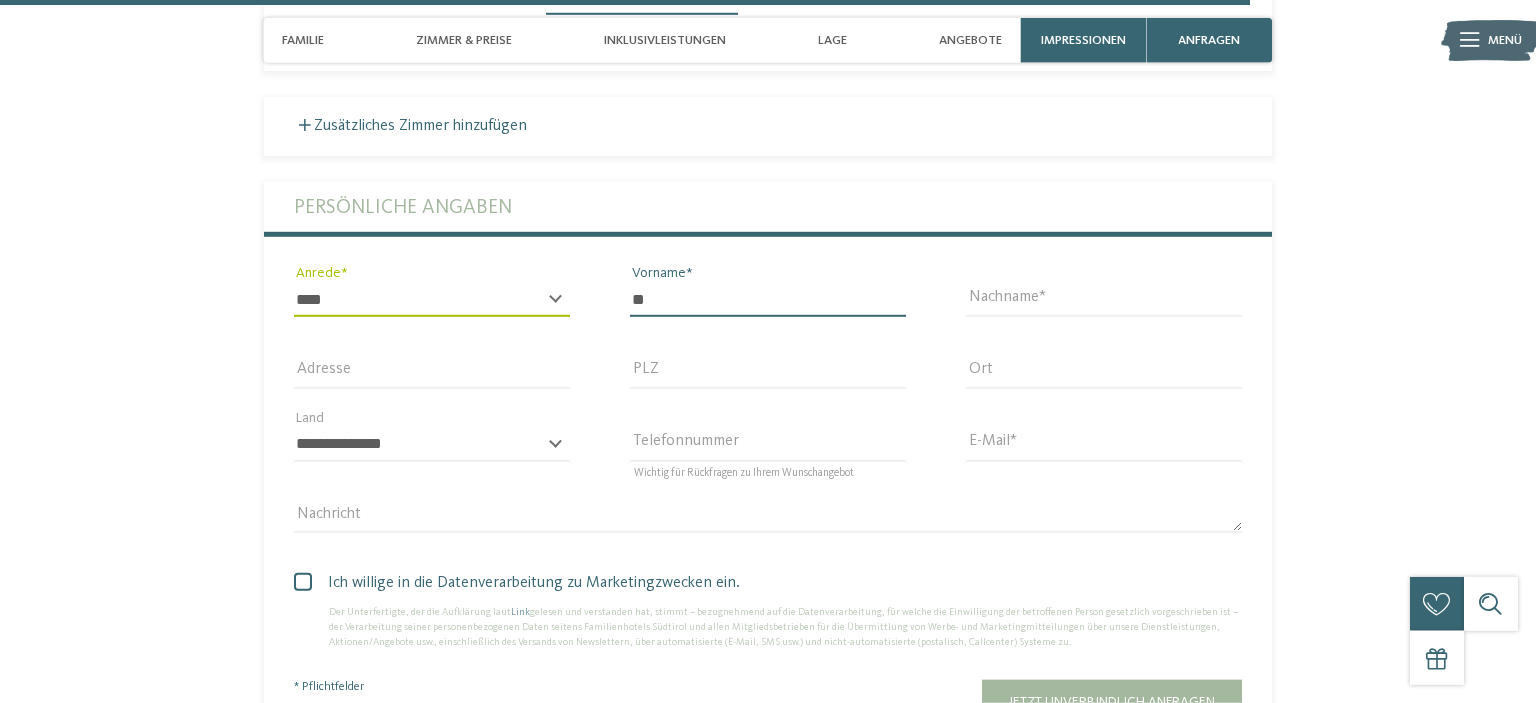 type on "*" 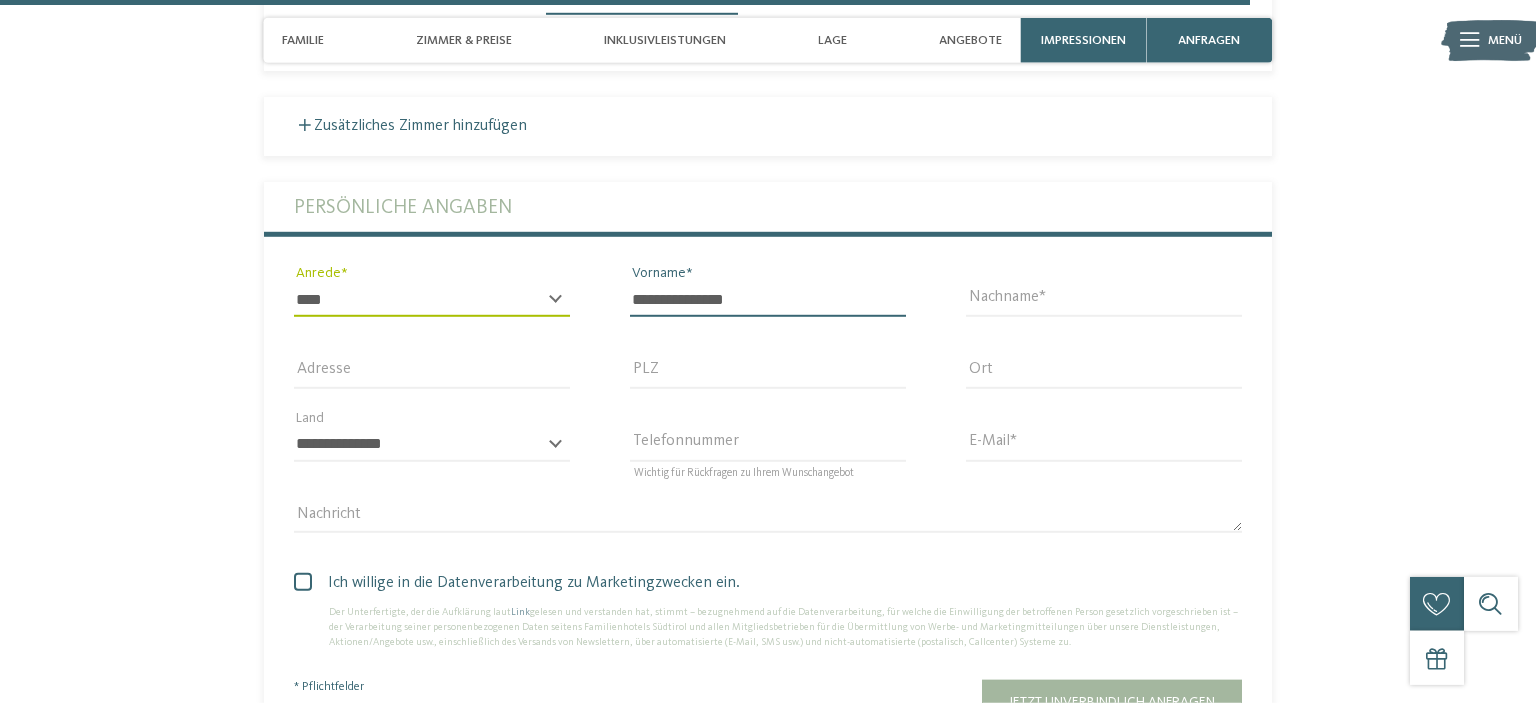 type on "**********" 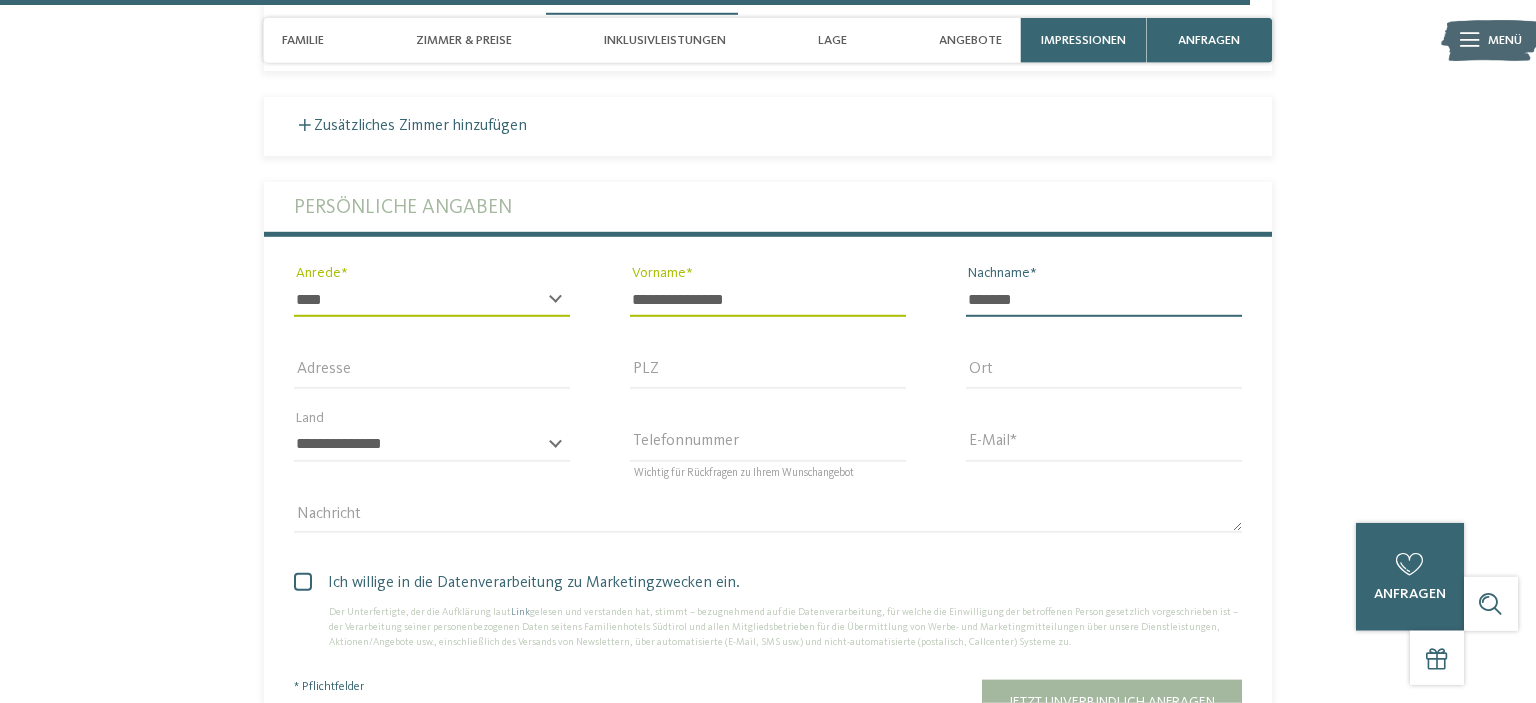 type on "*******" 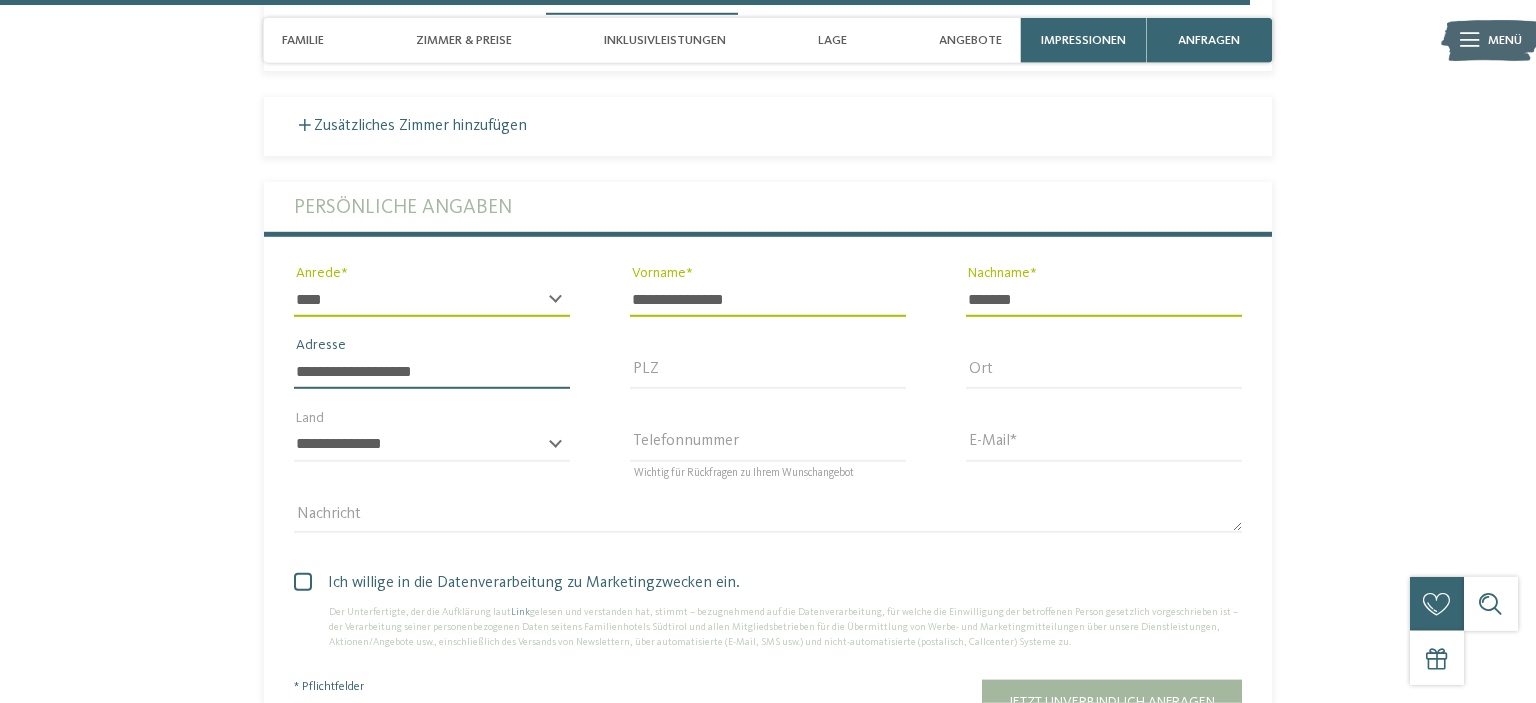 type on "**********" 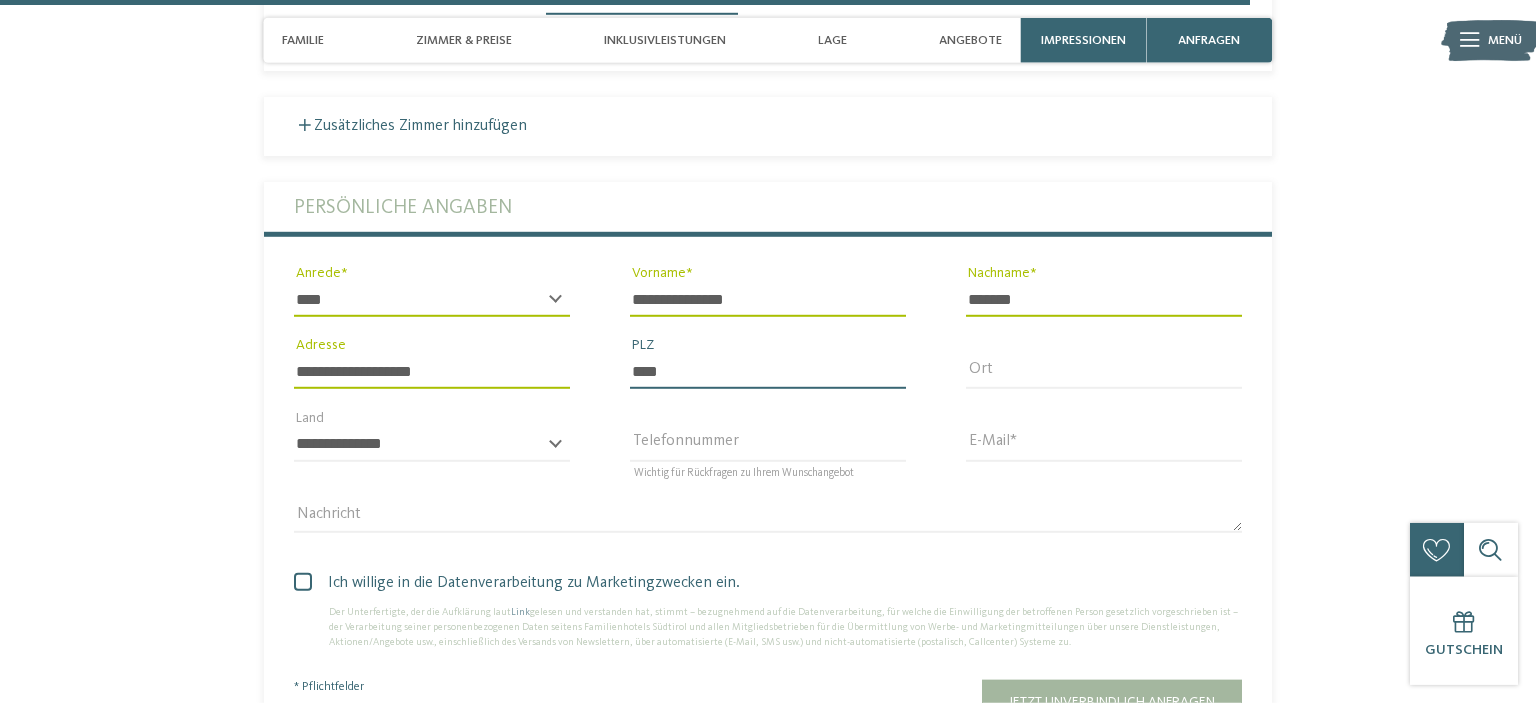 type on "****" 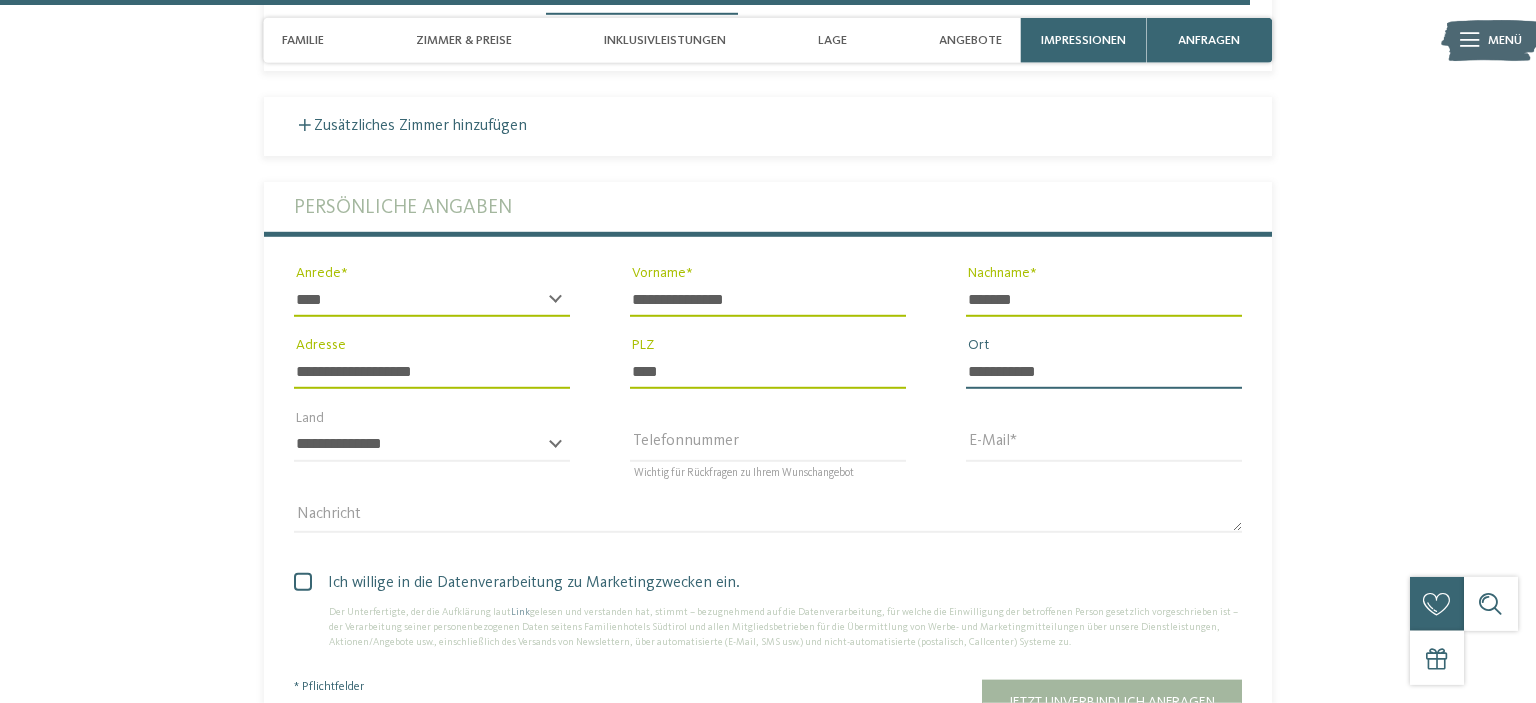 type on "**********" 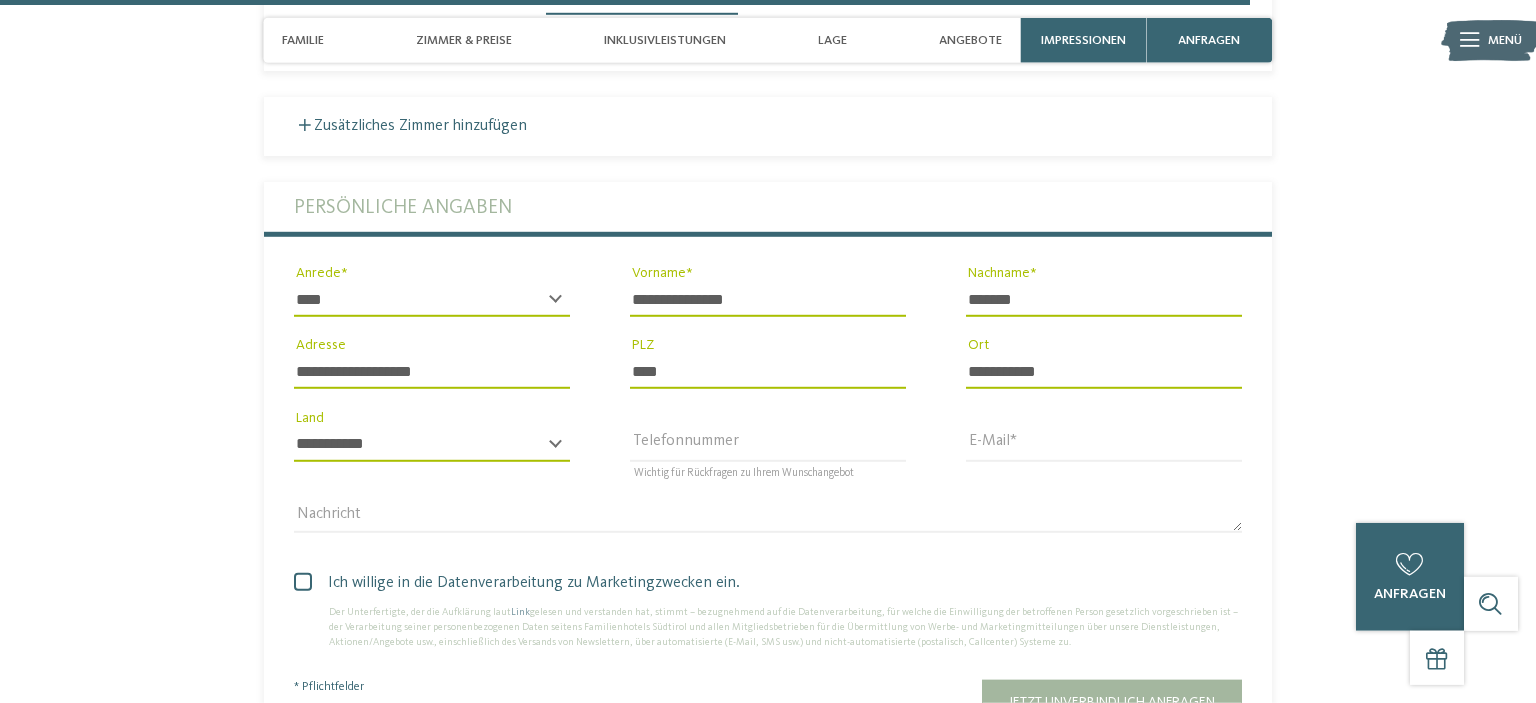 select on "**" 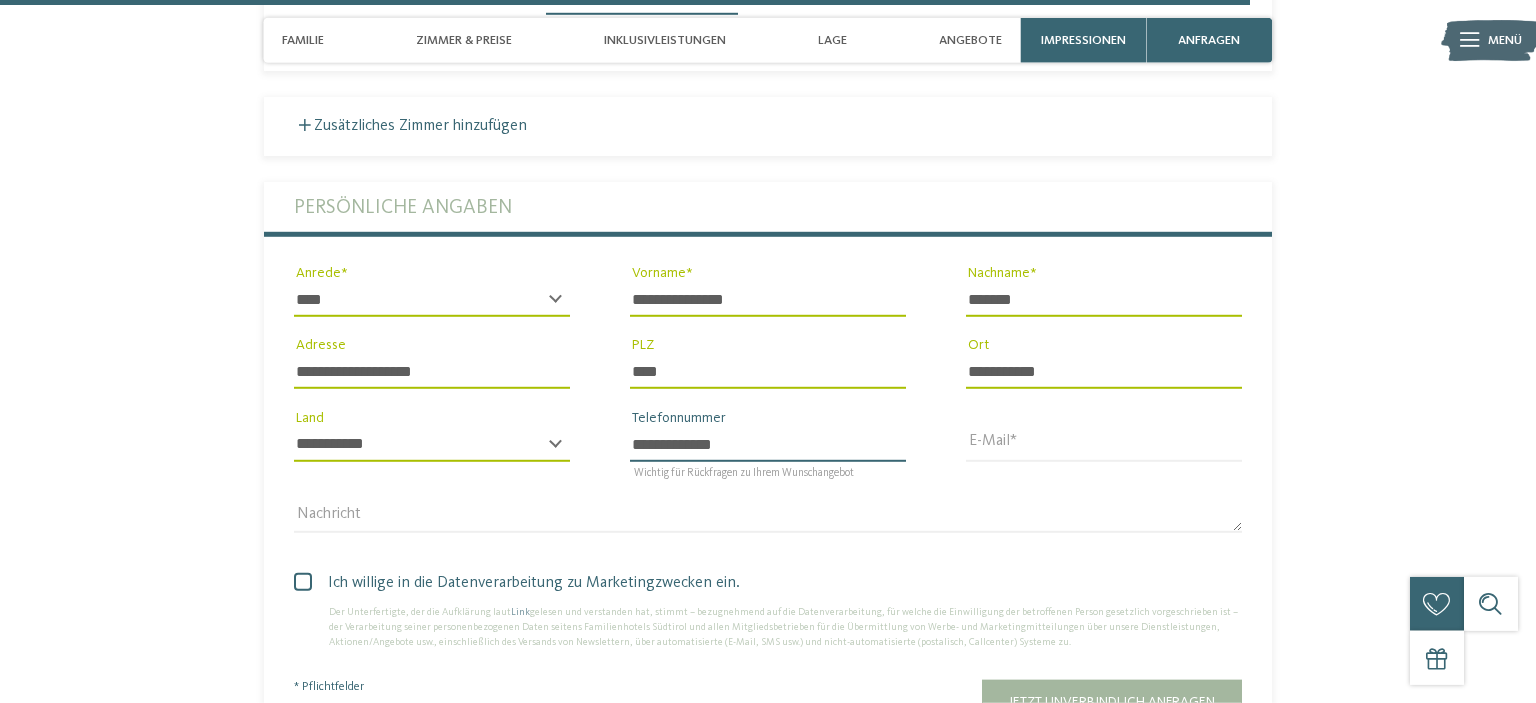 type on "**********" 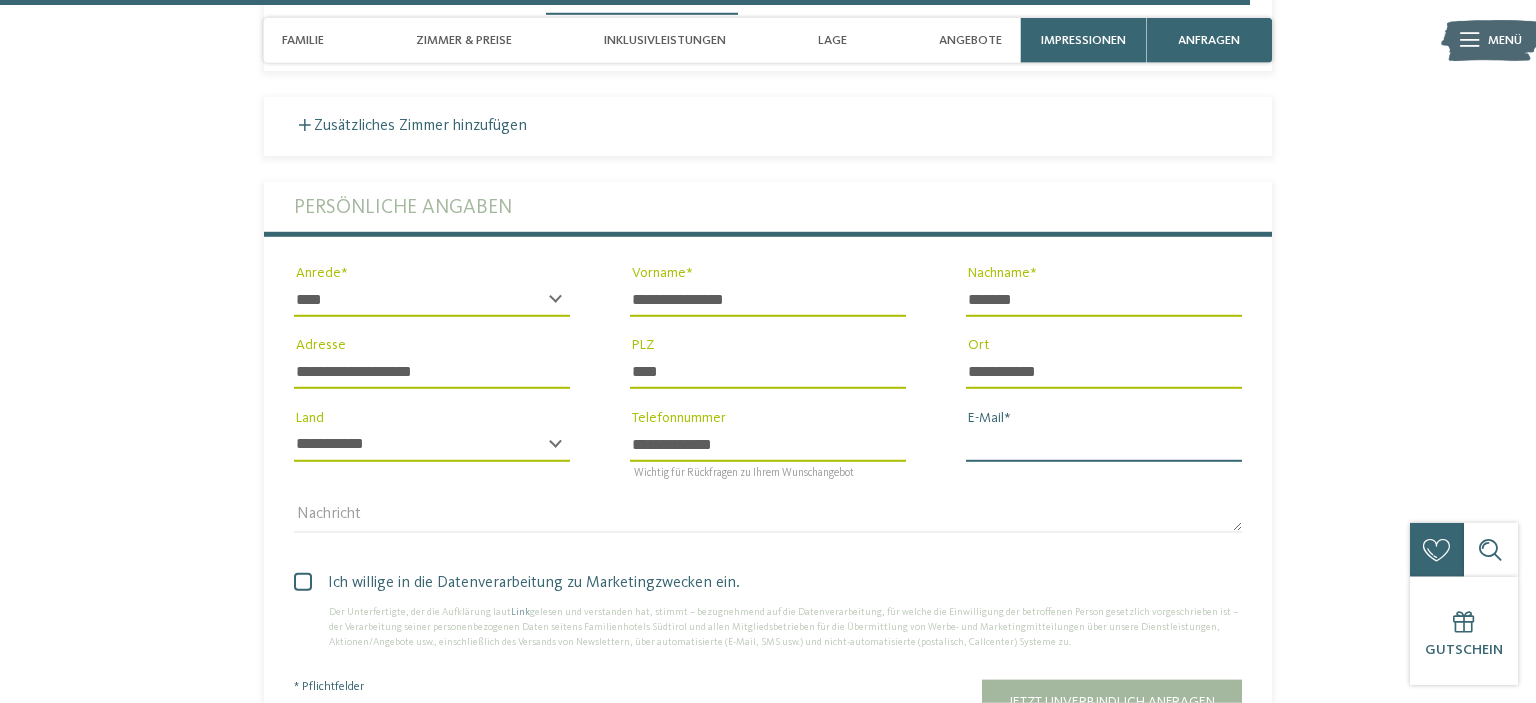 type on "*" 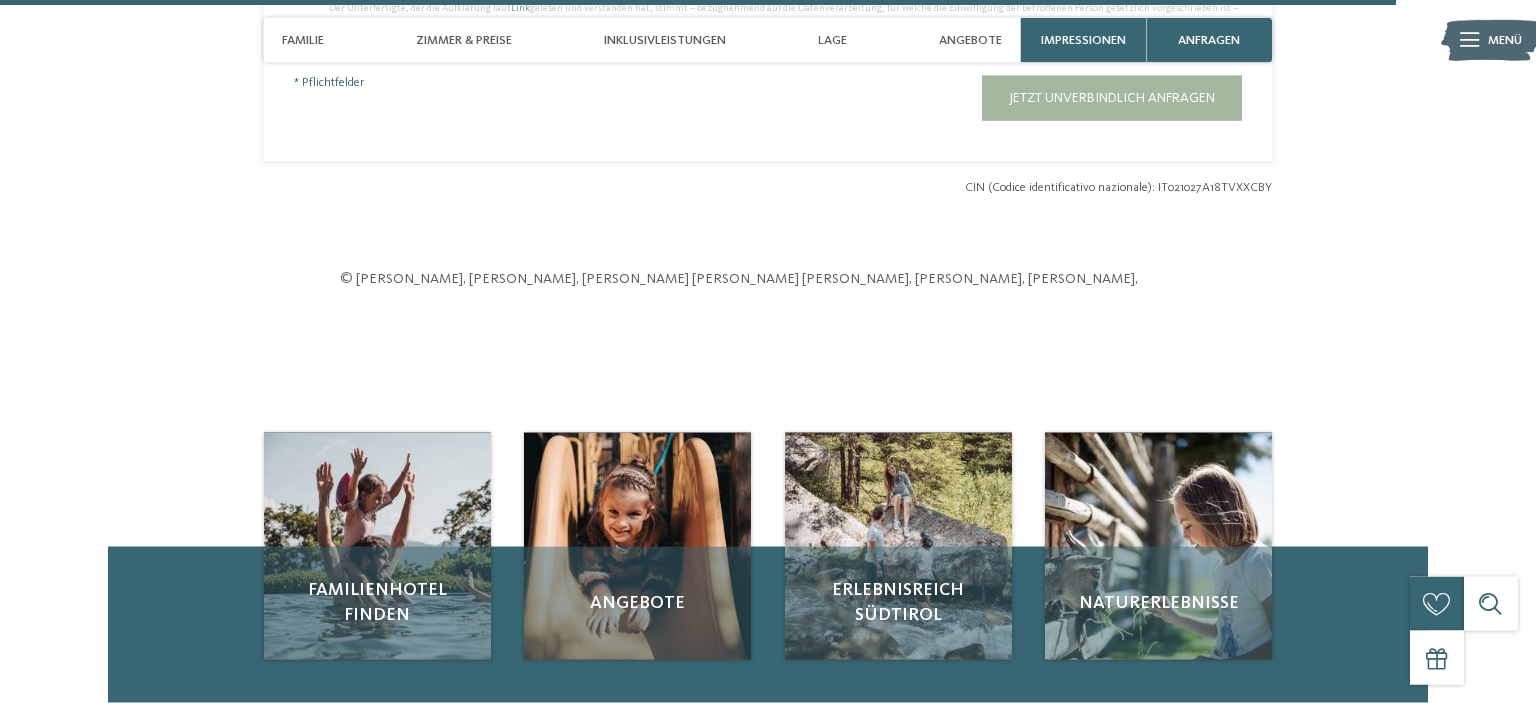 scroll, scrollTop: 5724, scrollLeft: 0, axis: vertical 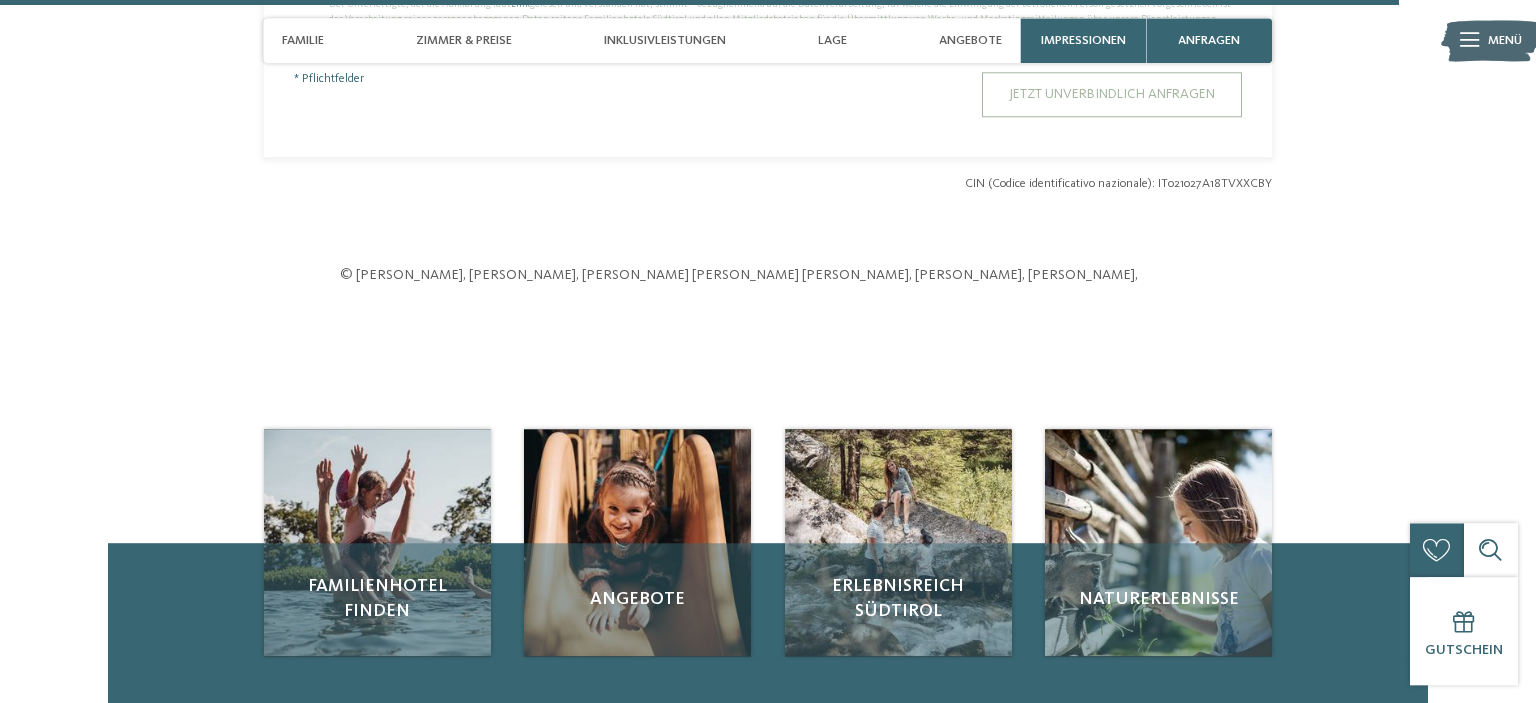 type on "**********" 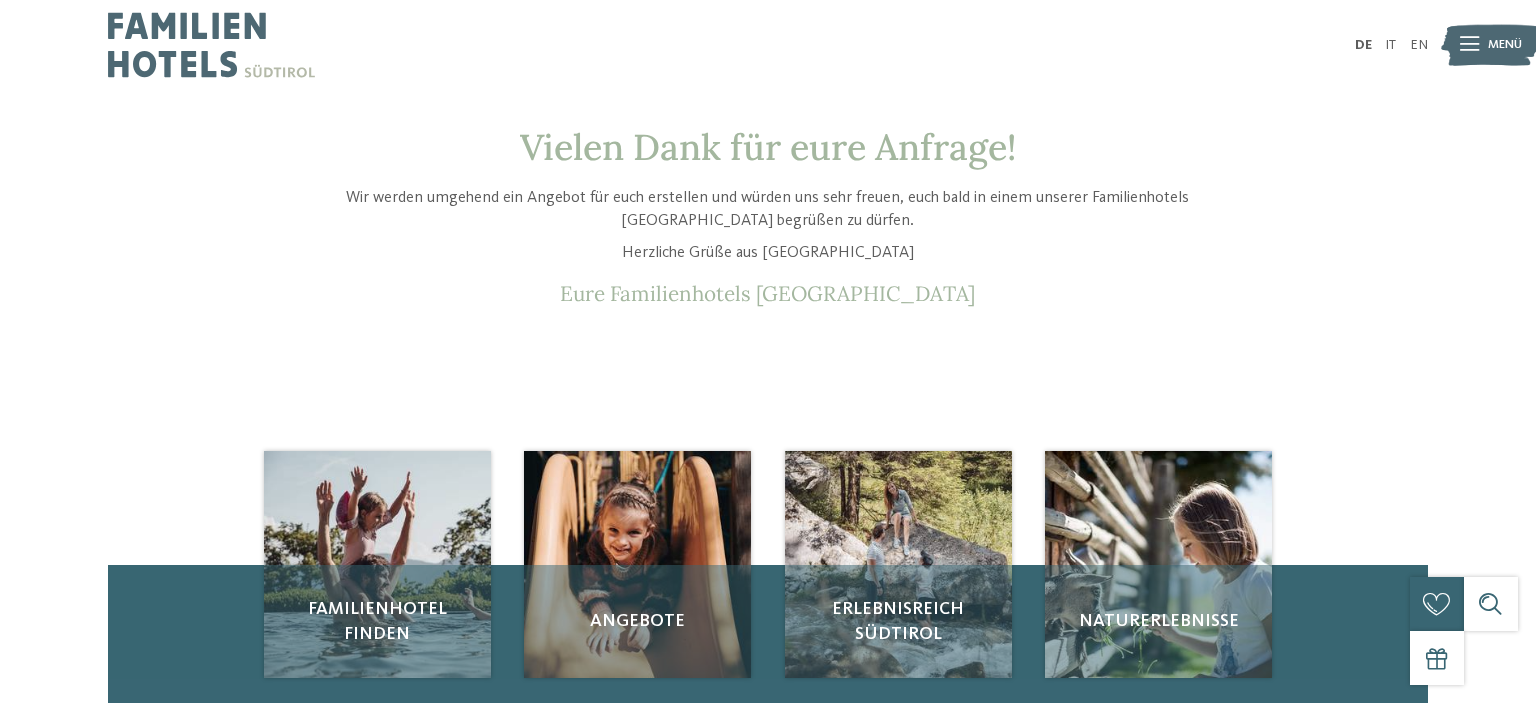 scroll, scrollTop: 0, scrollLeft: 0, axis: both 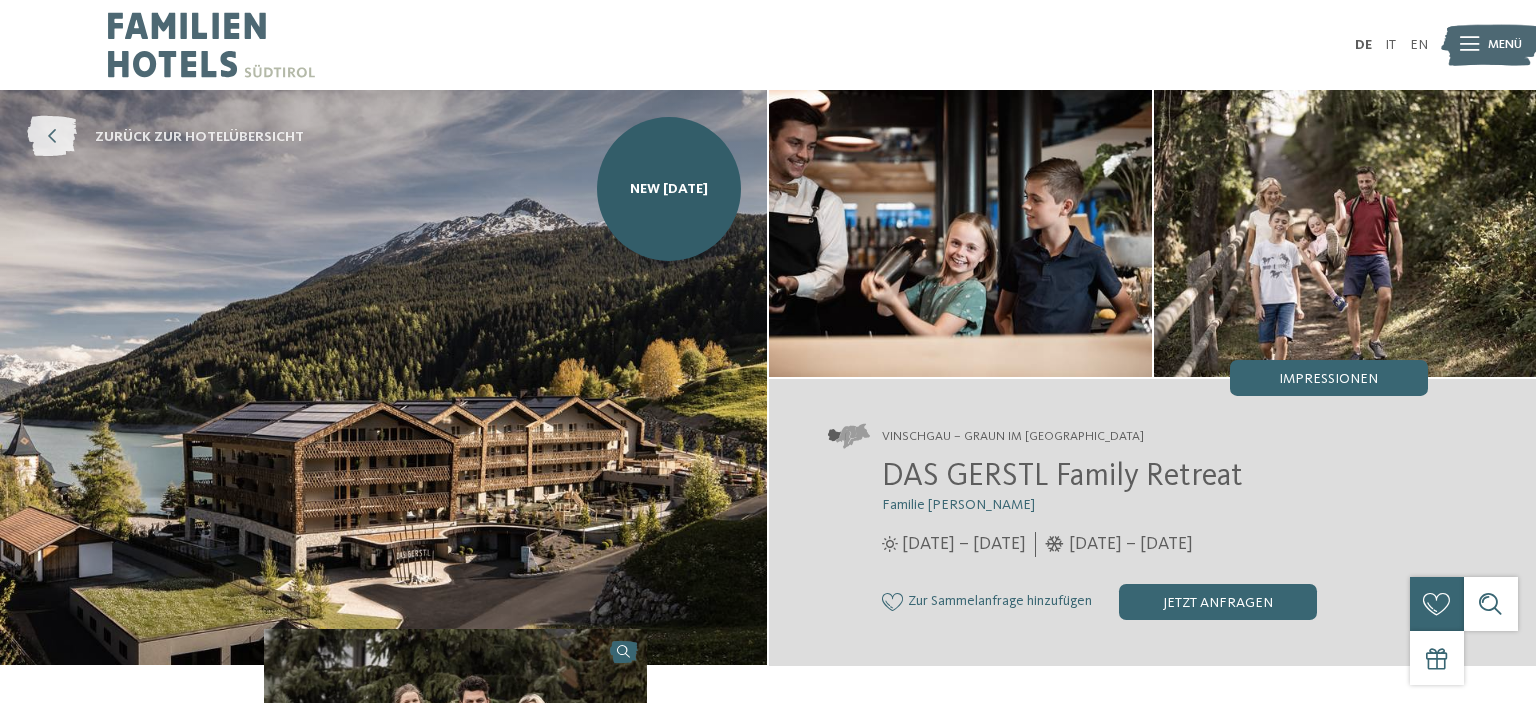 click at bounding box center [52, 137] 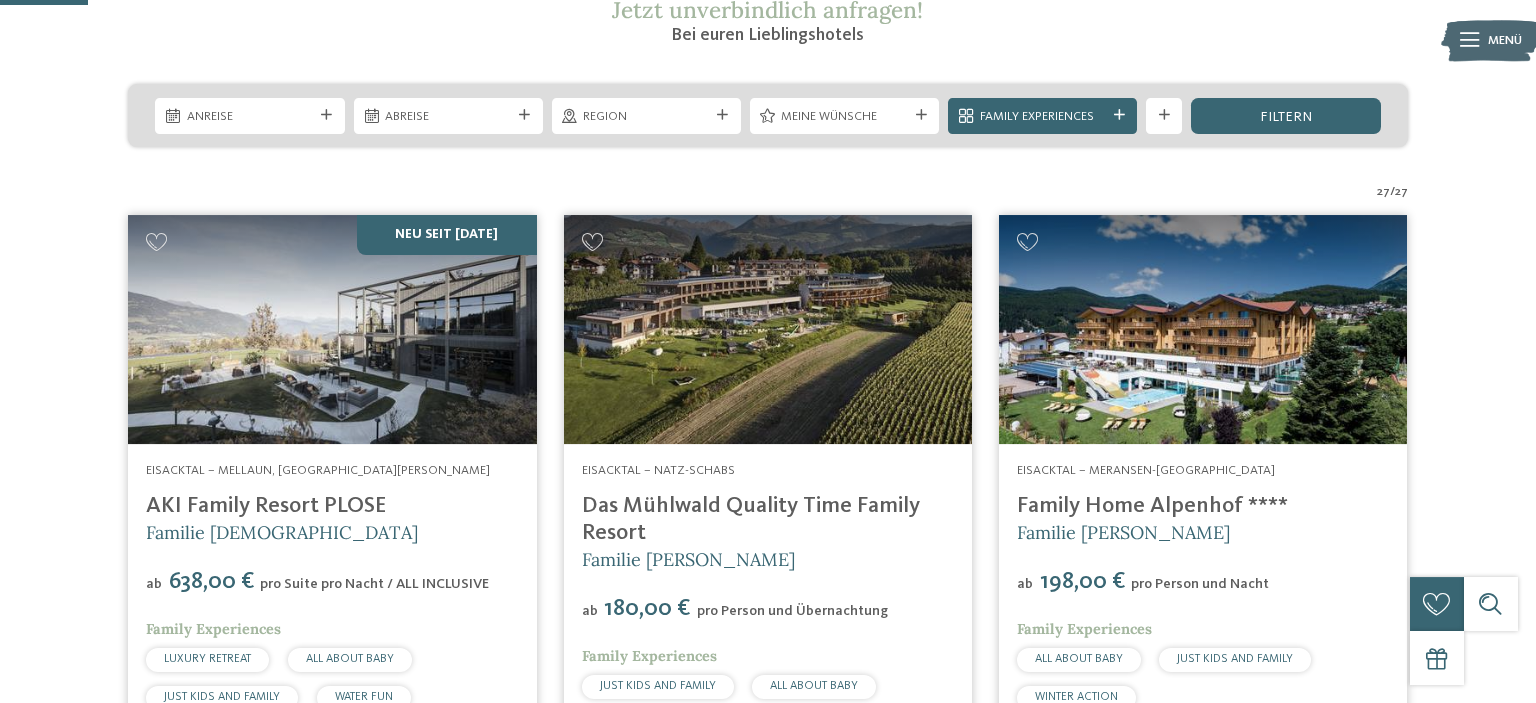 scroll, scrollTop: 475, scrollLeft: 0, axis: vertical 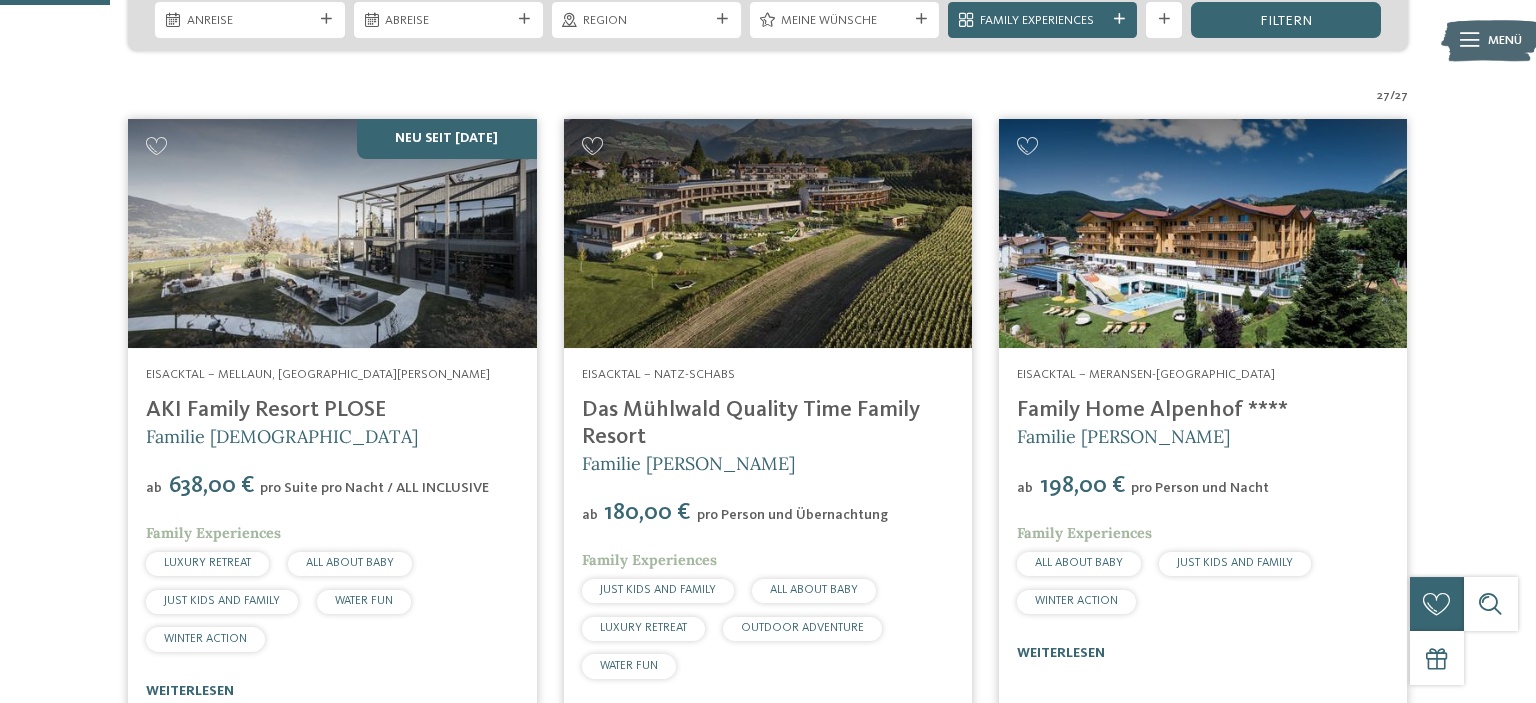 click on "Familie [PERSON_NAME]" at bounding box center [768, 463] 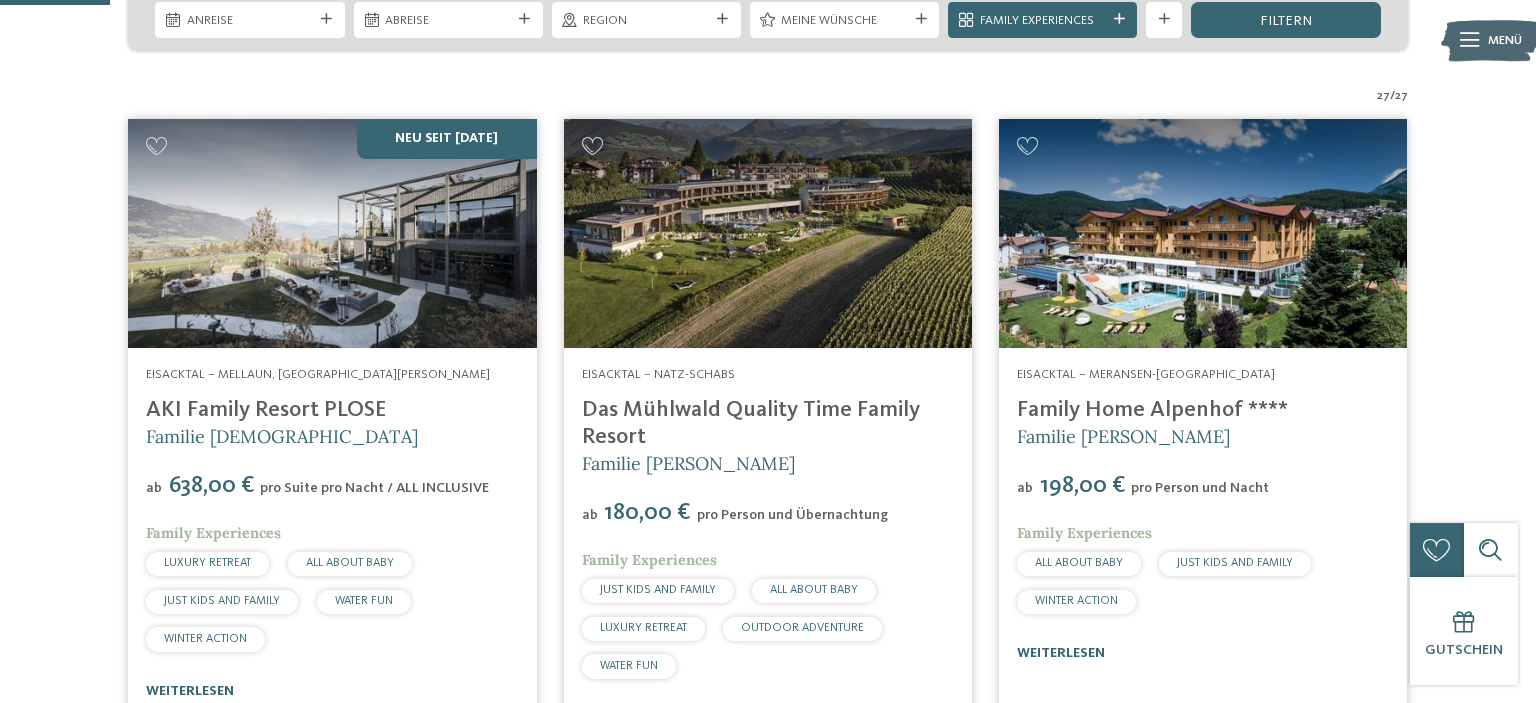 click on "Das Mühlwald Quality Time Family Resort" at bounding box center [751, 423] 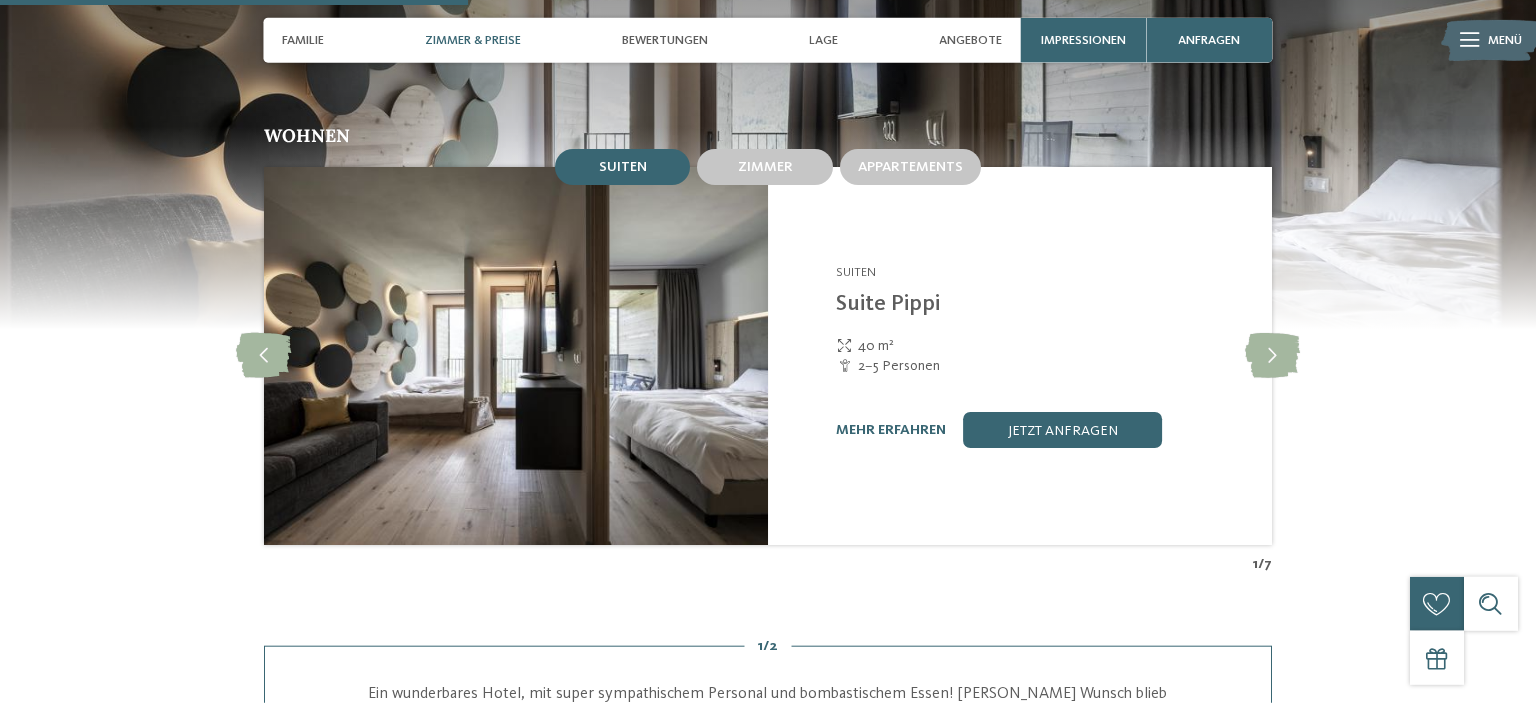 scroll, scrollTop: 1951, scrollLeft: 0, axis: vertical 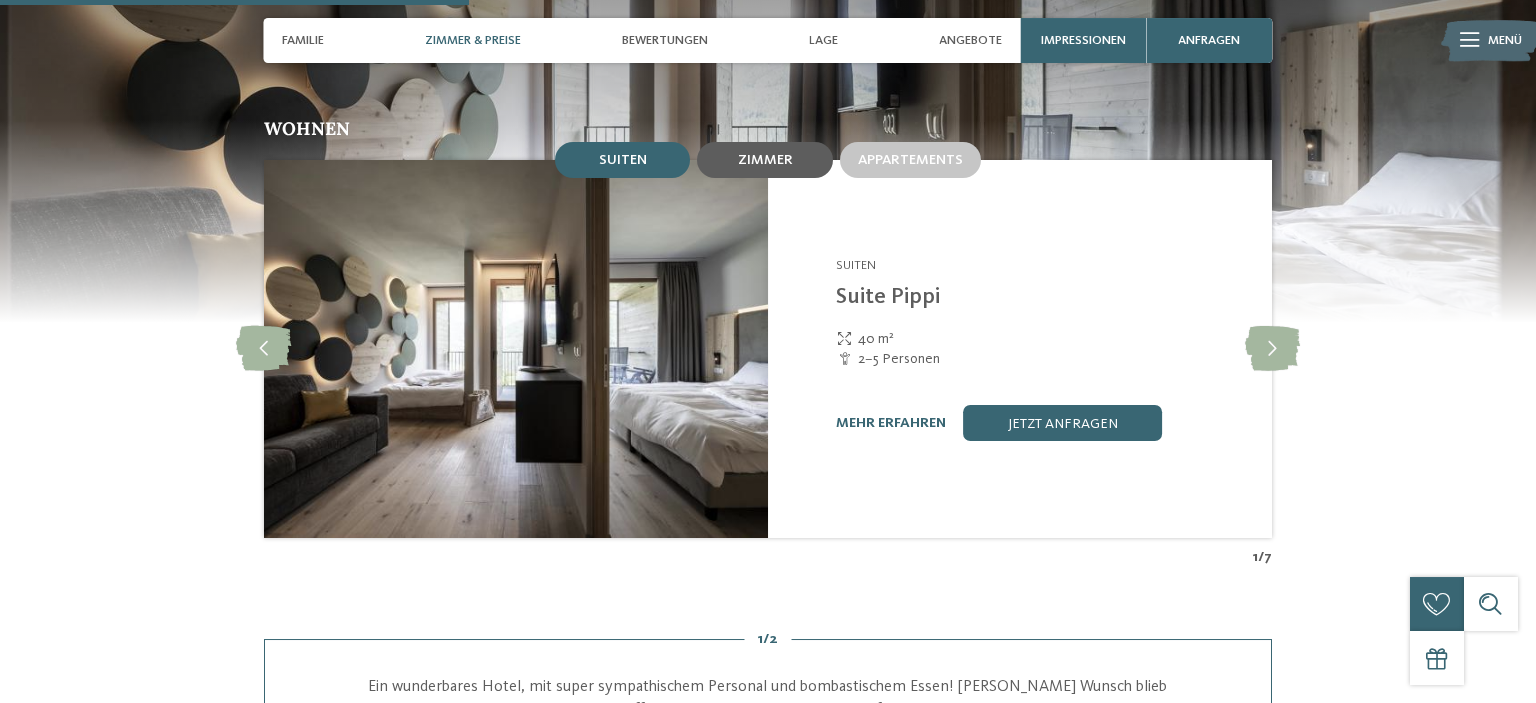 click on "Zimmer" at bounding box center (764, 160) 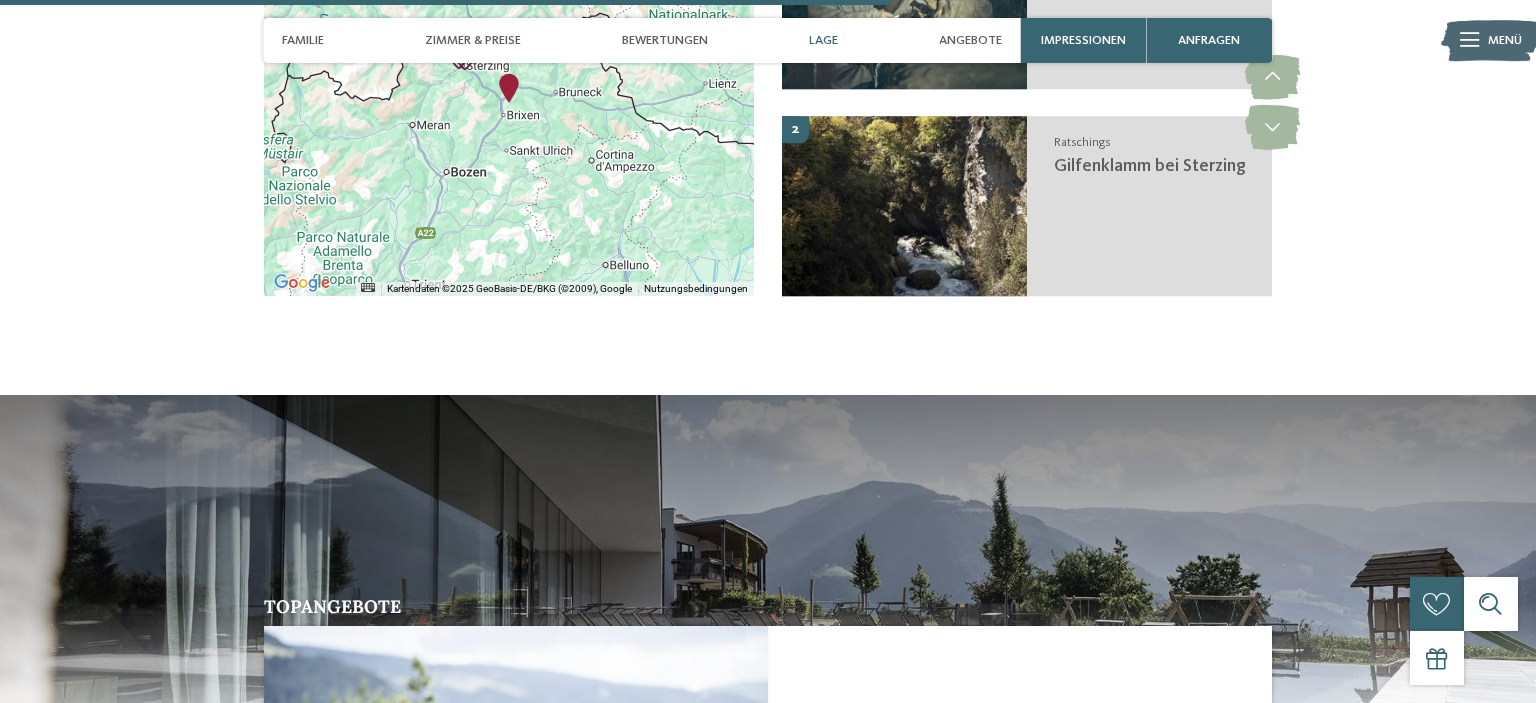 scroll, scrollTop: 3771, scrollLeft: 0, axis: vertical 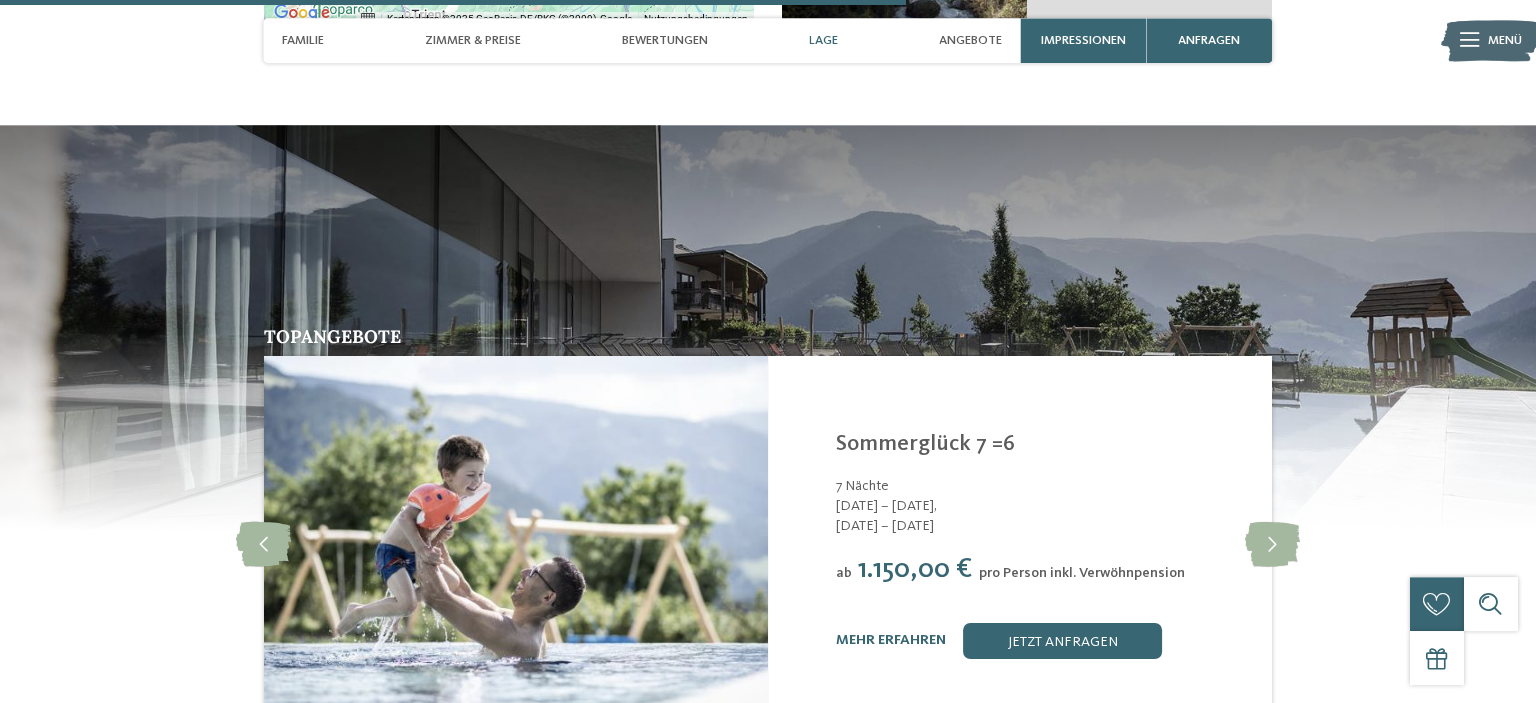 click at bounding box center [516, 545] 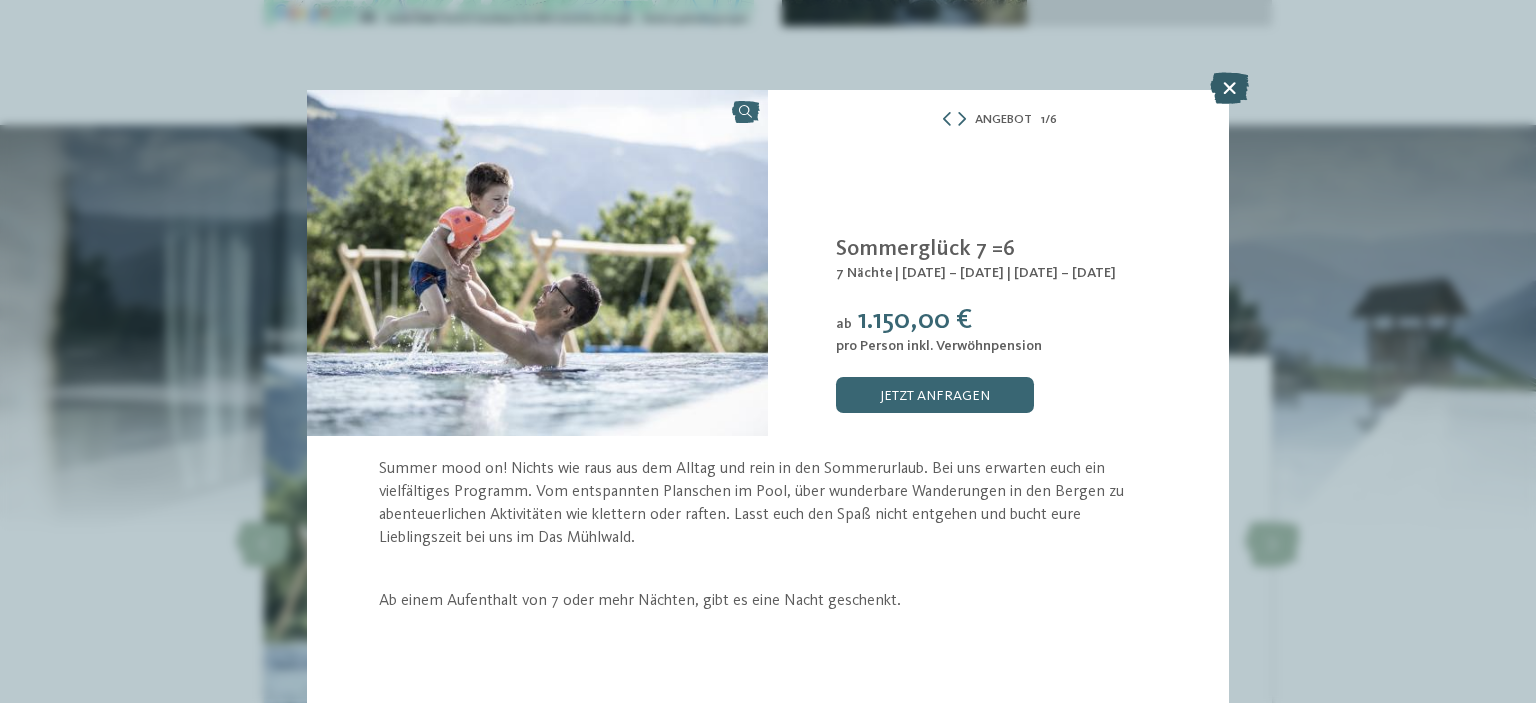 click at bounding box center [1229, 88] 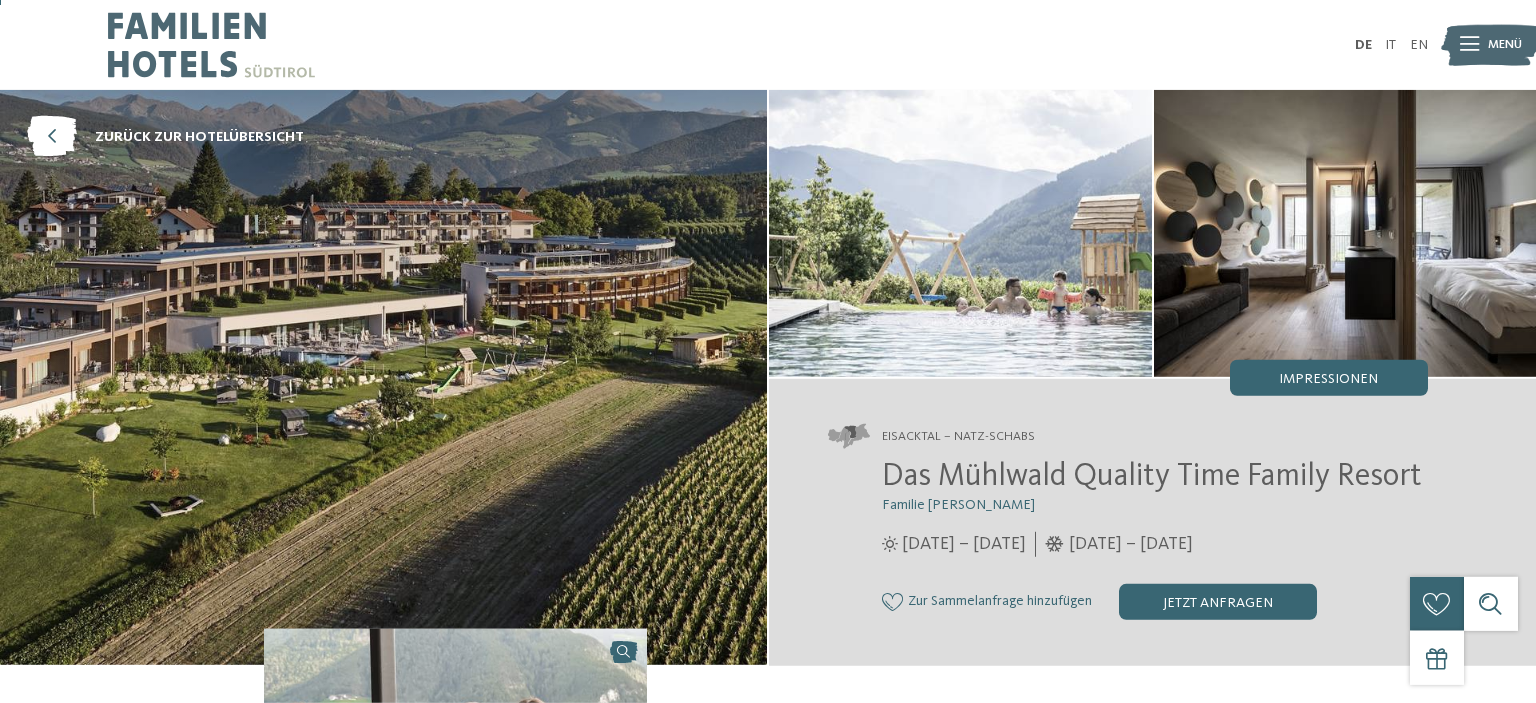 scroll, scrollTop: 0, scrollLeft: 0, axis: both 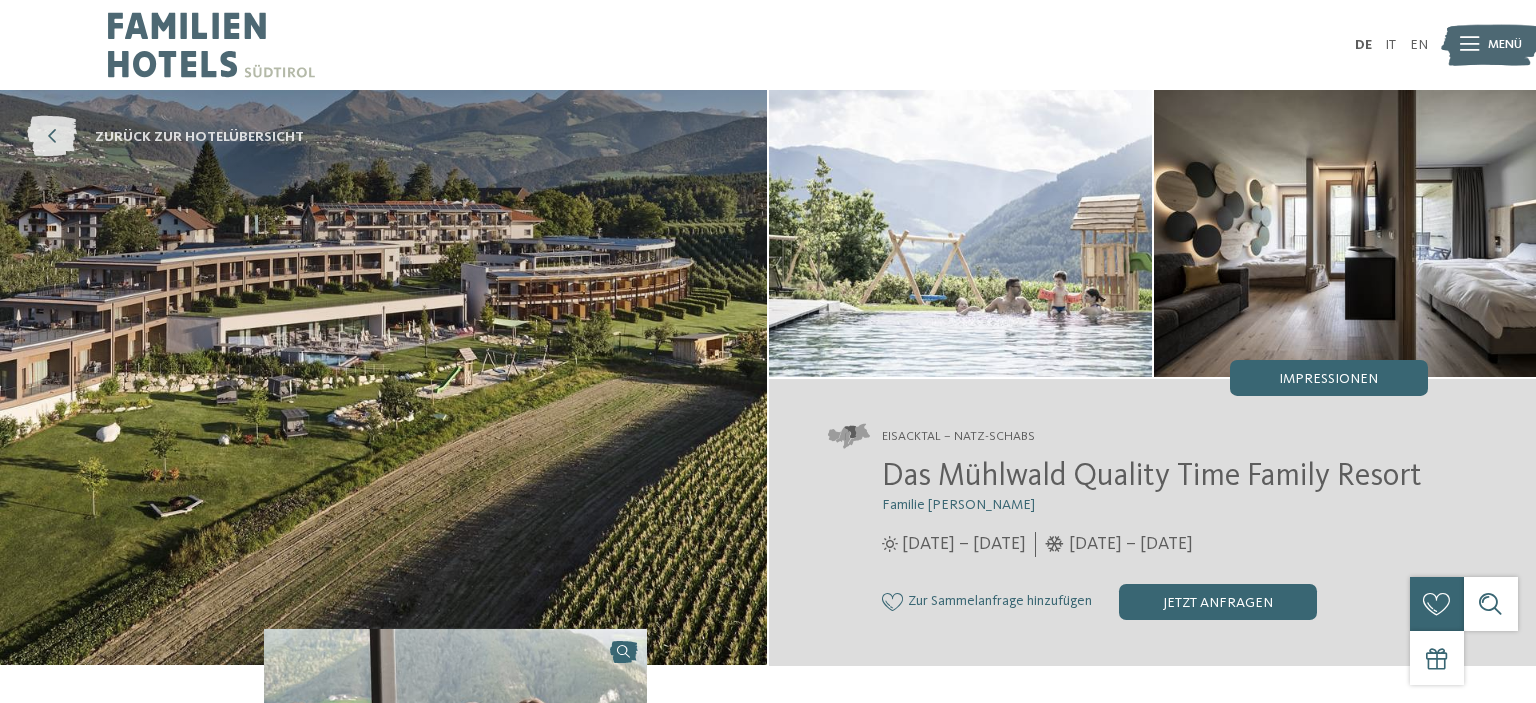 click at bounding box center [52, 137] 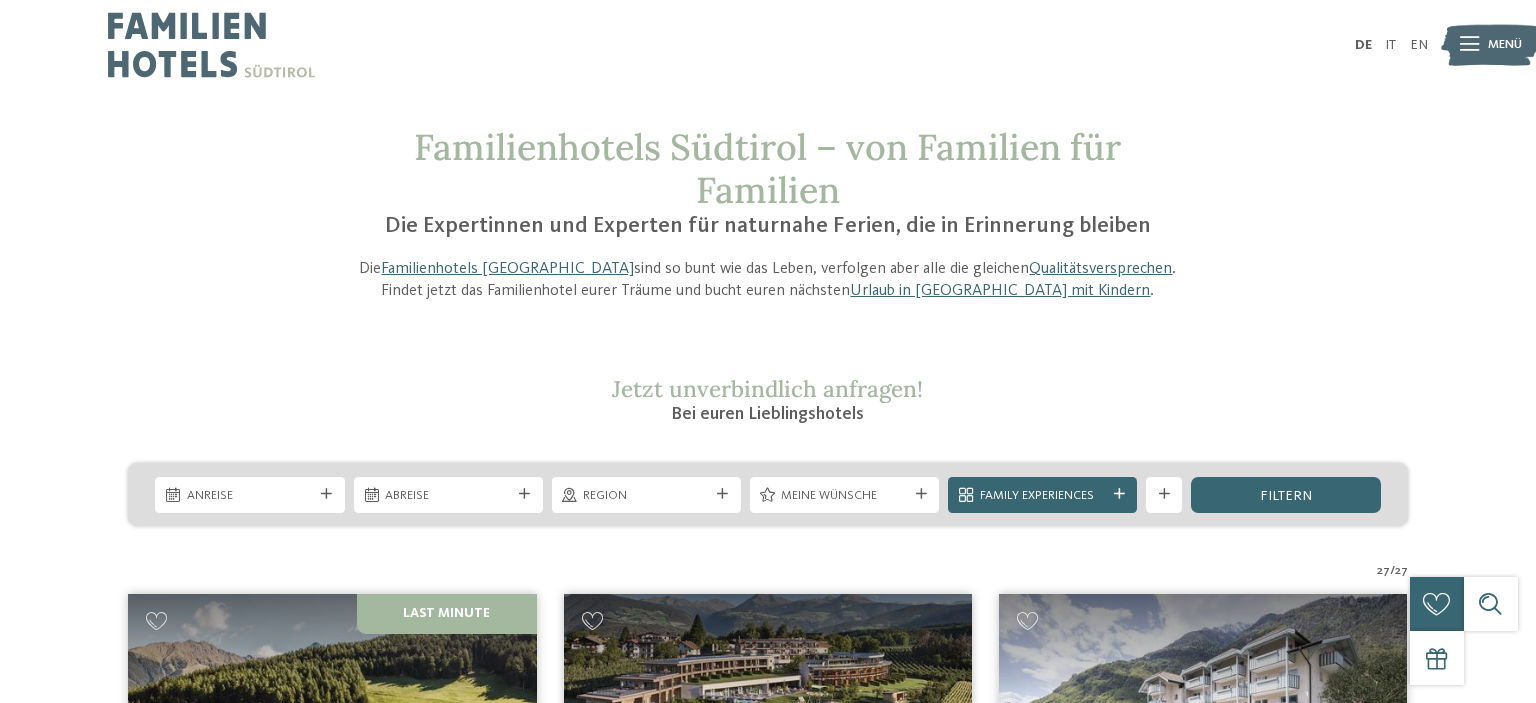 scroll, scrollTop: 0, scrollLeft: 0, axis: both 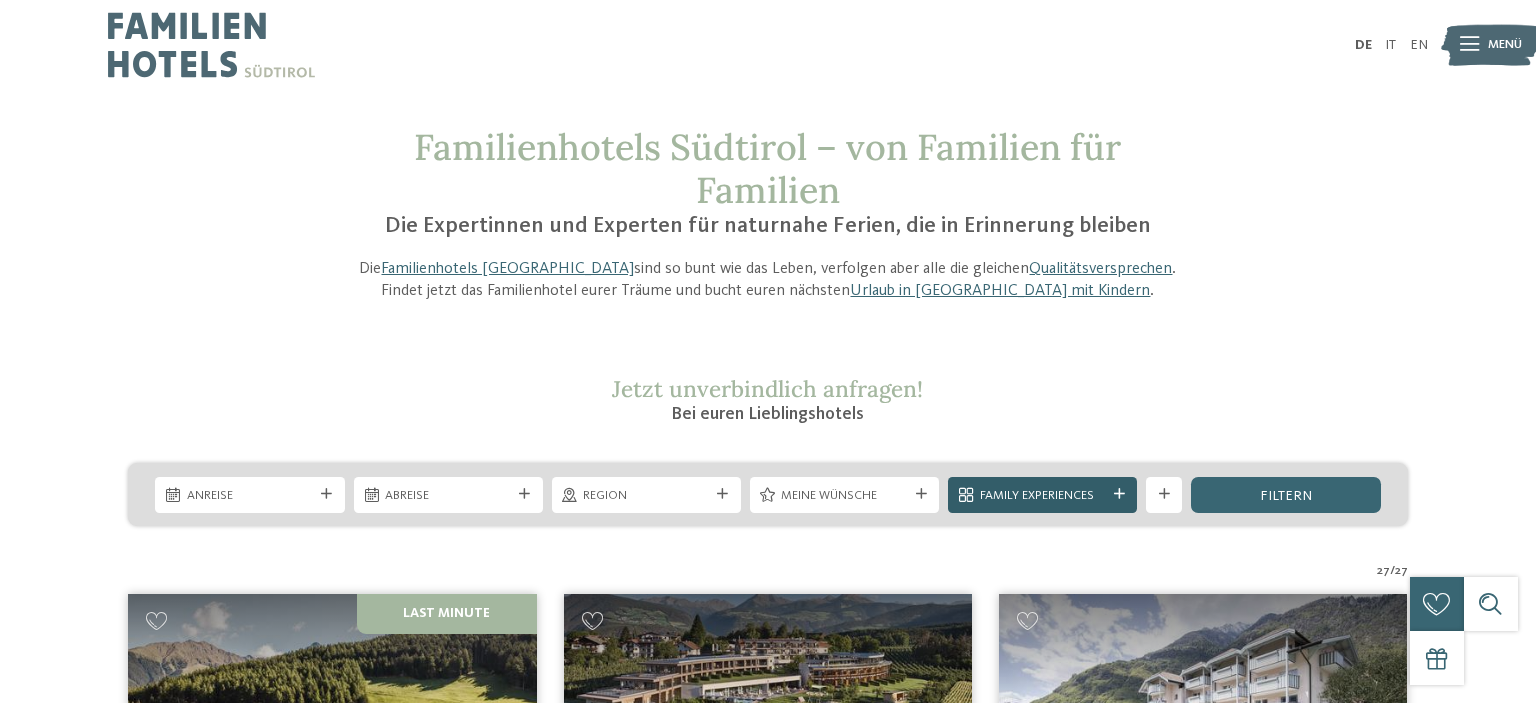 click on "Family Experiences" at bounding box center (1043, 496) 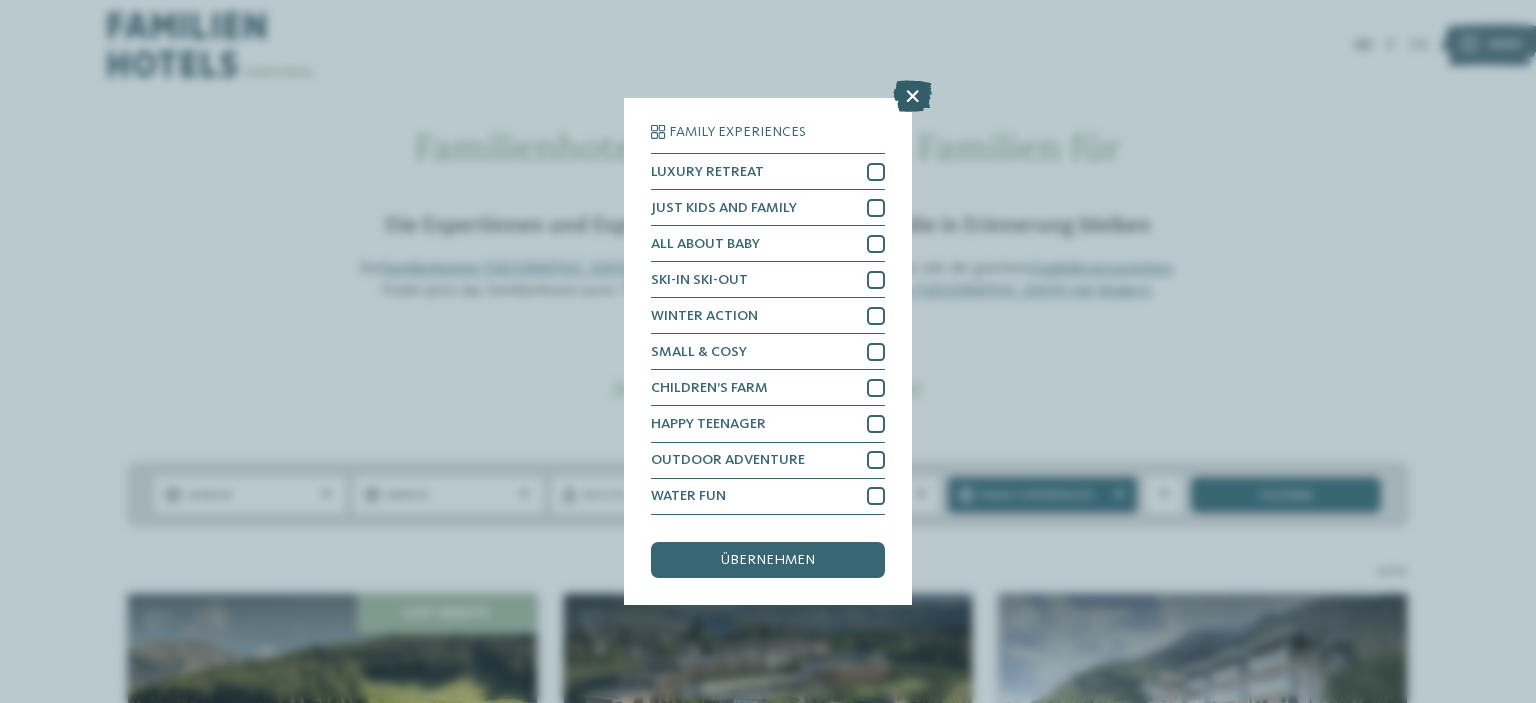 click at bounding box center (912, 97) 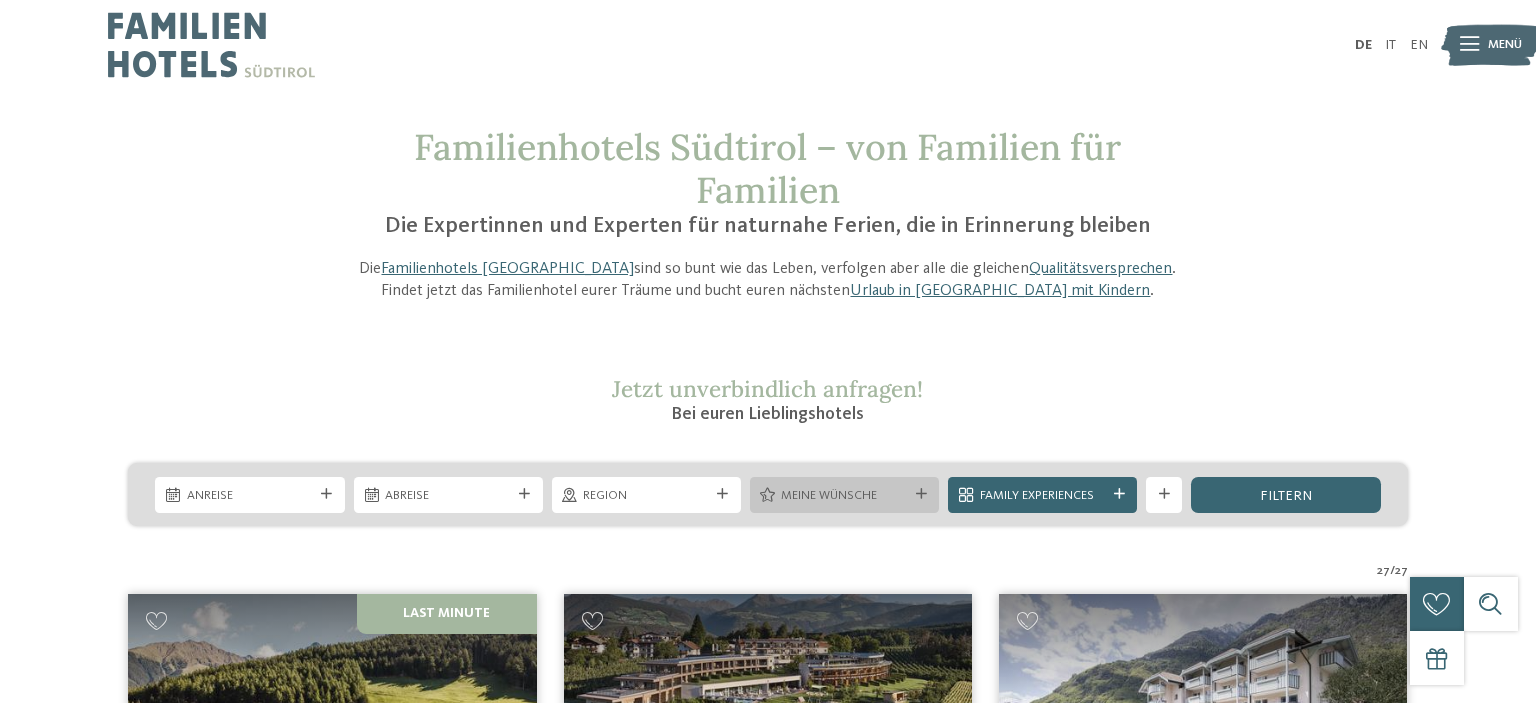 click on "Meine Wünsche" at bounding box center [844, 495] 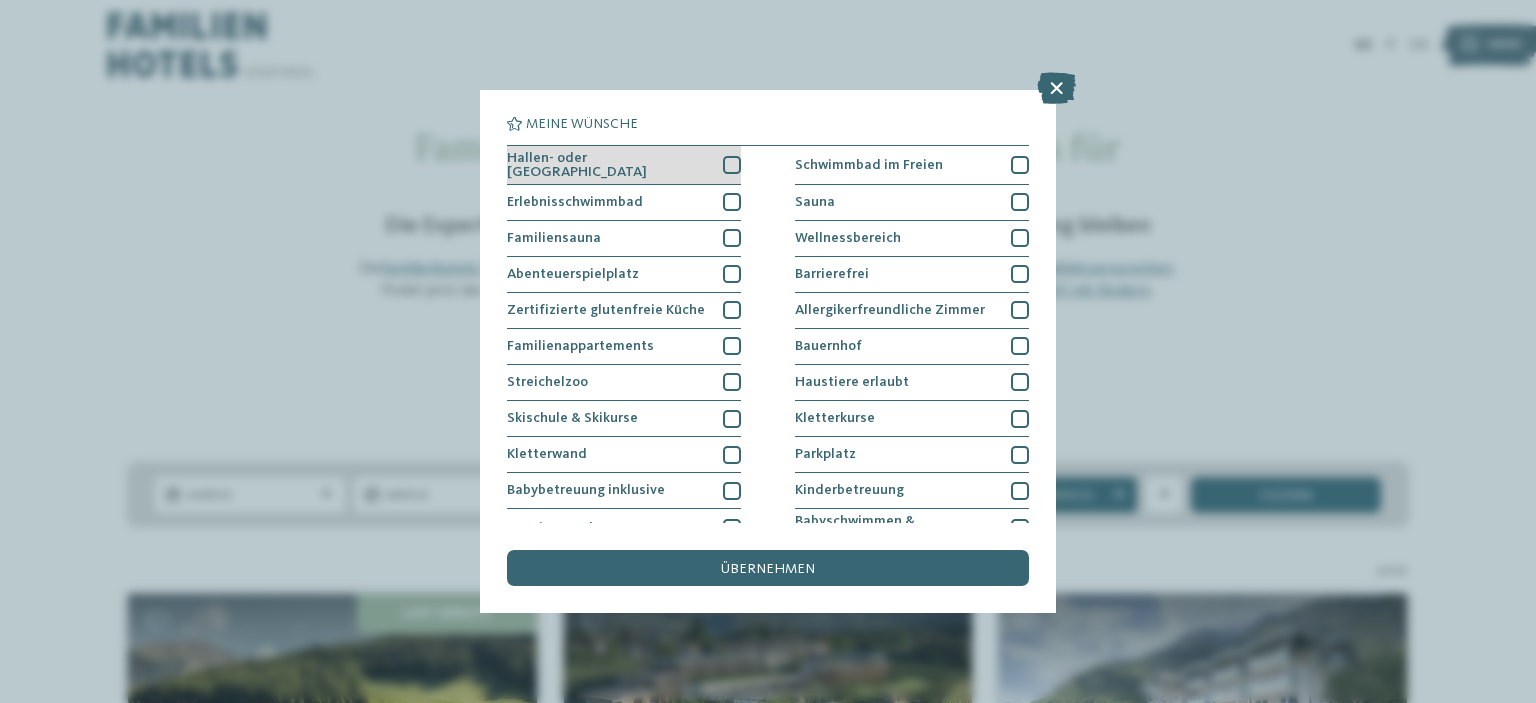 click at bounding box center (732, 165) 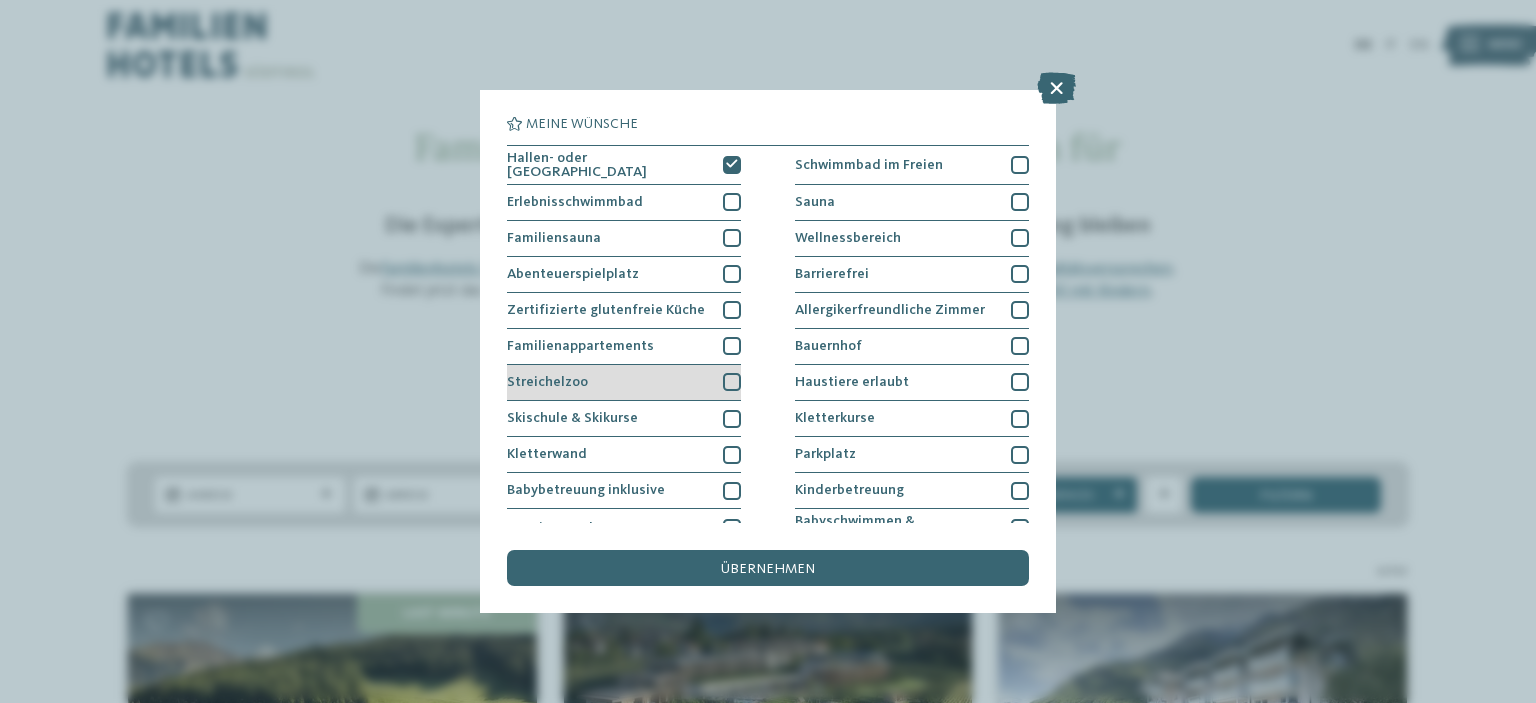 drag, startPoint x: 732, startPoint y: 165, endPoint x: 729, endPoint y: 386, distance: 221.02036 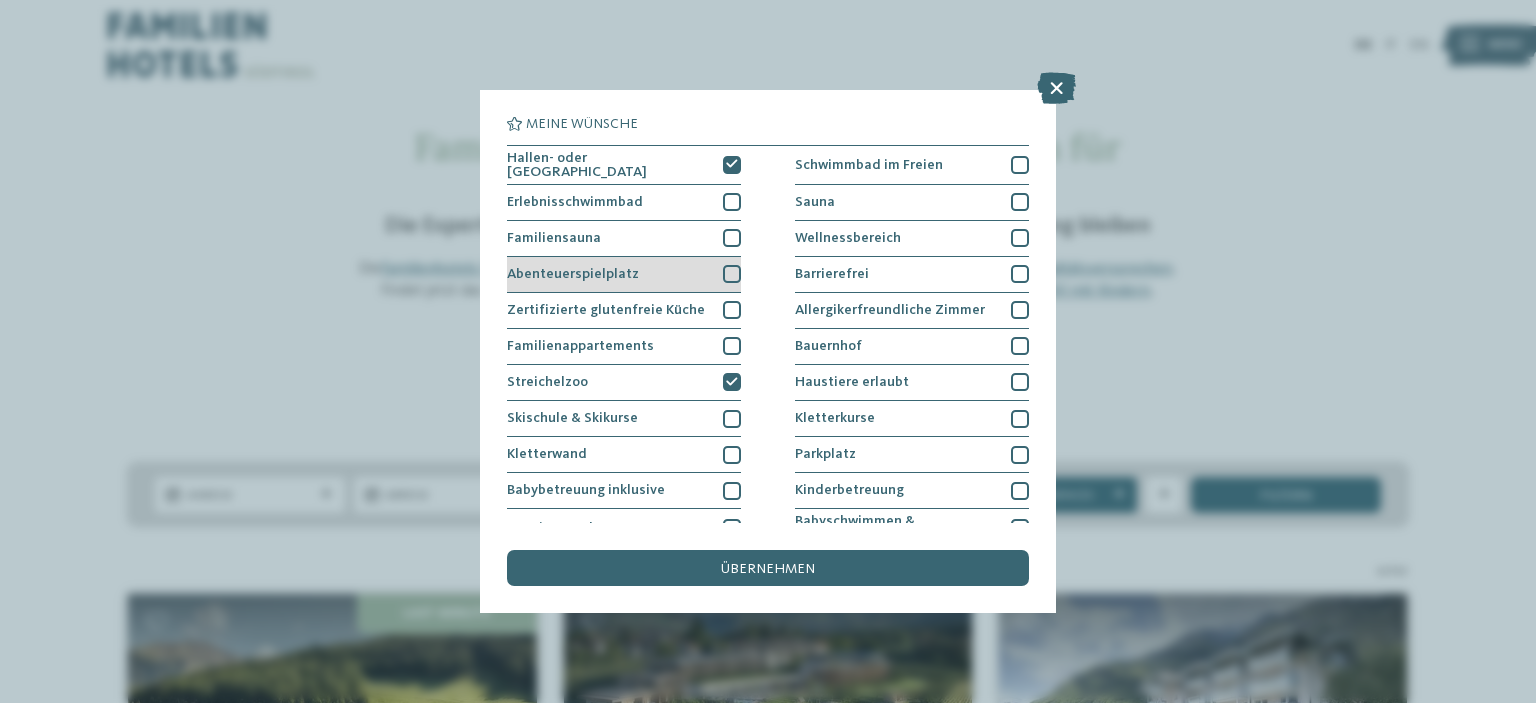 click on "Abenteuerspielplatz" at bounding box center [624, 275] 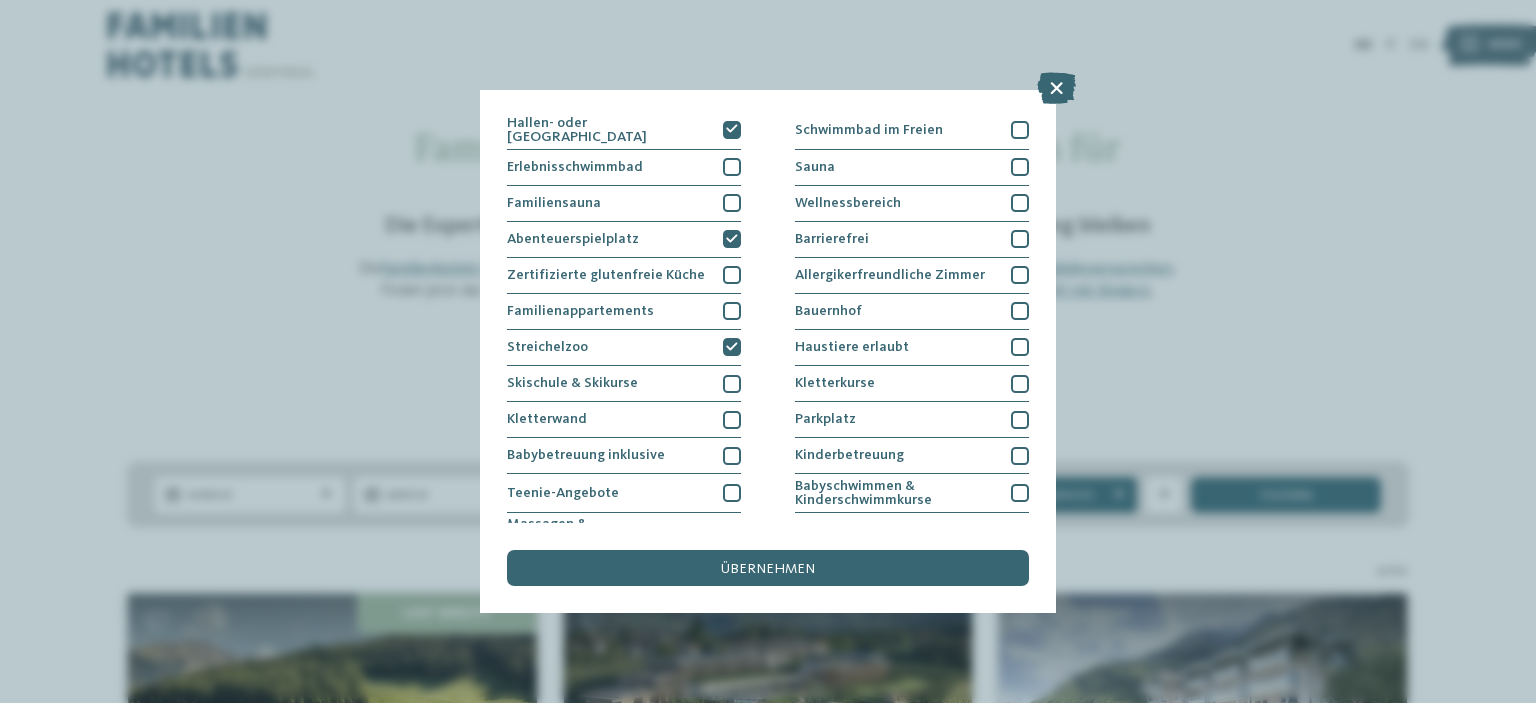 scroll, scrollTop: 0, scrollLeft: 0, axis: both 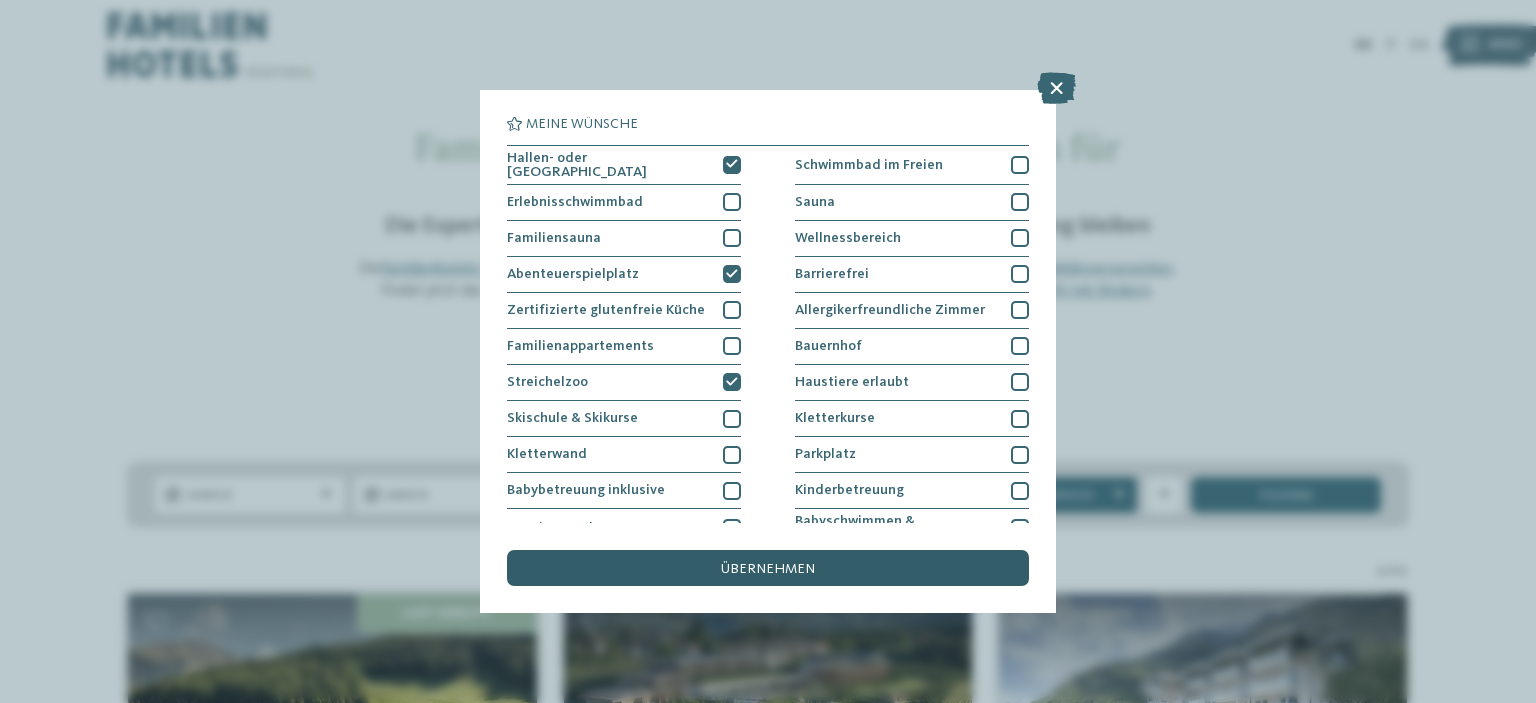 click on "übernehmen" at bounding box center (768, 569) 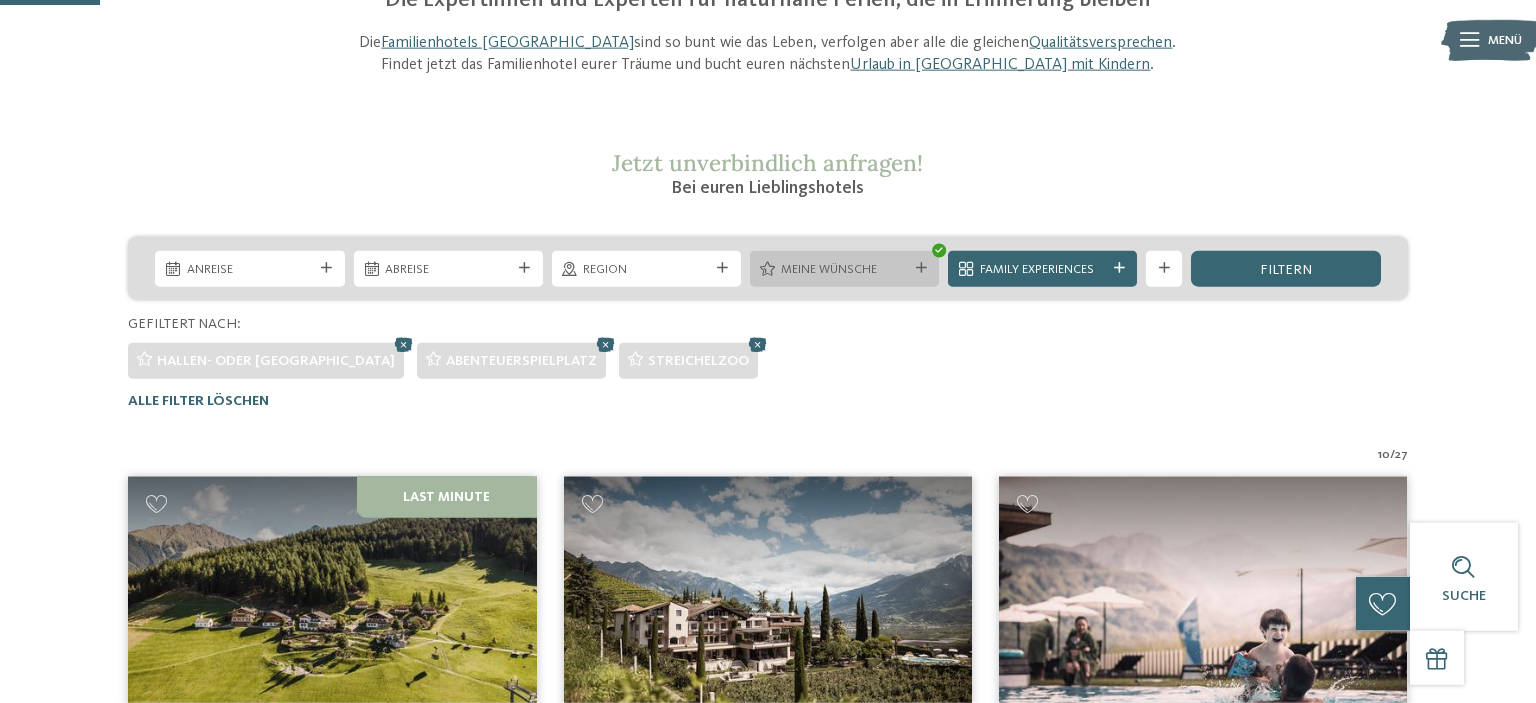 scroll, scrollTop: 224, scrollLeft: 0, axis: vertical 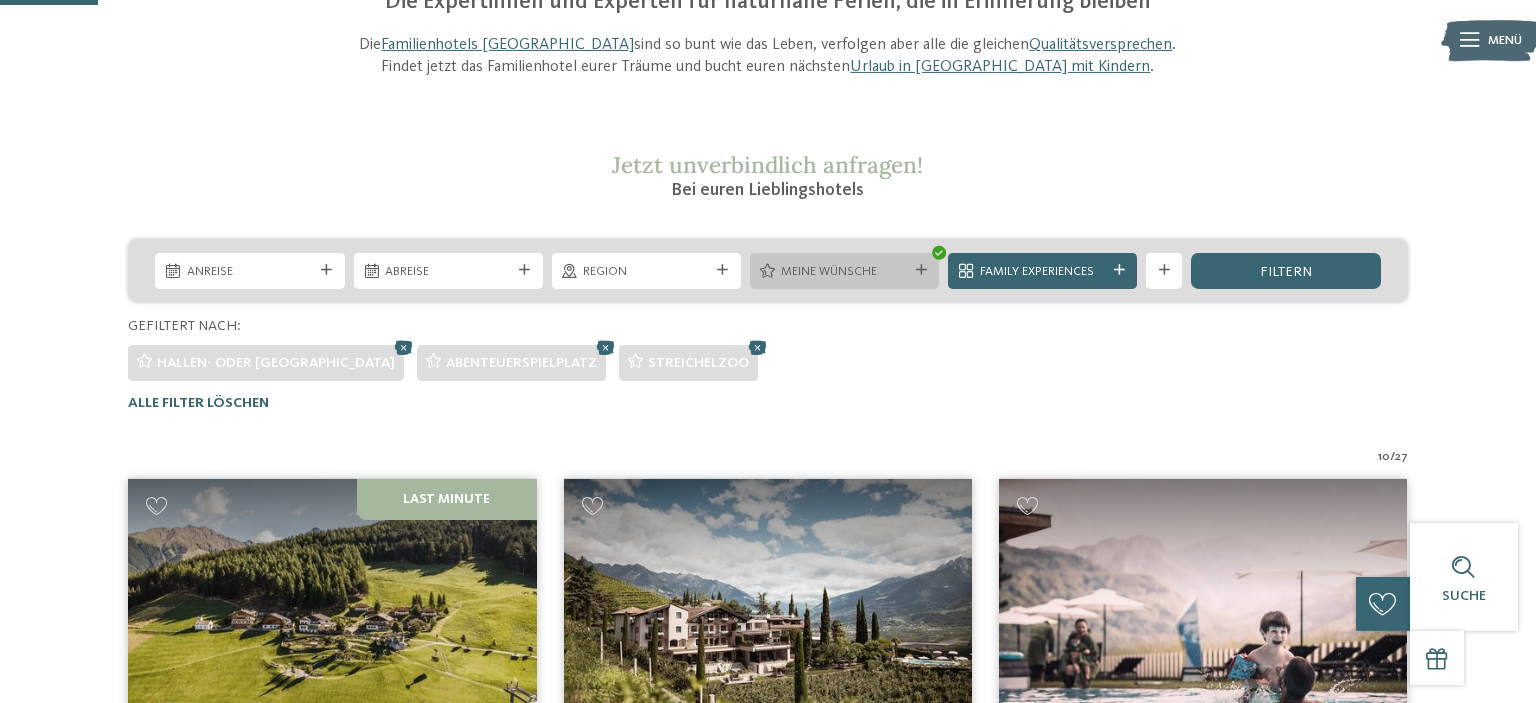 click on "Meine Wünsche" at bounding box center [844, 272] 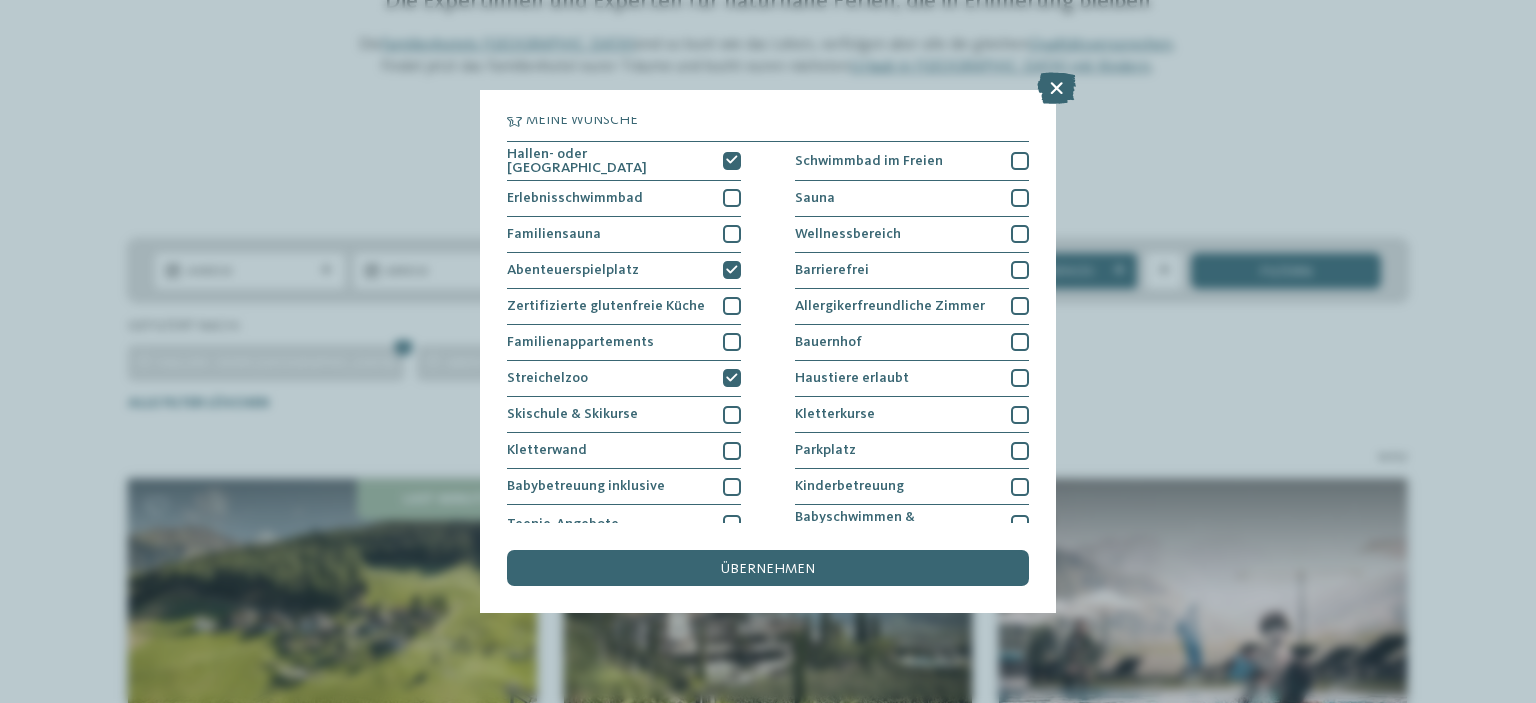 scroll, scrollTop: 0, scrollLeft: 0, axis: both 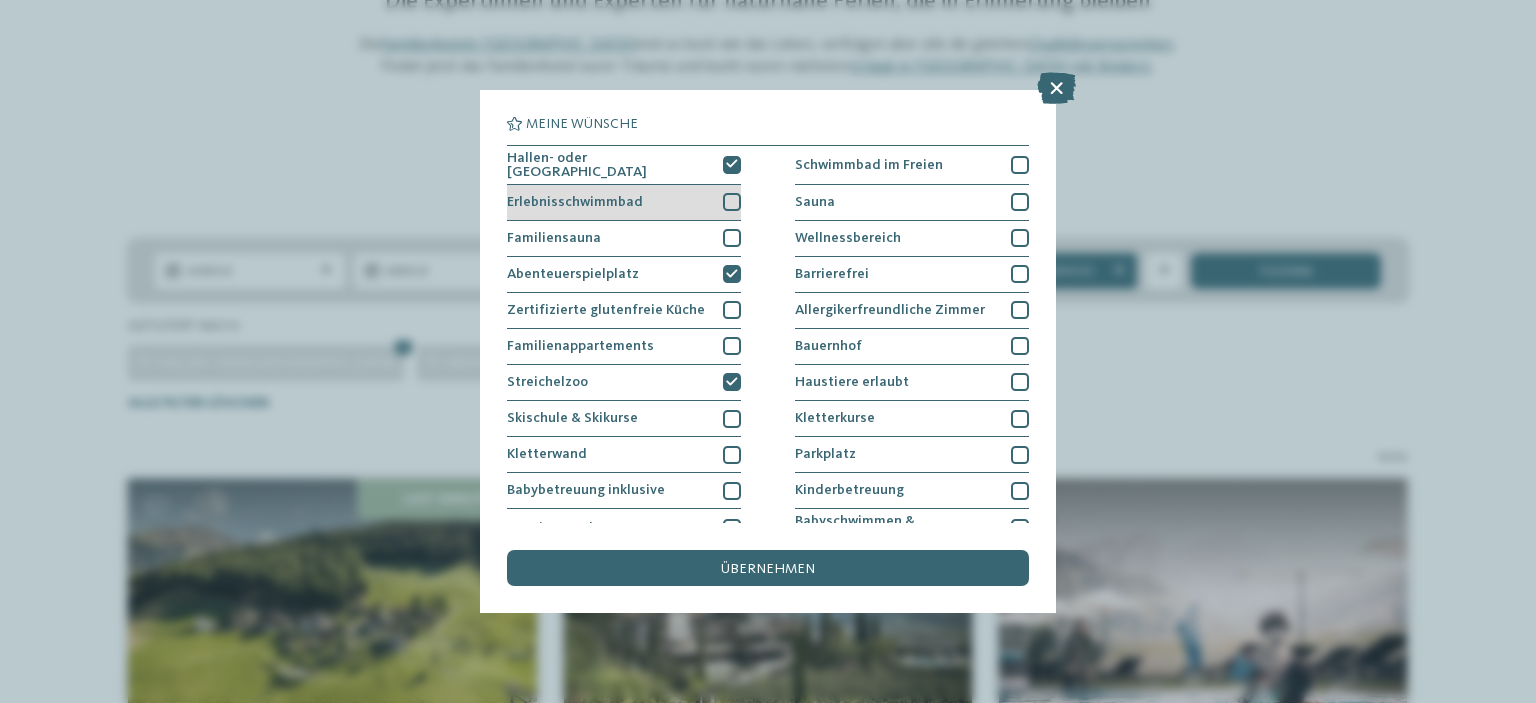 click on "Erlebnisschwimmbad" at bounding box center (624, 203) 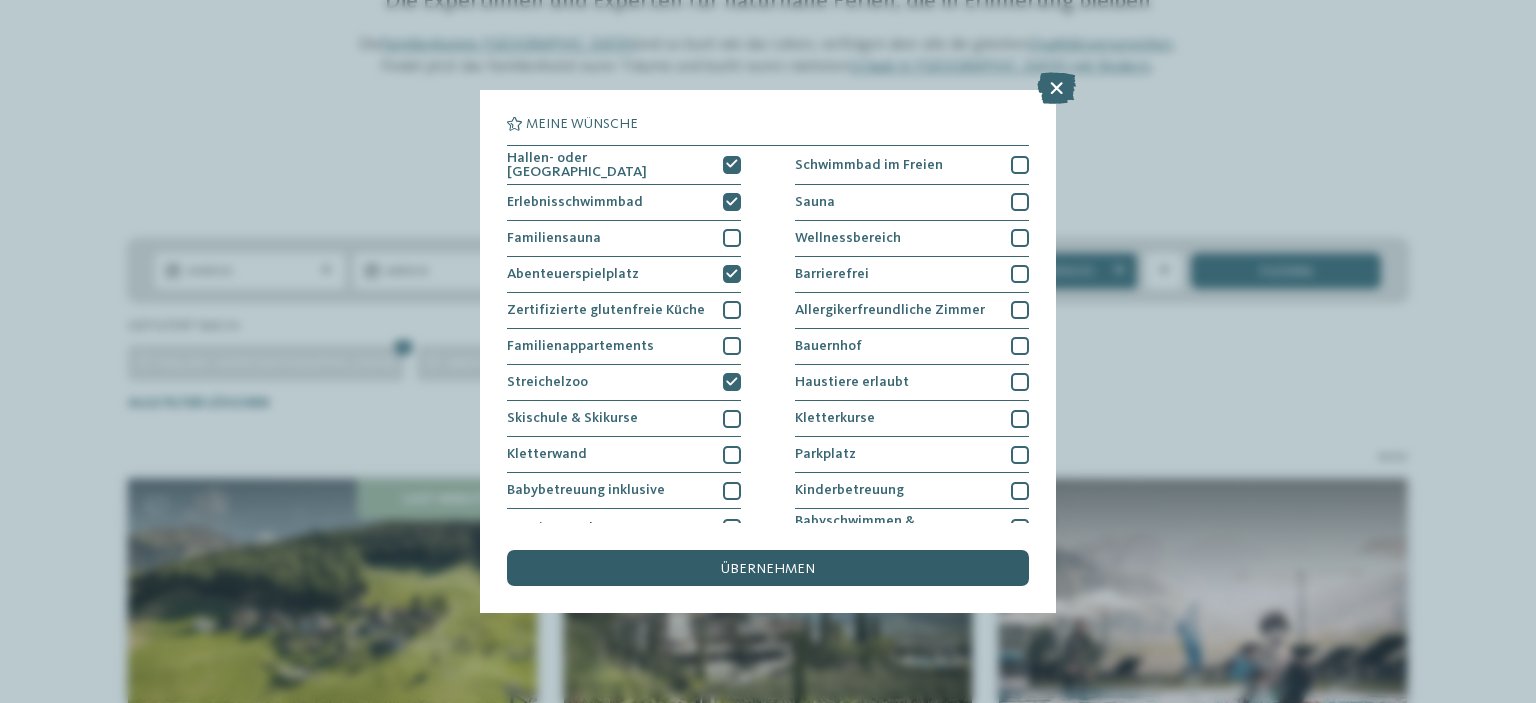 click on "übernehmen" at bounding box center (768, 568) 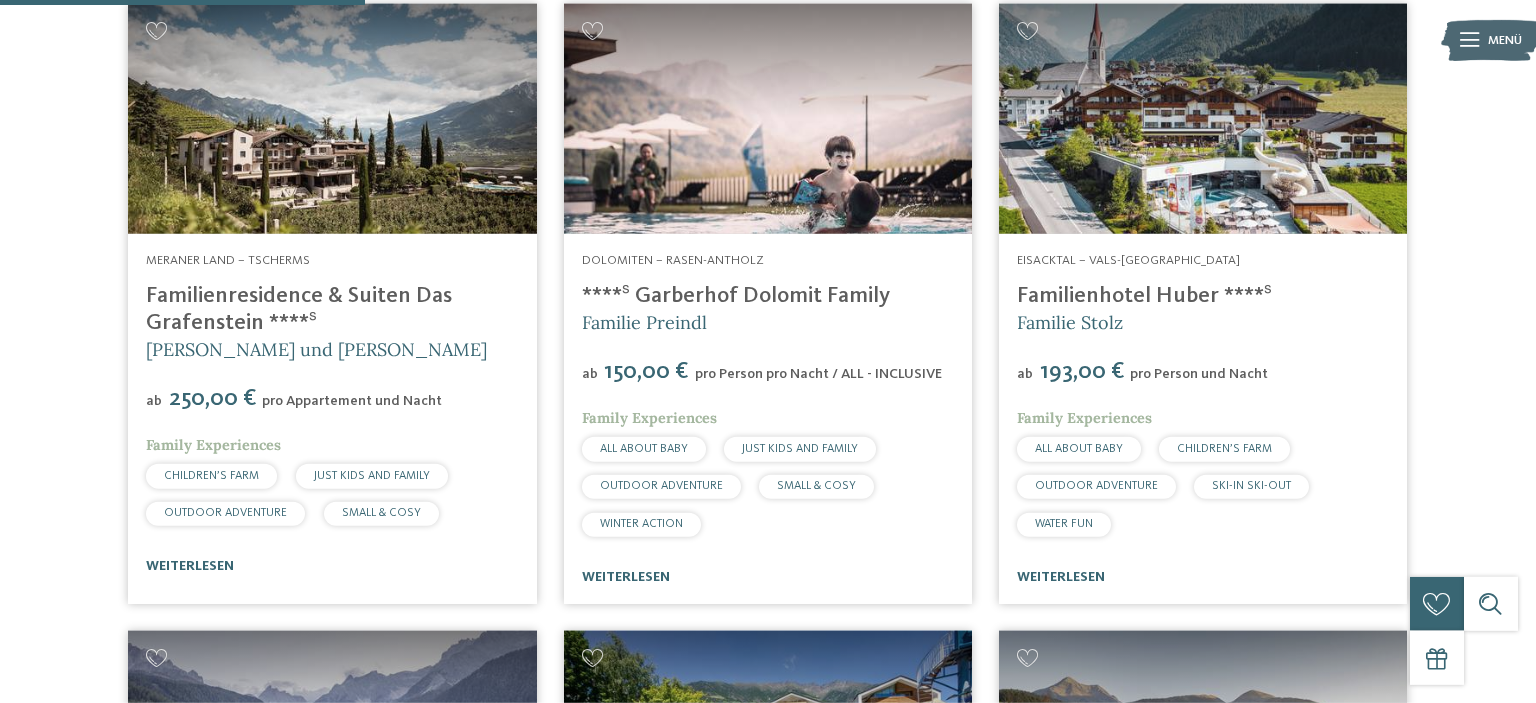 scroll, scrollTop: 698, scrollLeft: 0, axis: vertical 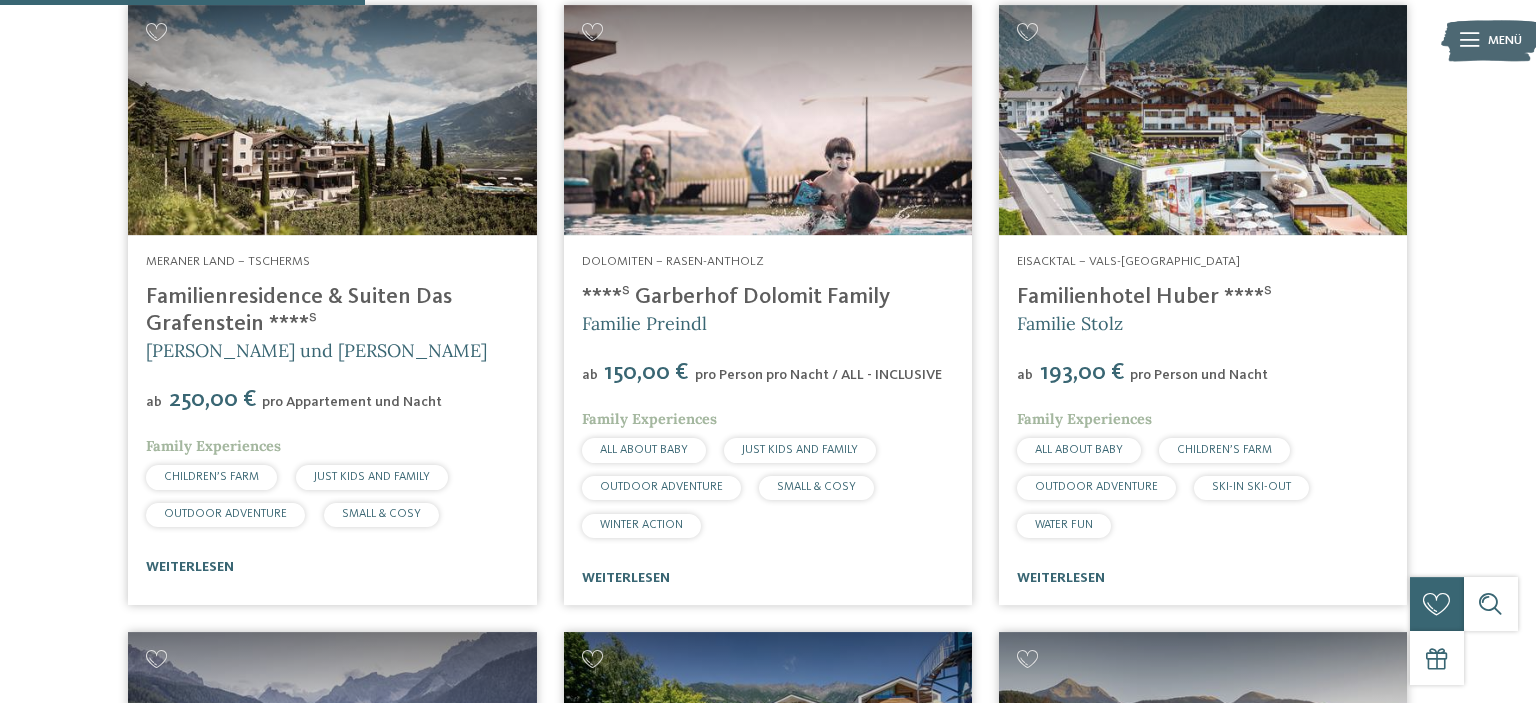 click at bounding box center (332, 120) 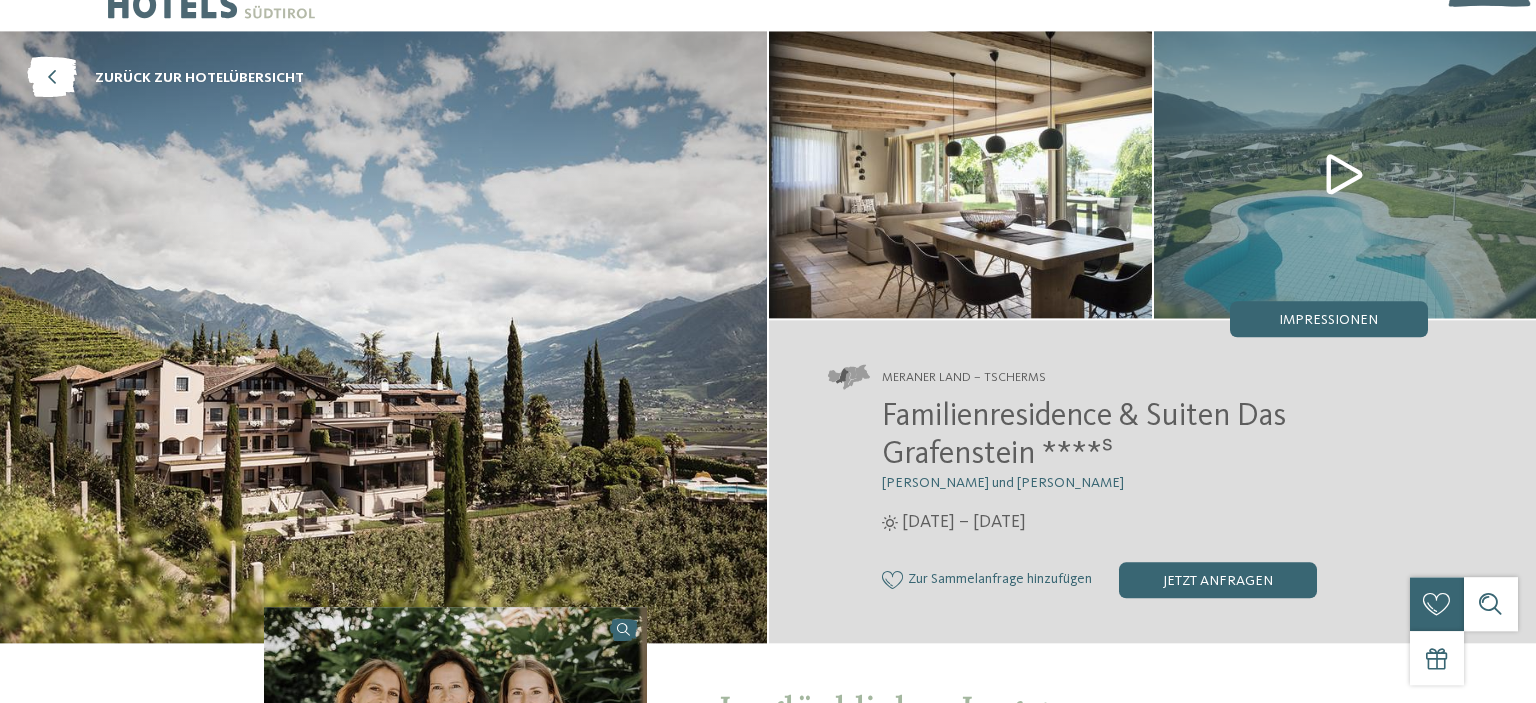 scroll, scrollTop: 0, scrollLeft: 0, axis: both 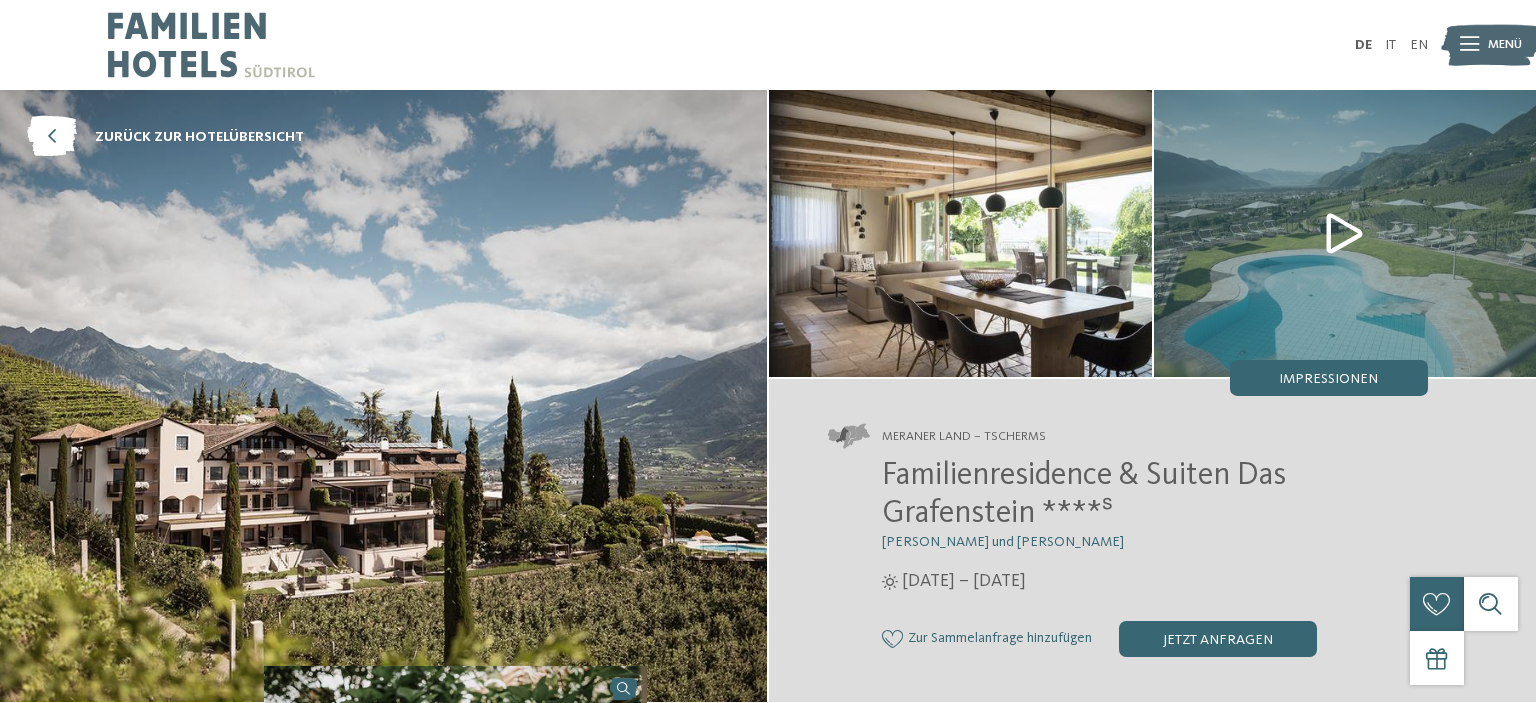 click at bounding box center (1345, 233) 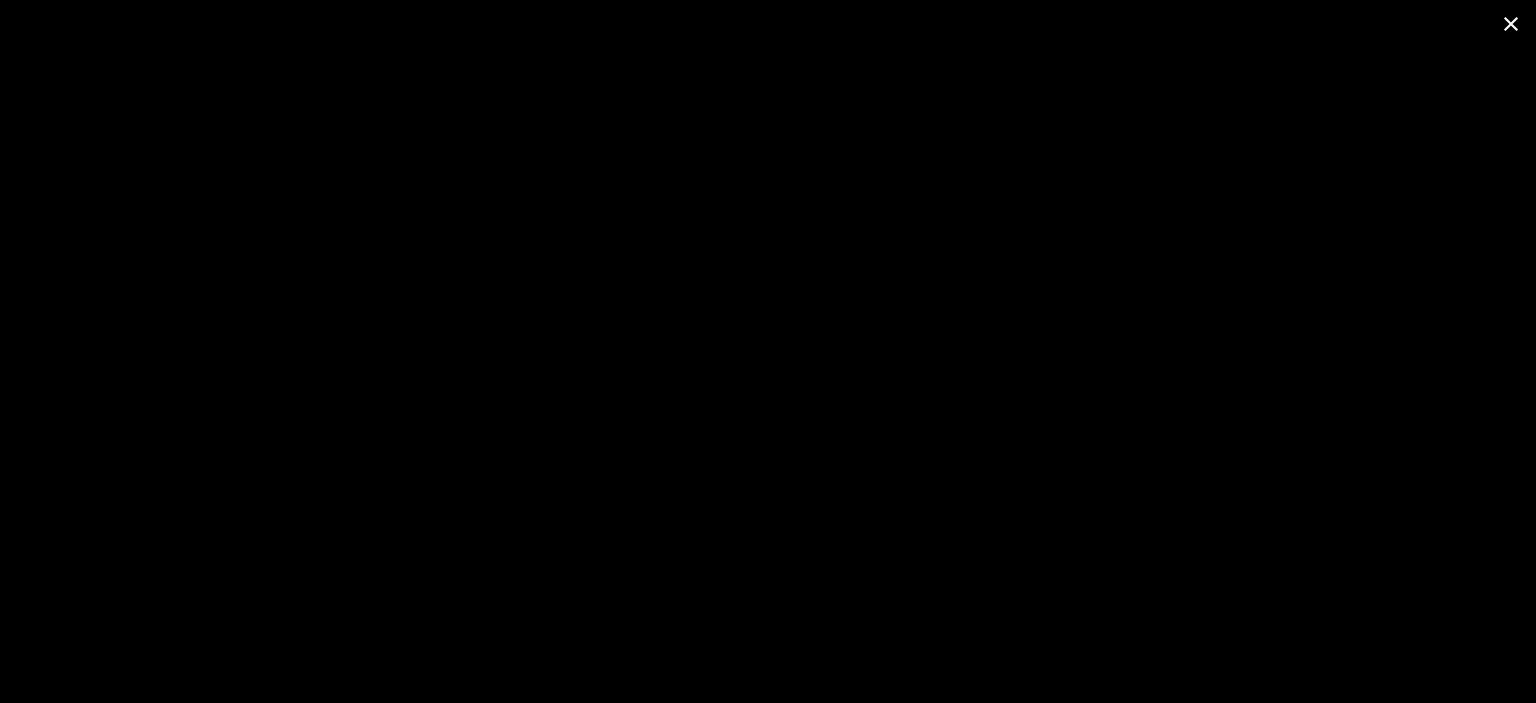 click at bounding box center (1511, 23) 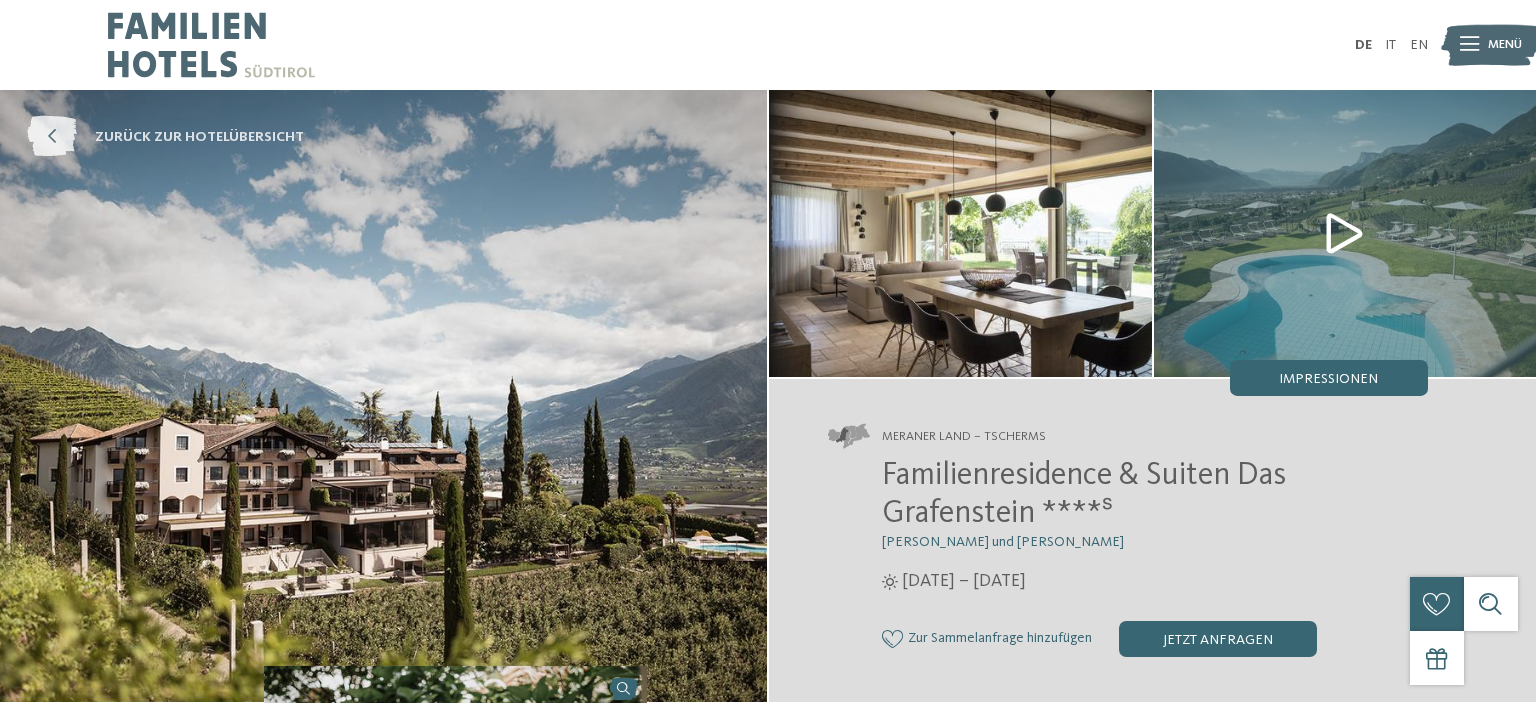 click at bounding box center [52, 137] 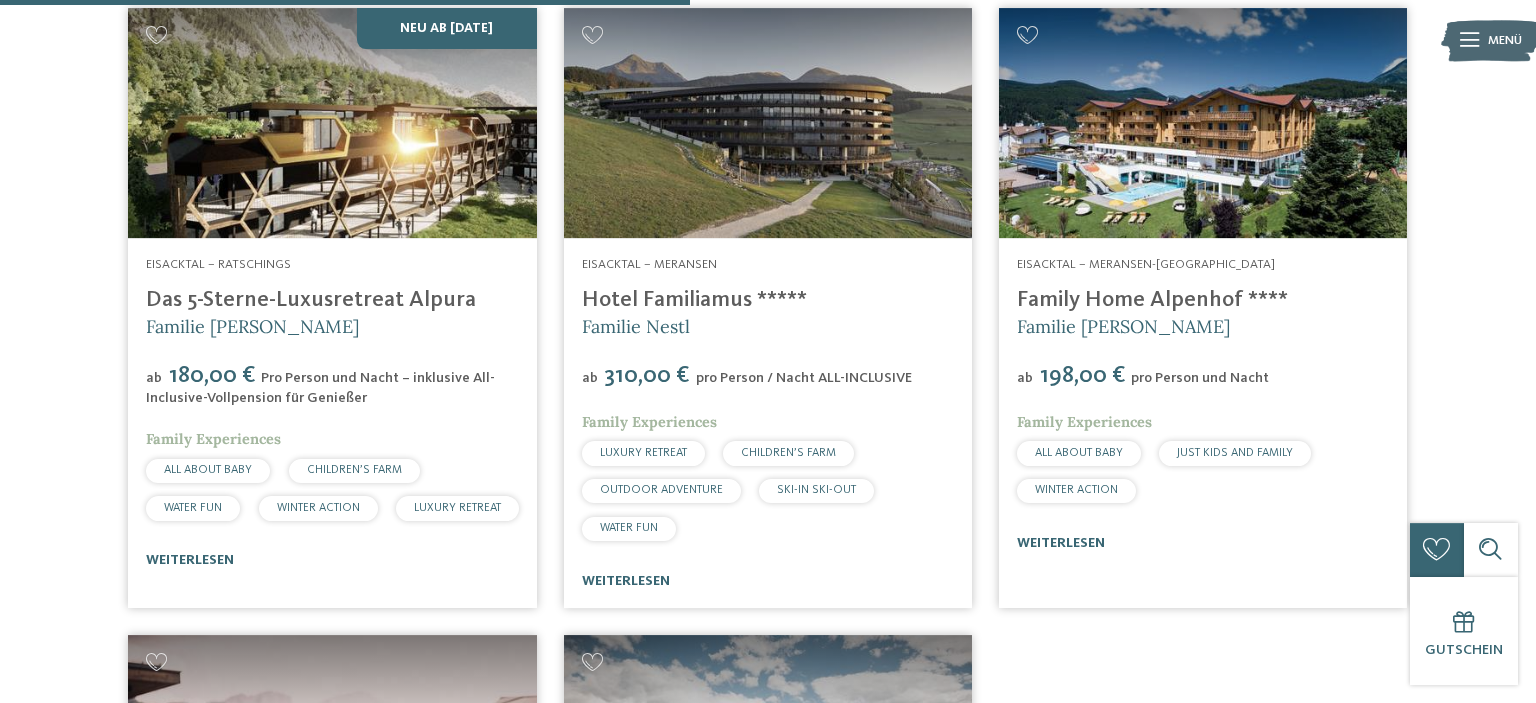 scroll, scrollTop: 1323, scrollLeft: 0, axis: vertical 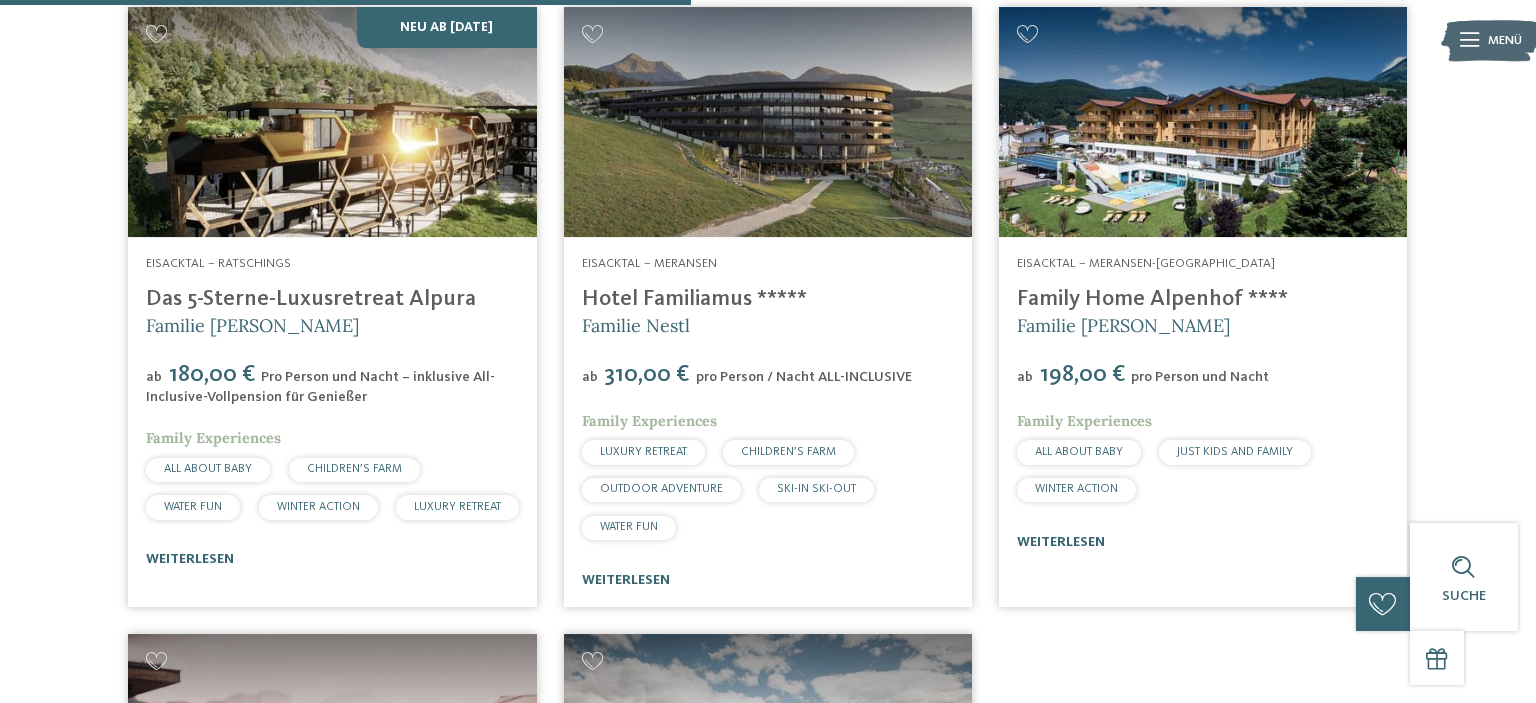 click on "Eisacktal – Meransen-[GEOGRAPHIC_DATA]" at bounding box center [1146, 263] 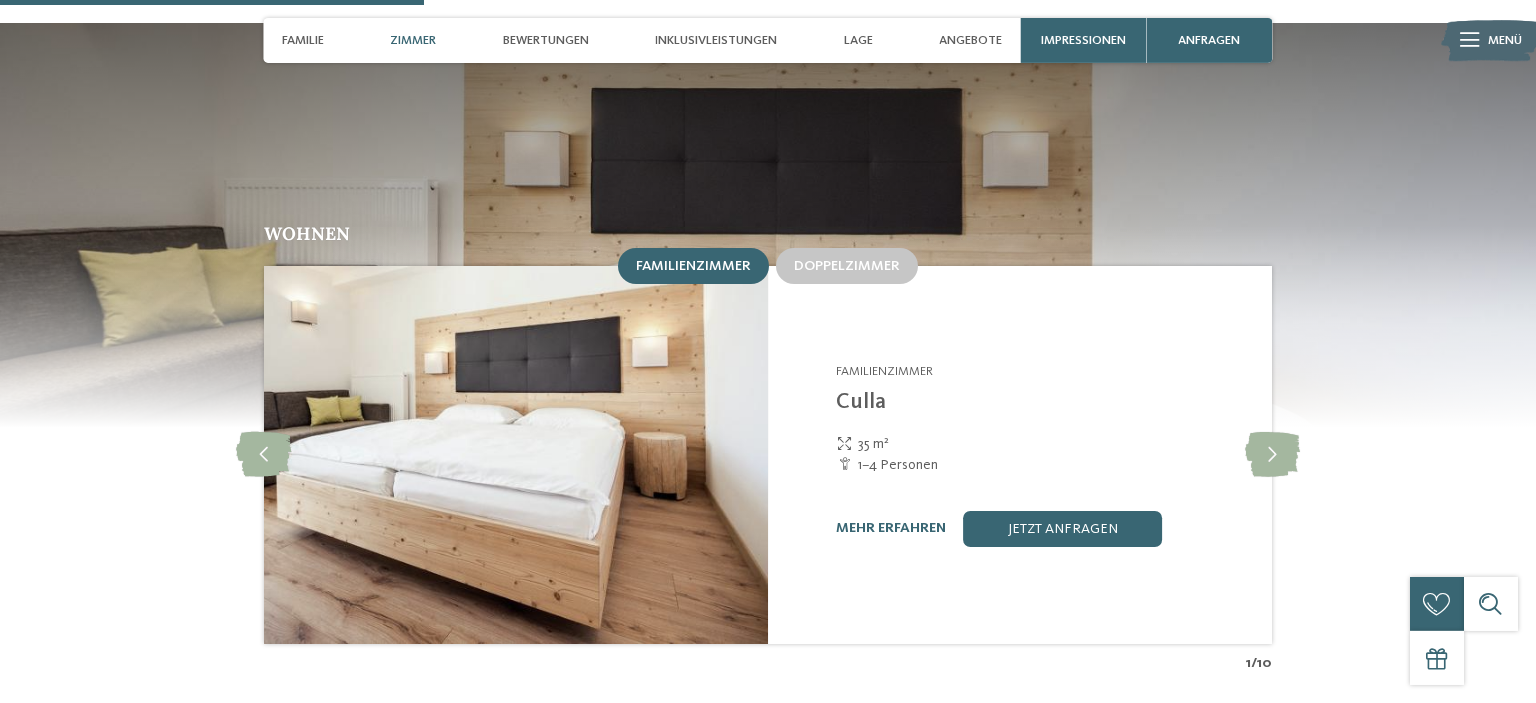 scroll, scrollTop: 1706, scrollLeft: 0, axis: vertical 